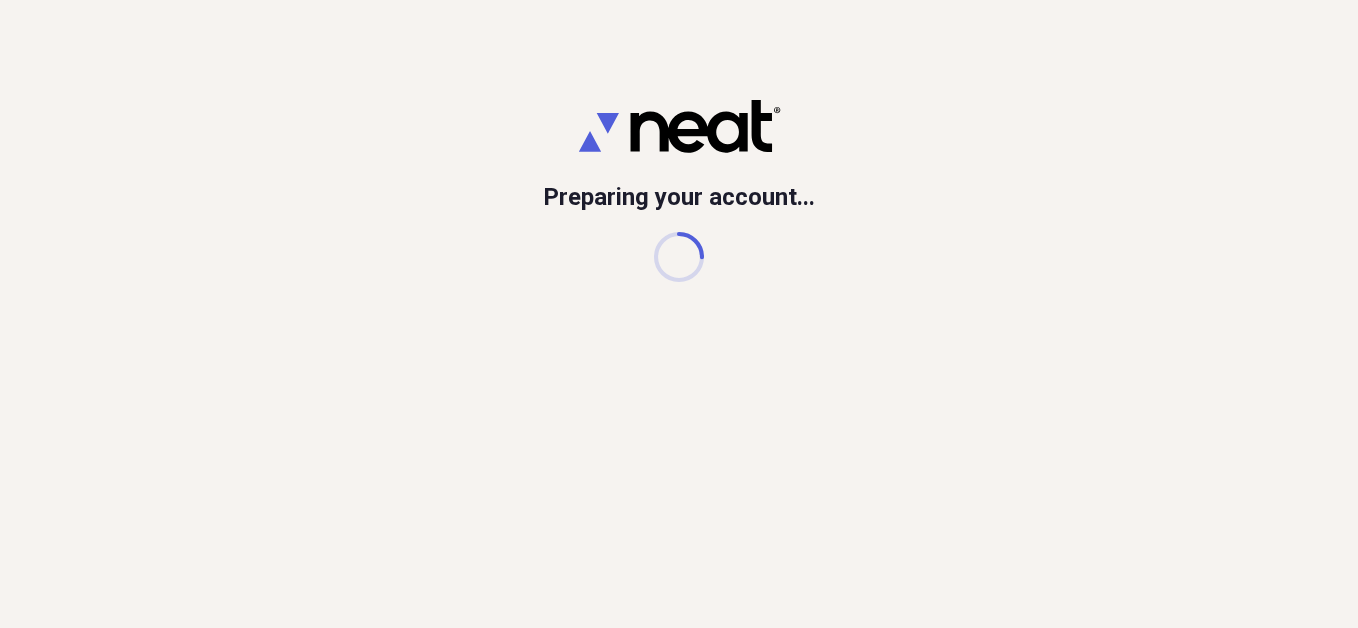 scroll, scrollTop: 0, scrollLeft: 0, axis: both 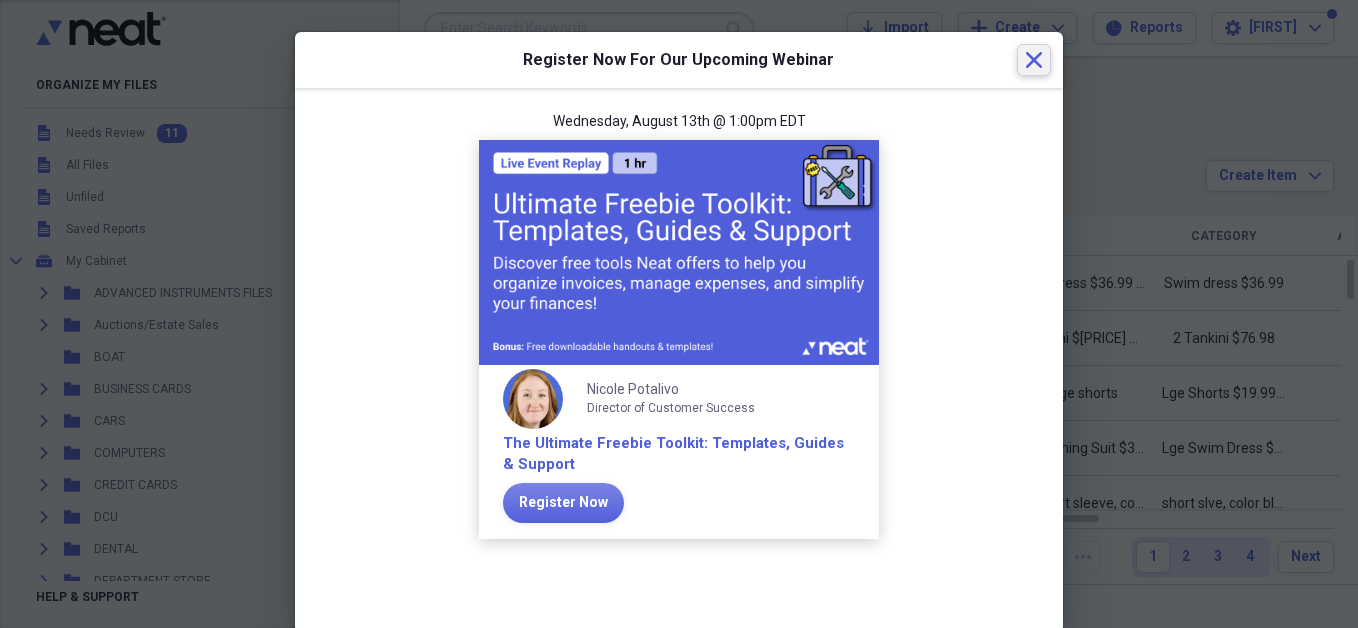 click on "Close" 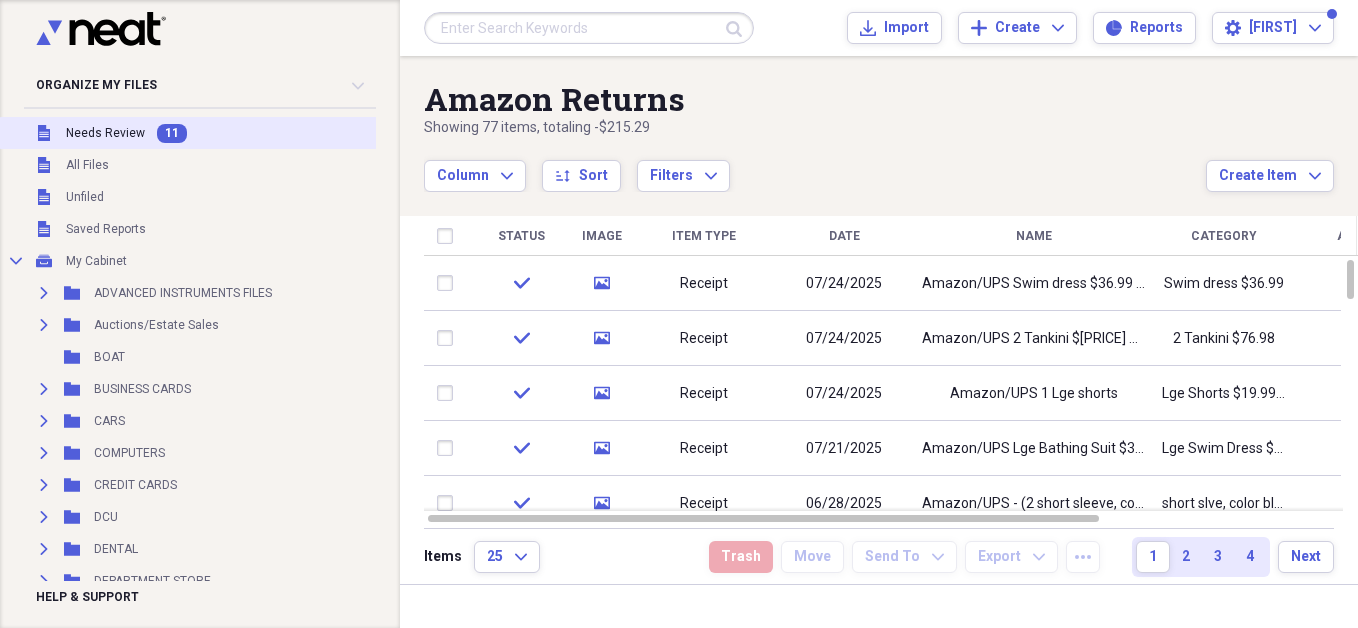 click on "Needs Review" at bounding box center (105, 133) 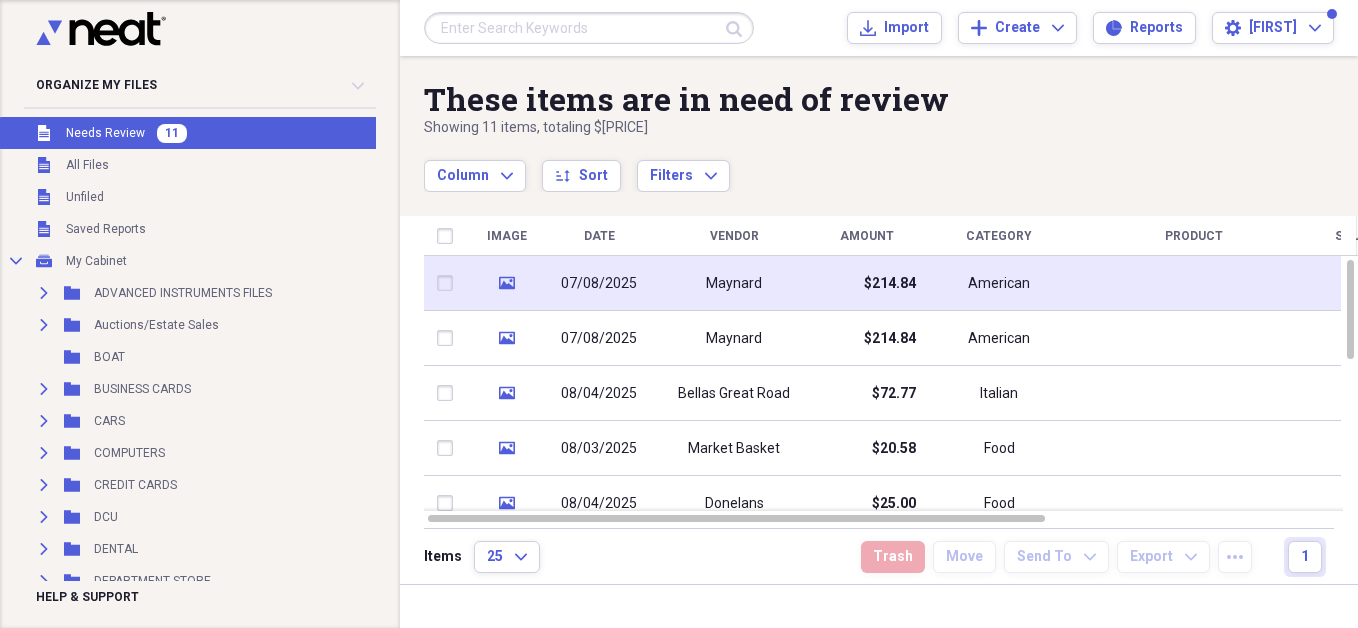click on "07/08/2025" at bounding box center [599, 284] 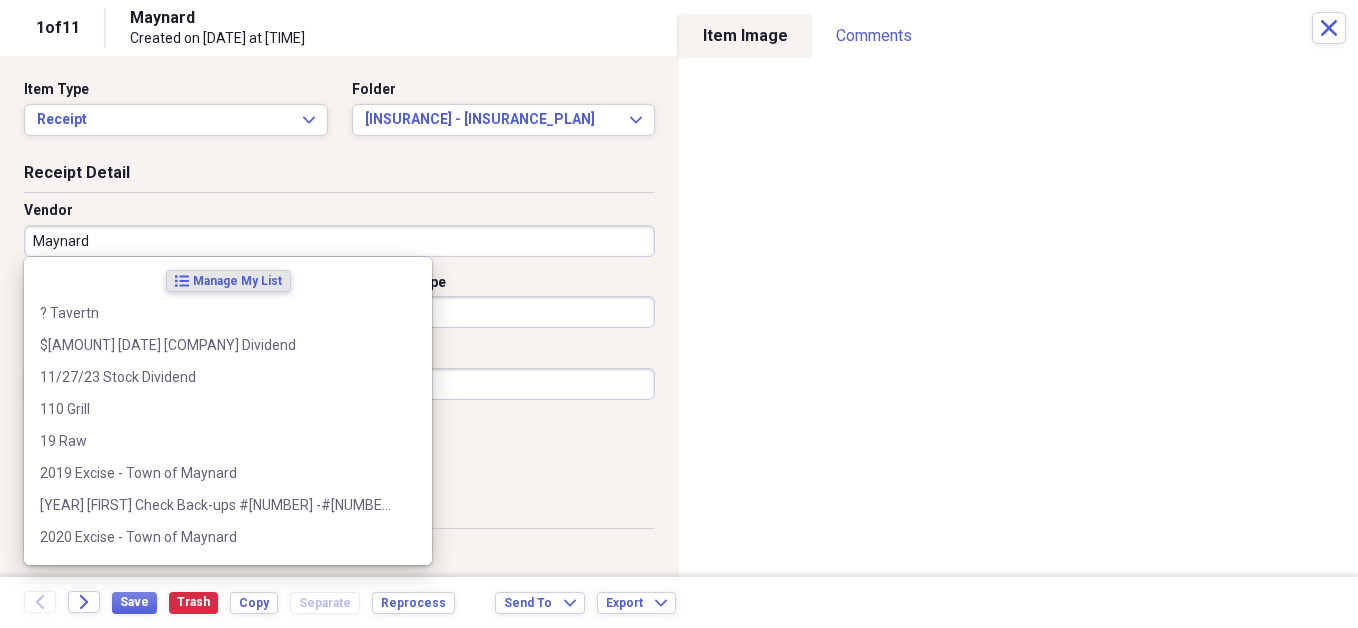 click on "Maynard" at bounding box center (339, 241) 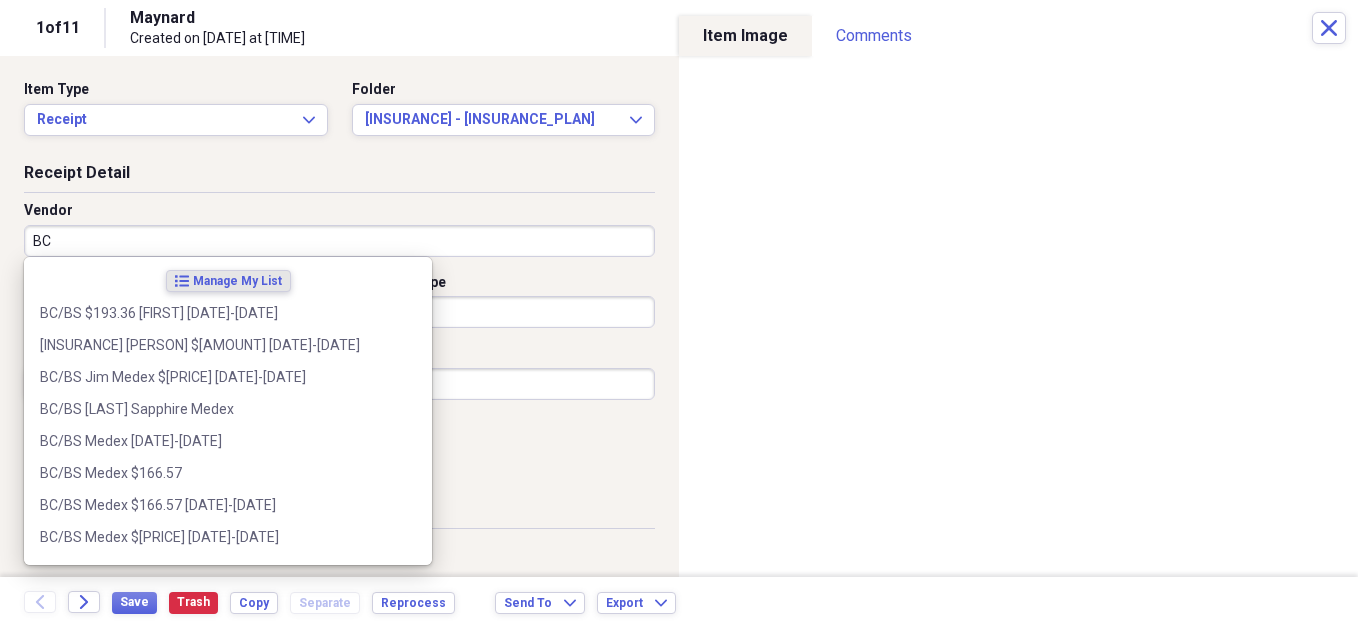 type on "B" 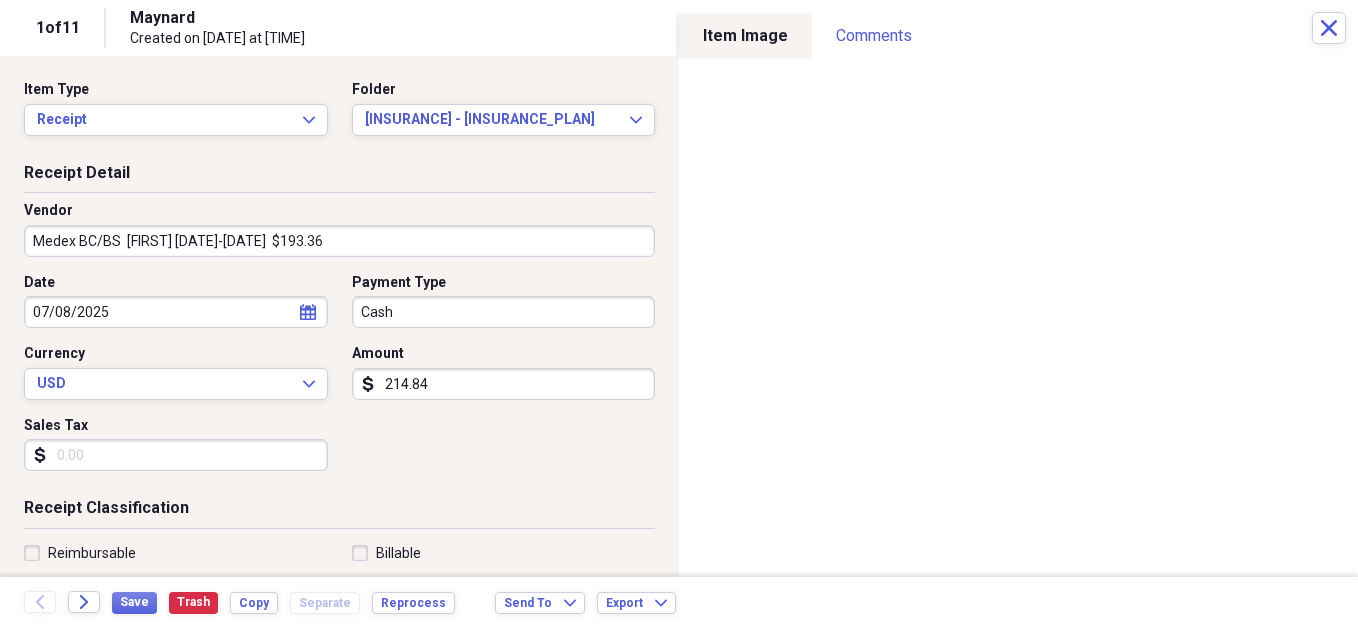 type on "Medex BC/BS  [FIRST] [DATE]-[DATE]  $193.36" 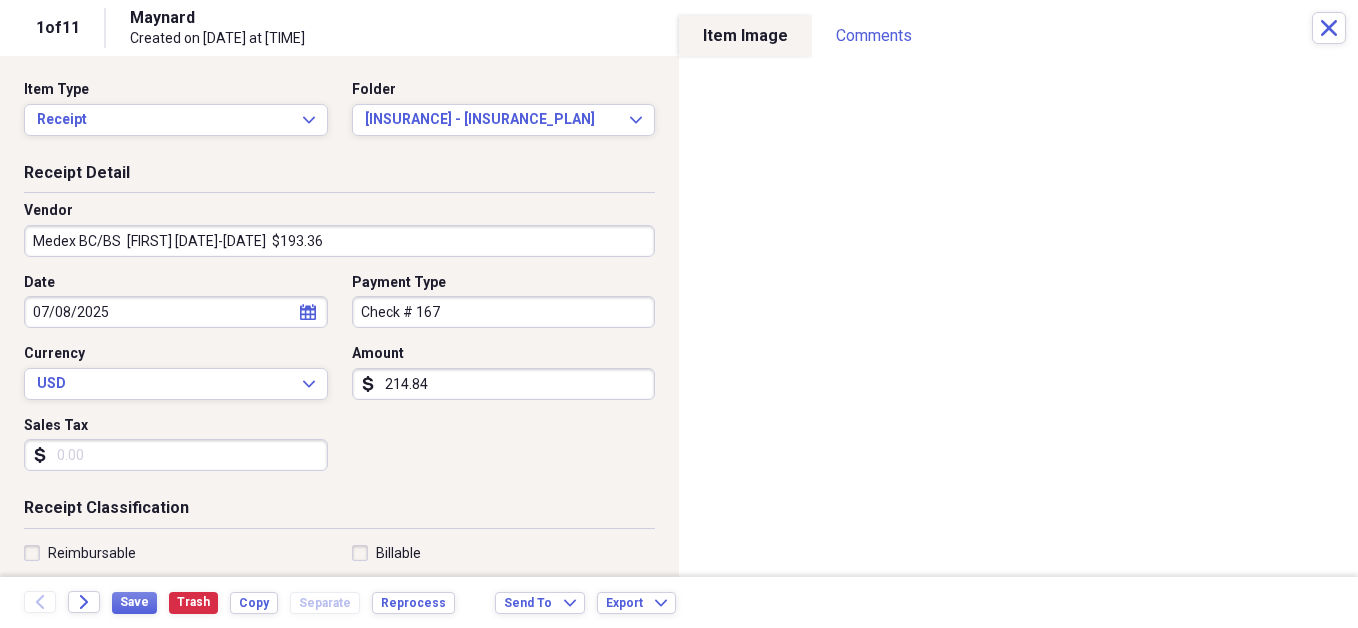 type on "Check # 167" 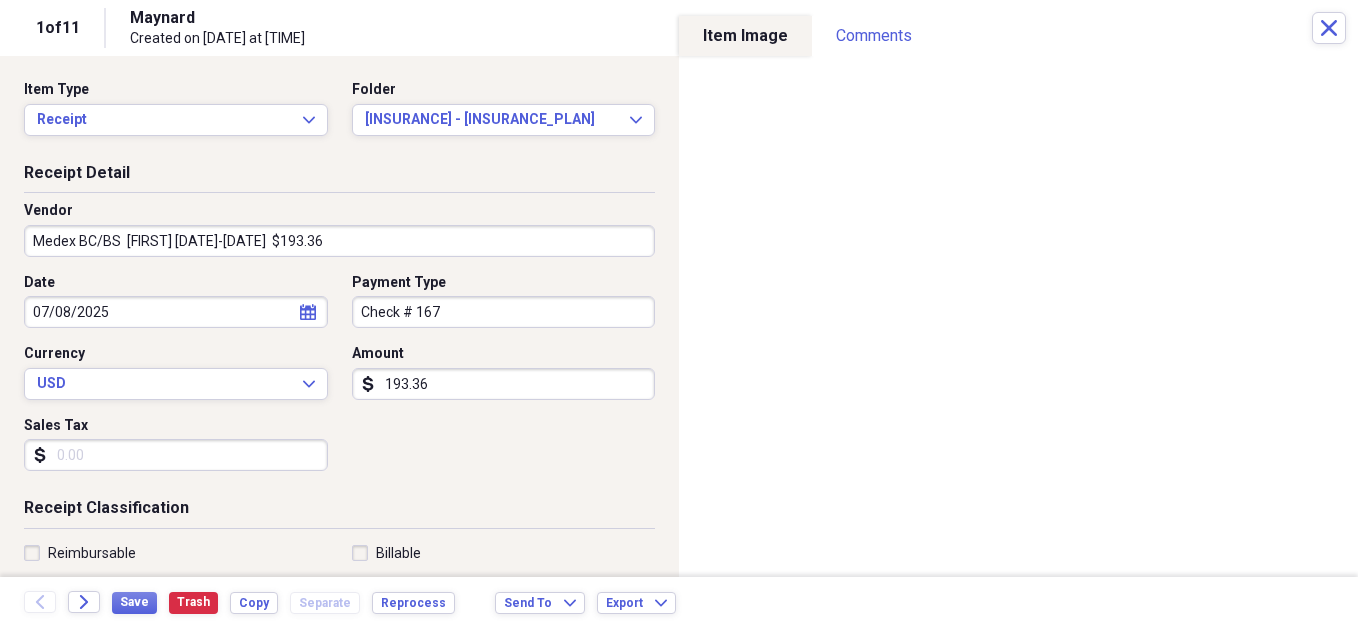 type on "193.36" 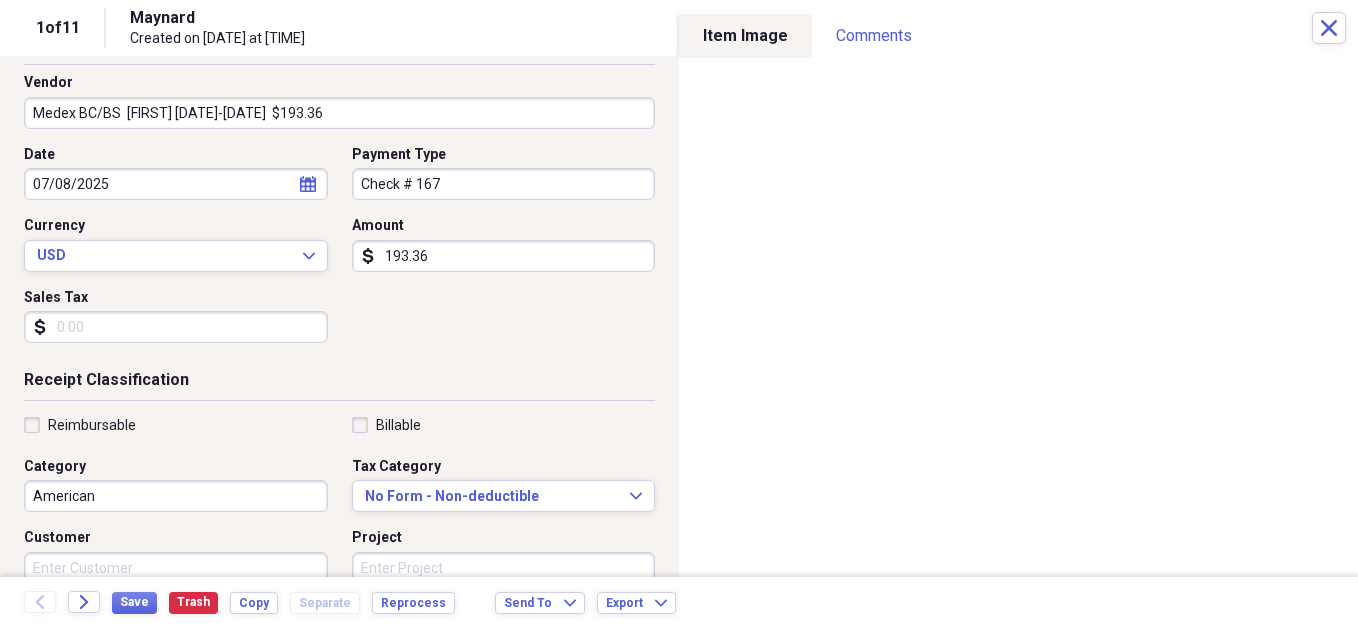 scroll, scrollTop: 227, scrollLeft: 0, axis: vertical 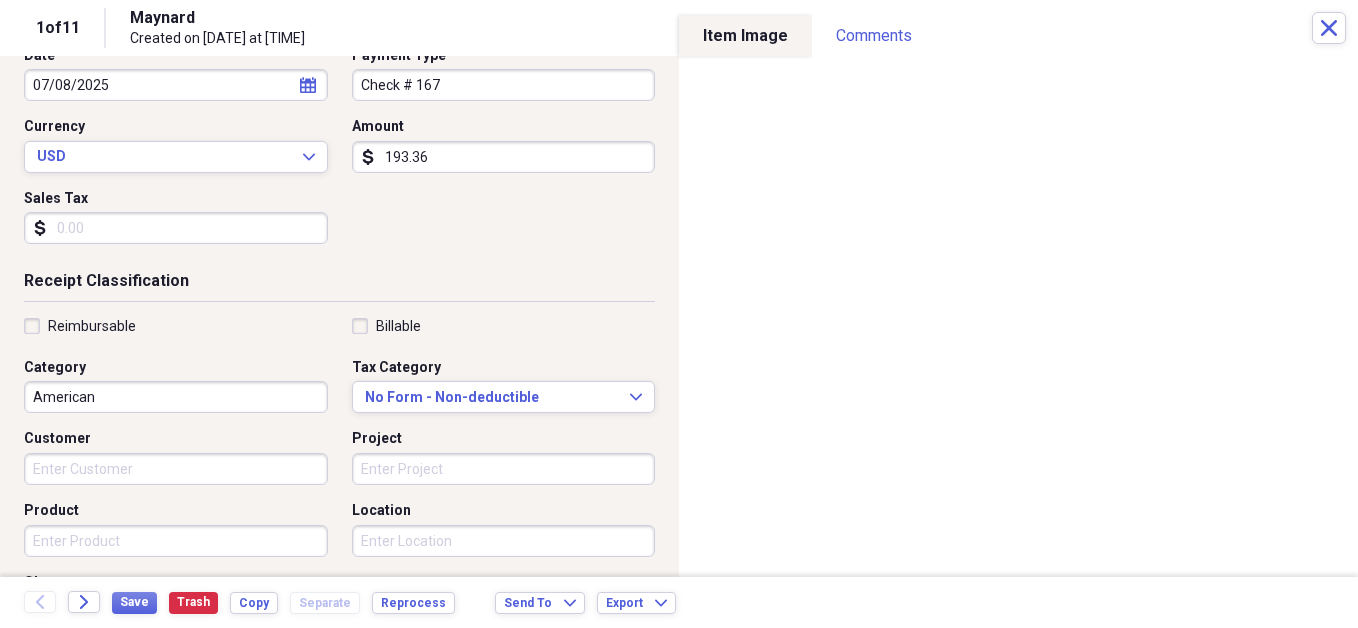 click on "American" at bounding box center [176, 397] 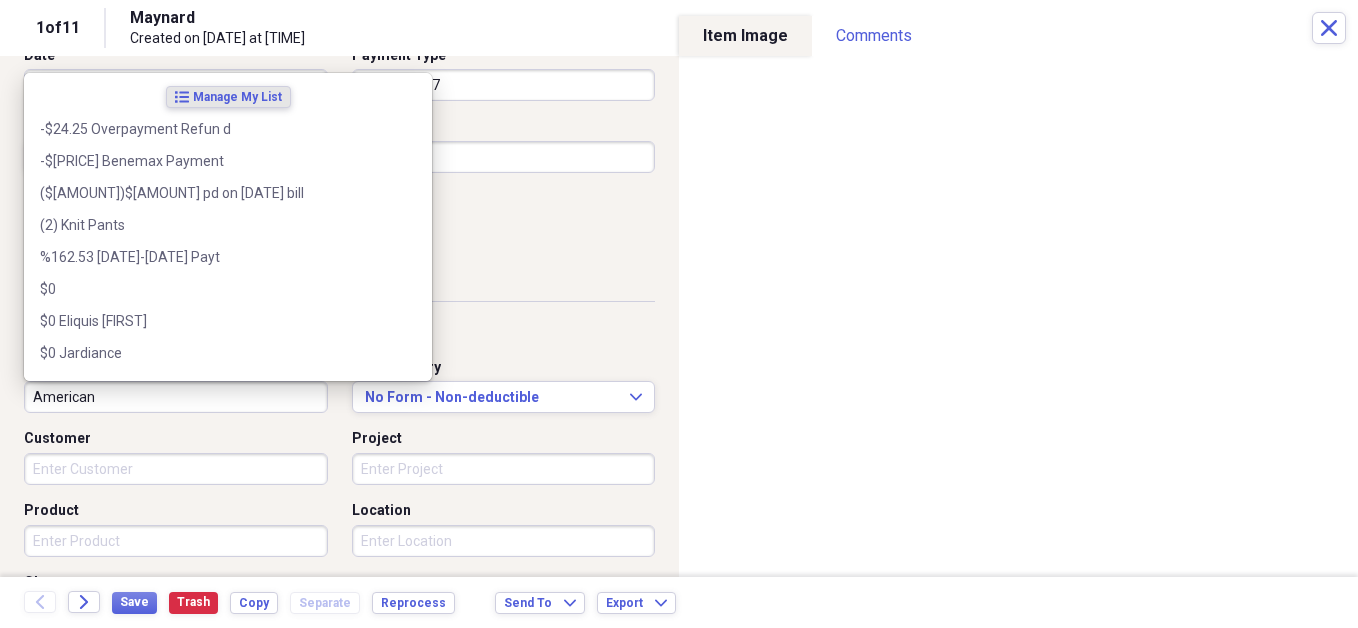 paste on "Medex BC/BS  [FIRST] [DATE]-[DATE]  $193.36" 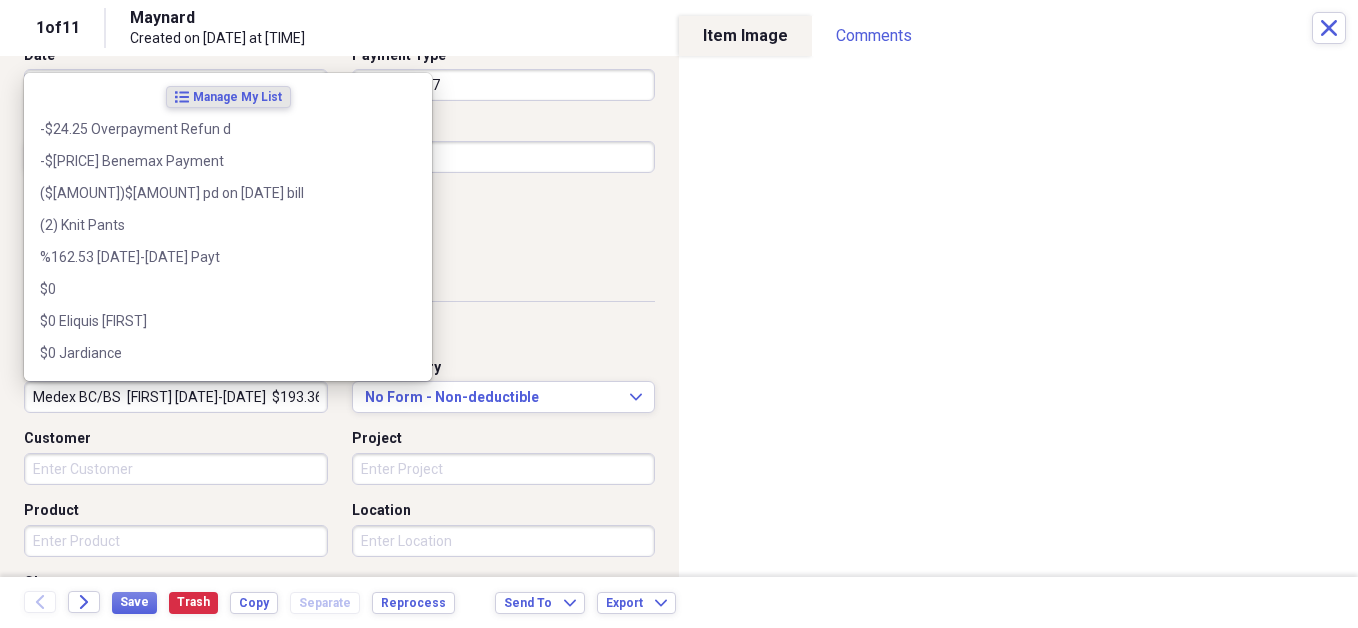 scroll, scrollTop: 0, scrollLeft: 6, axis: horizontal 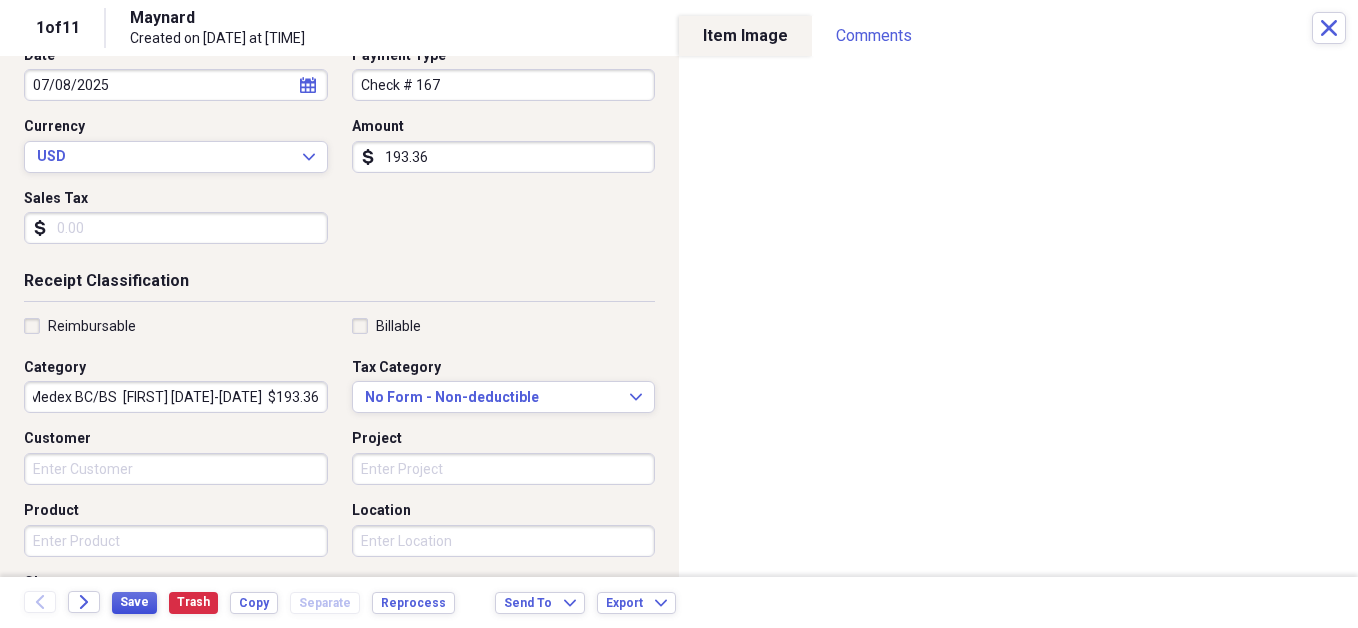 type on "Medex BC/BS  [FIRST] [DATE]-[DATE]  $193.36" 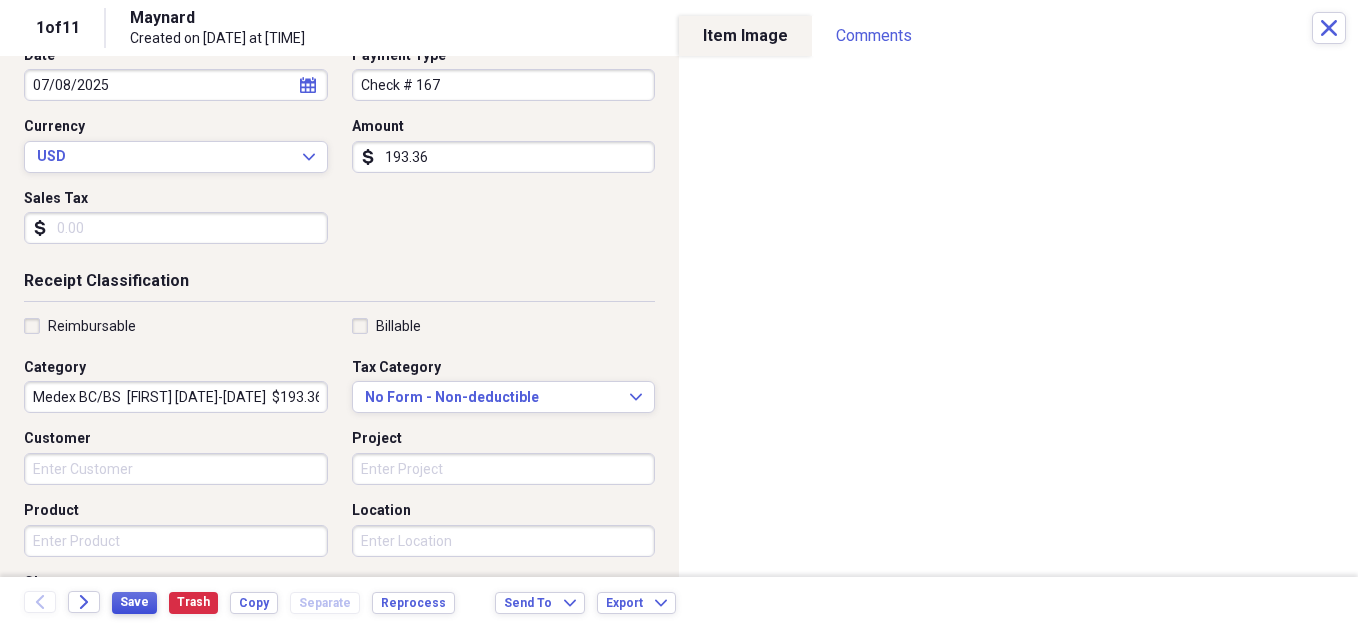 click on "Save" at bounding box center [134, 602] 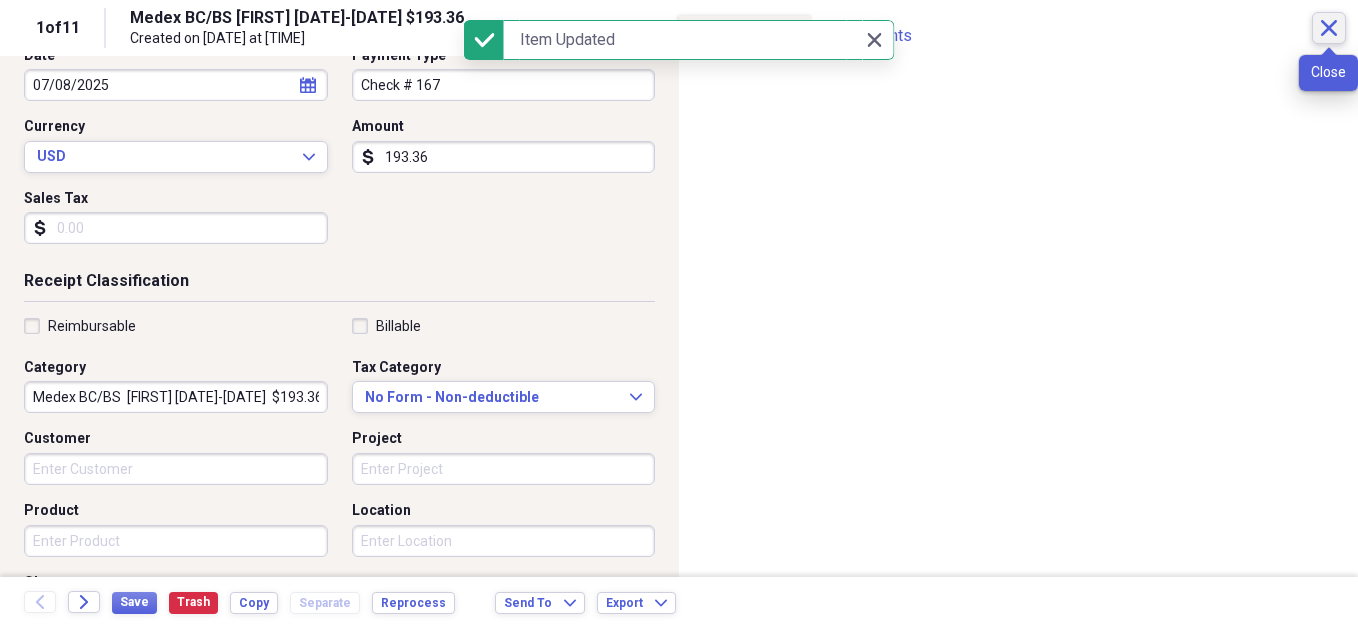click on "Close" at bounding box center (1329, 28) 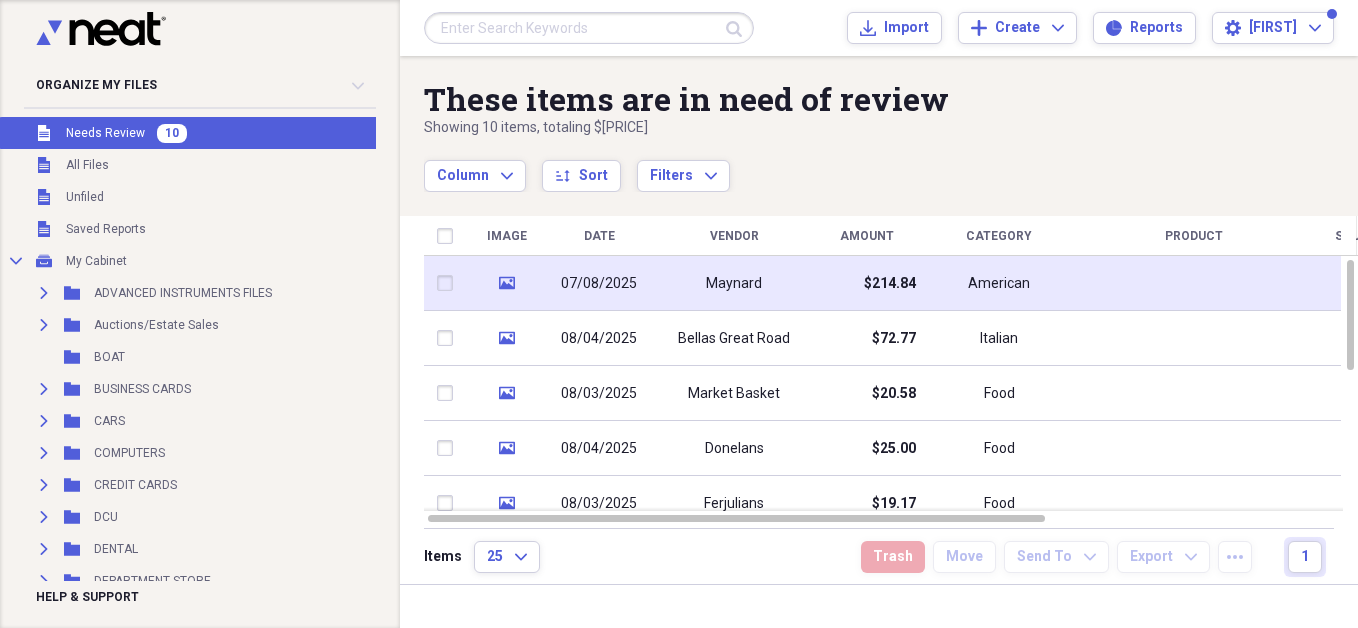 click on "Maynard" at bounding box center (734, 284) 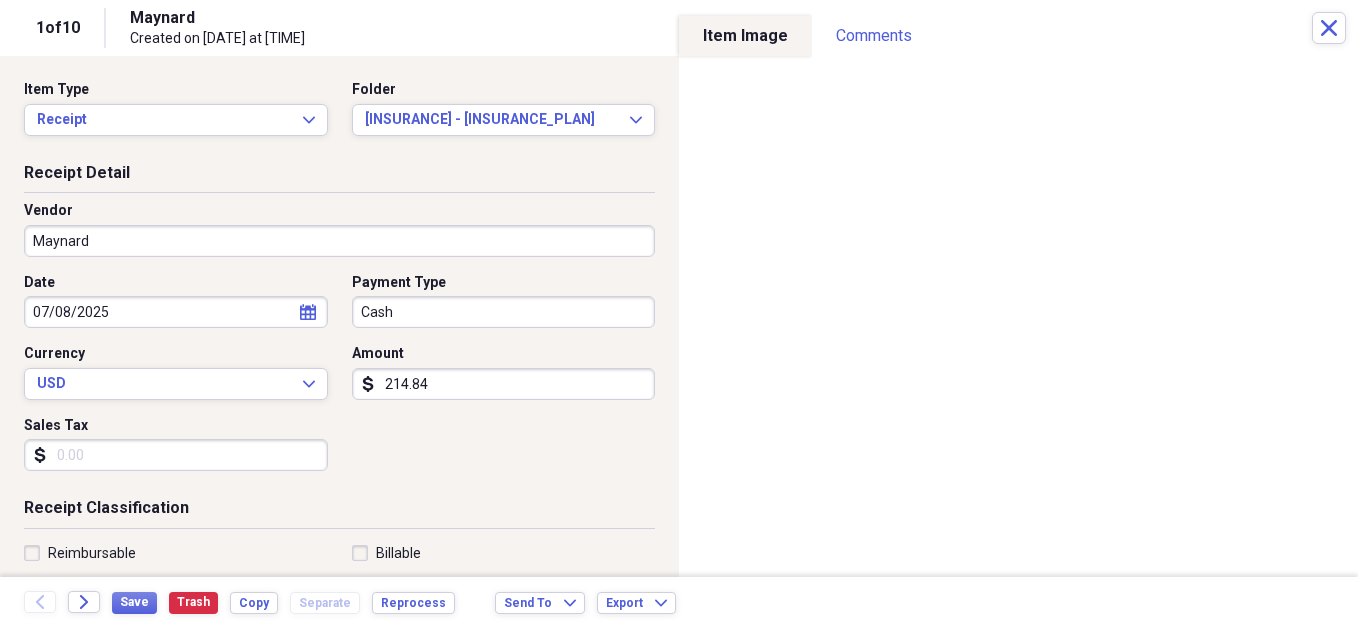 click on "Maynard" at bounding box center (339, 241) 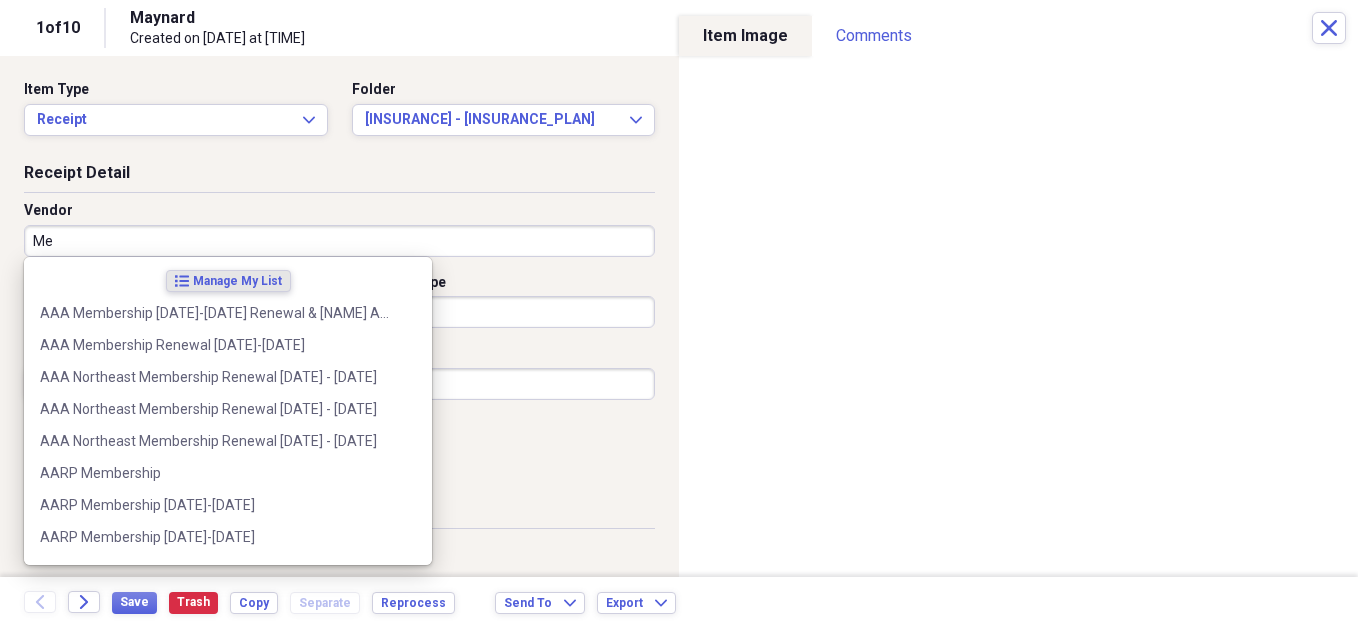 type on "M" 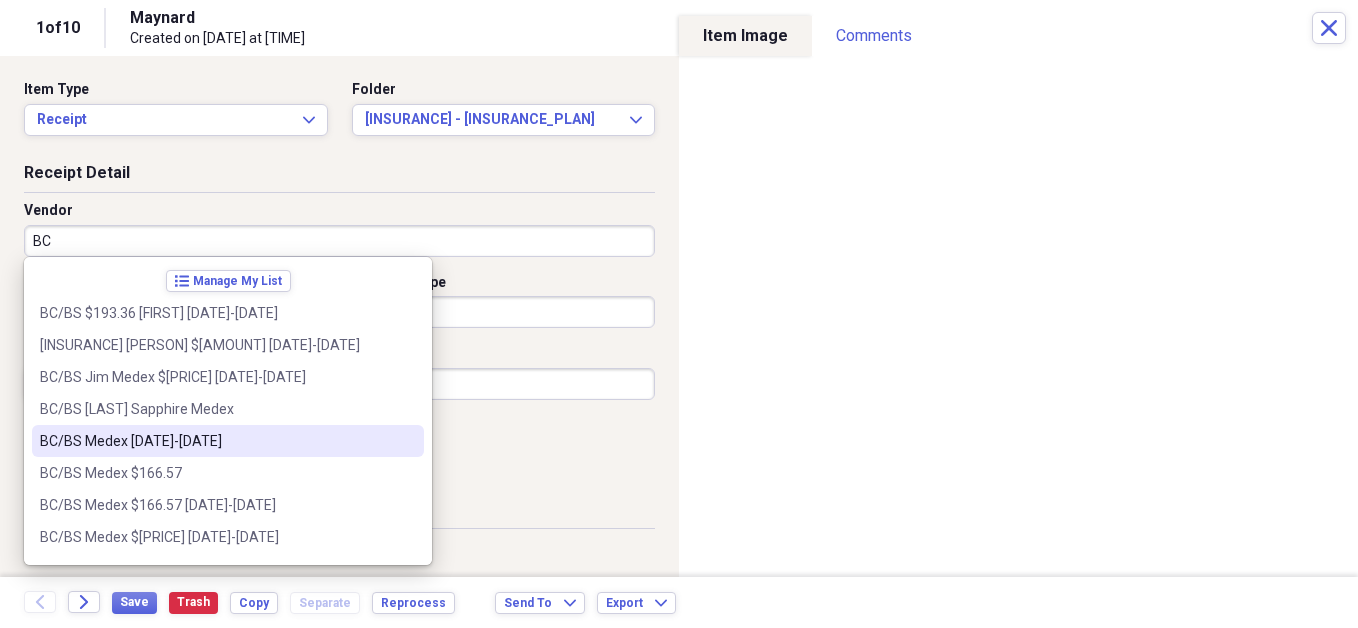 click on "BC/BS Medex [DATE]-[DATE]" at bounding box center [216, 441] 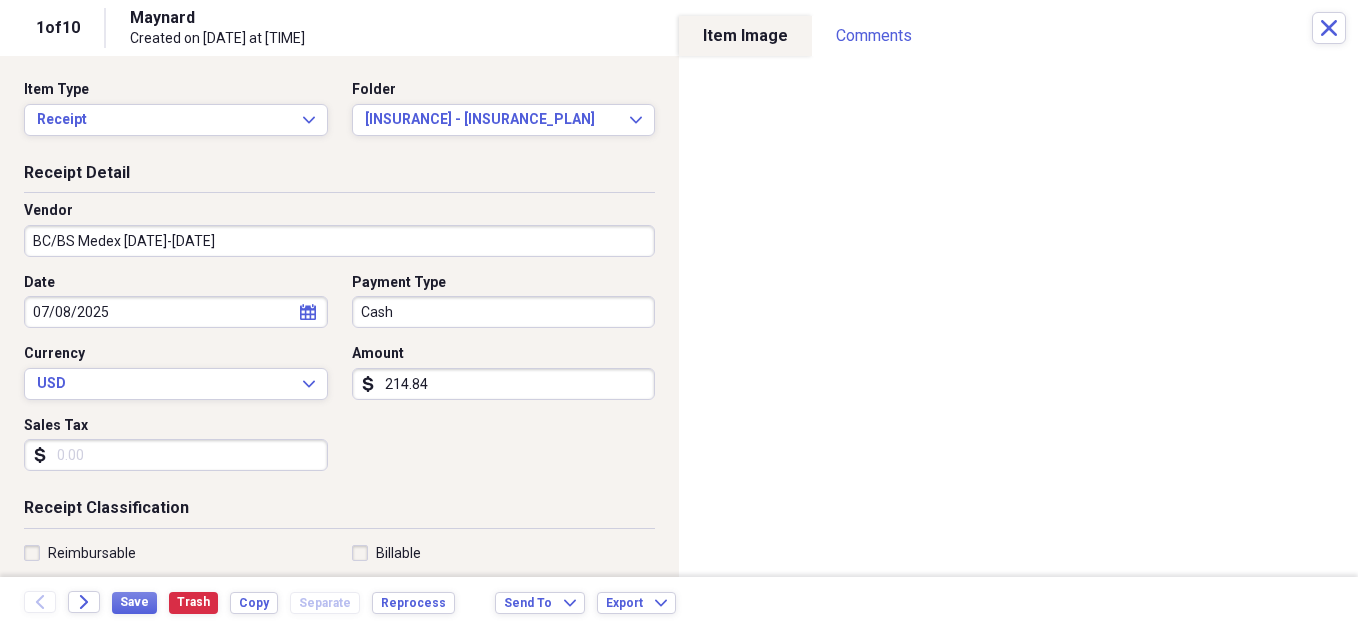 type on "Medex [DATE]-[DATE]" 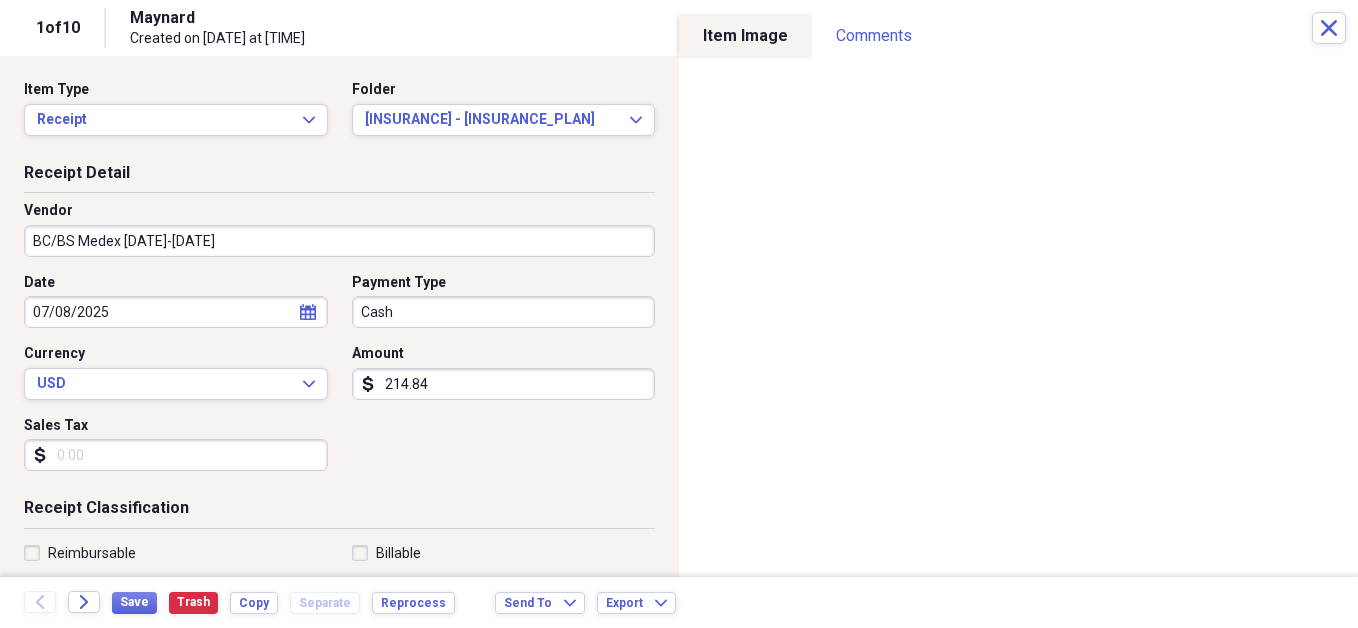 click on "BC/BS Medex [DATE]-[DATE]" at bounding box center (339, 241) 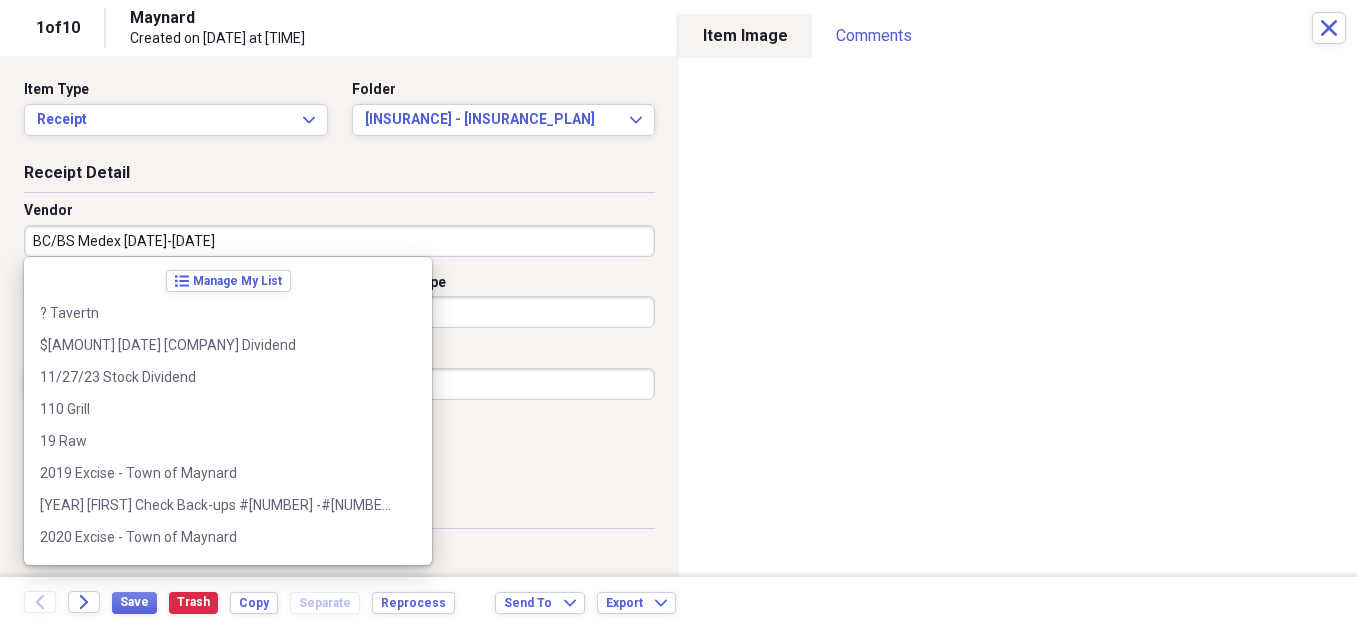 scroll, scrollTop: 14428, scrollLeft: 0, axis: vertical 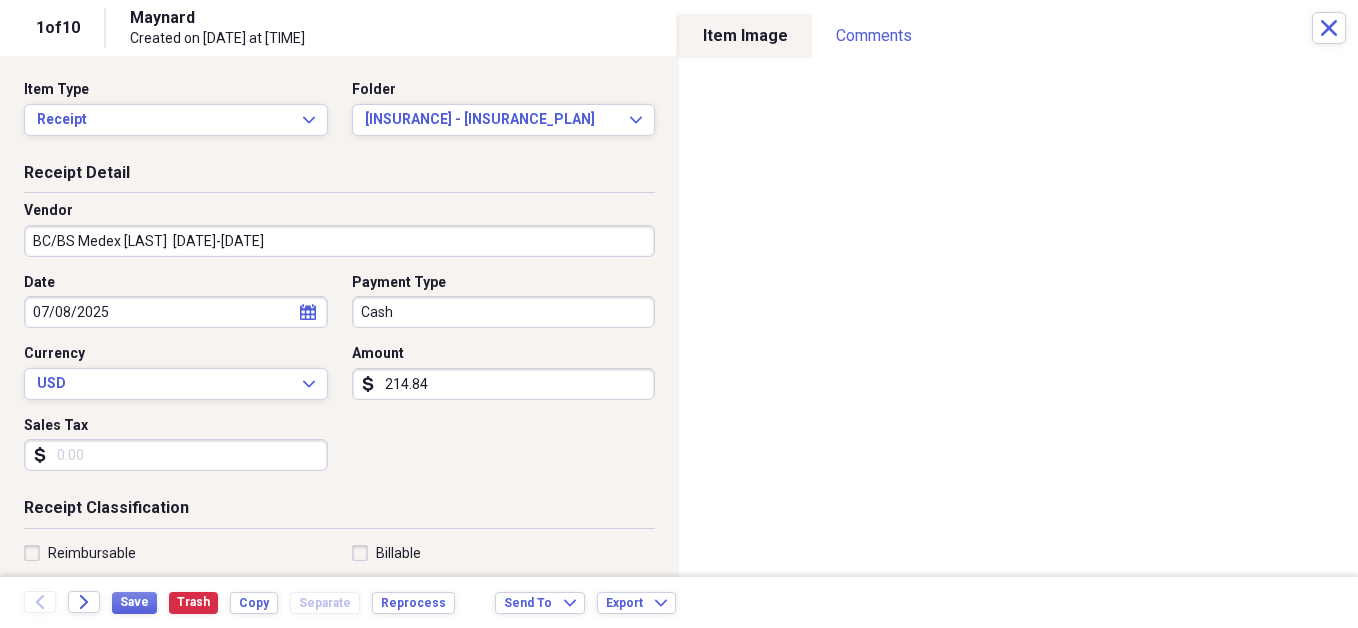 click on "BC/BS Medex [LAST]  [DATE]-[DATE]" at bounding box center [339, 241] 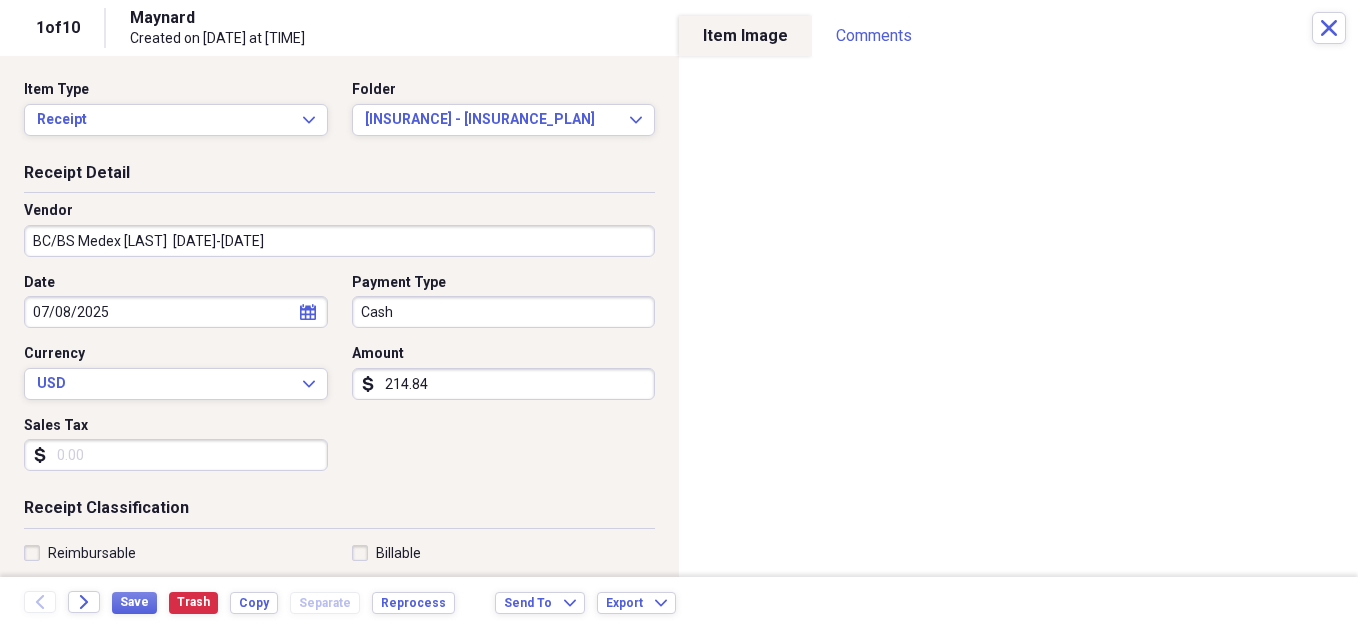 click on "BC/BS Medex [LAST]  [DATE]-[DATE]" at bounding box center (339, 241) 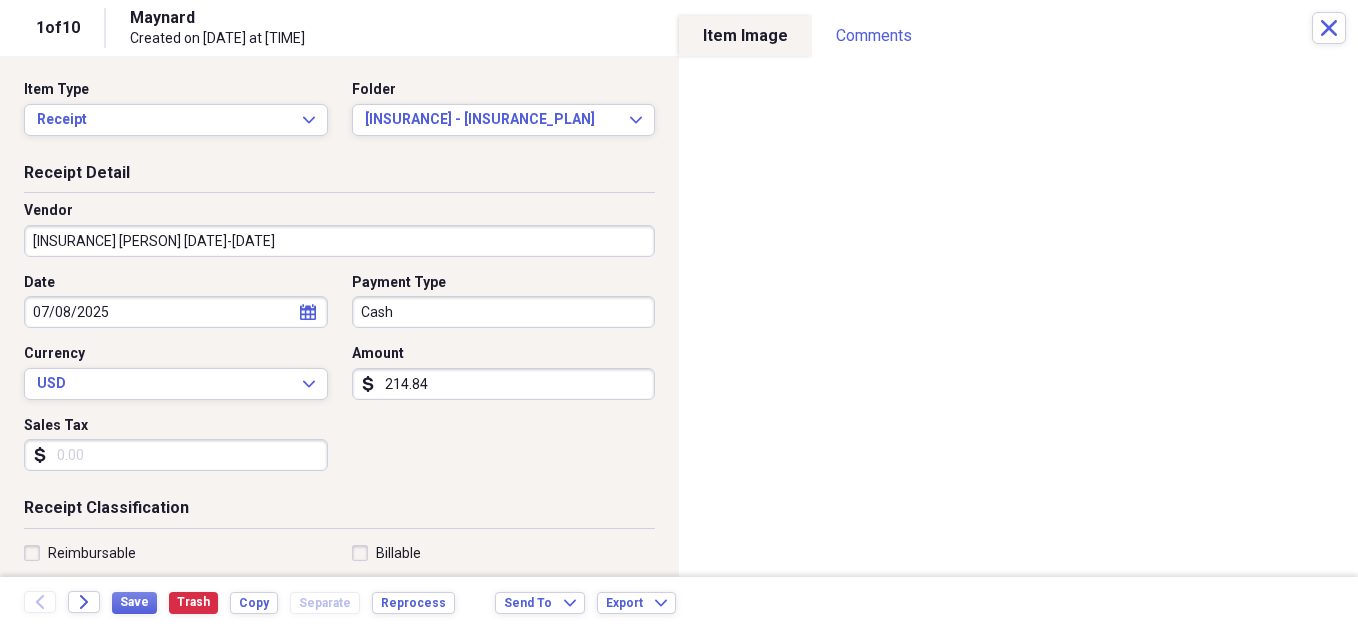 click on "[INSURANCE] [PERSON] [DATE]-[DATE]" at bounding box center [339, 241] 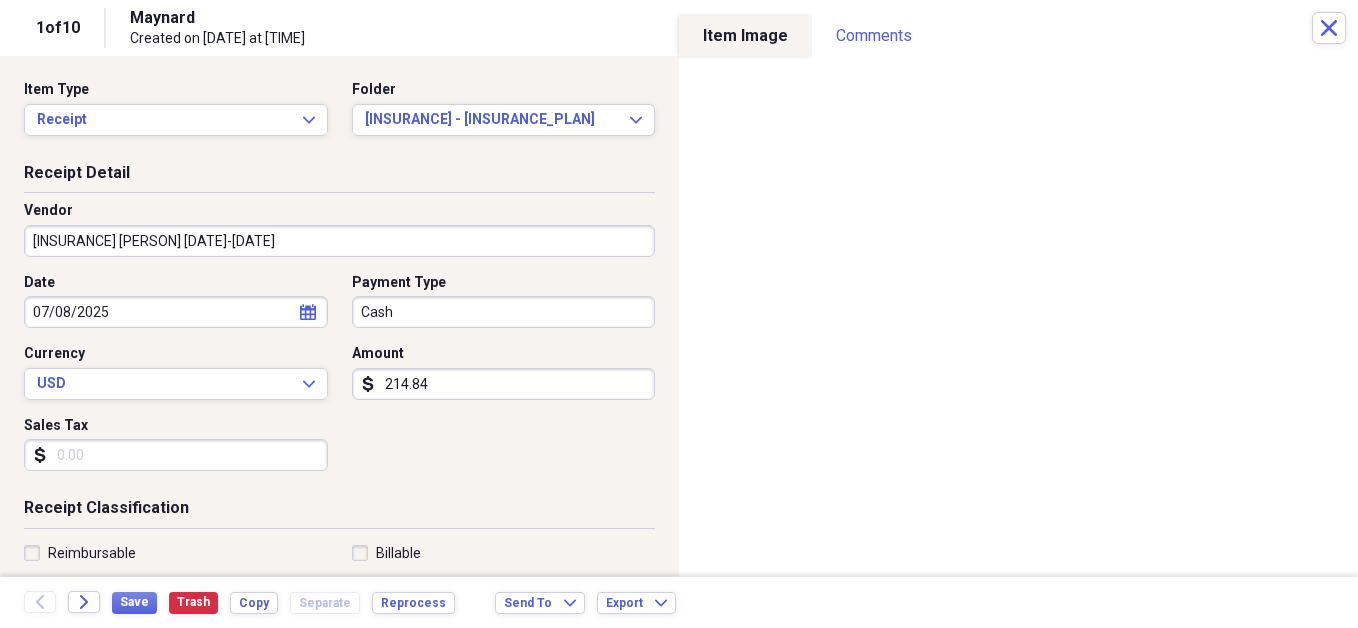 click on "[INSURANCE] [PERSON] [DATE]-[DATE]" at bounding box center (339, 241) 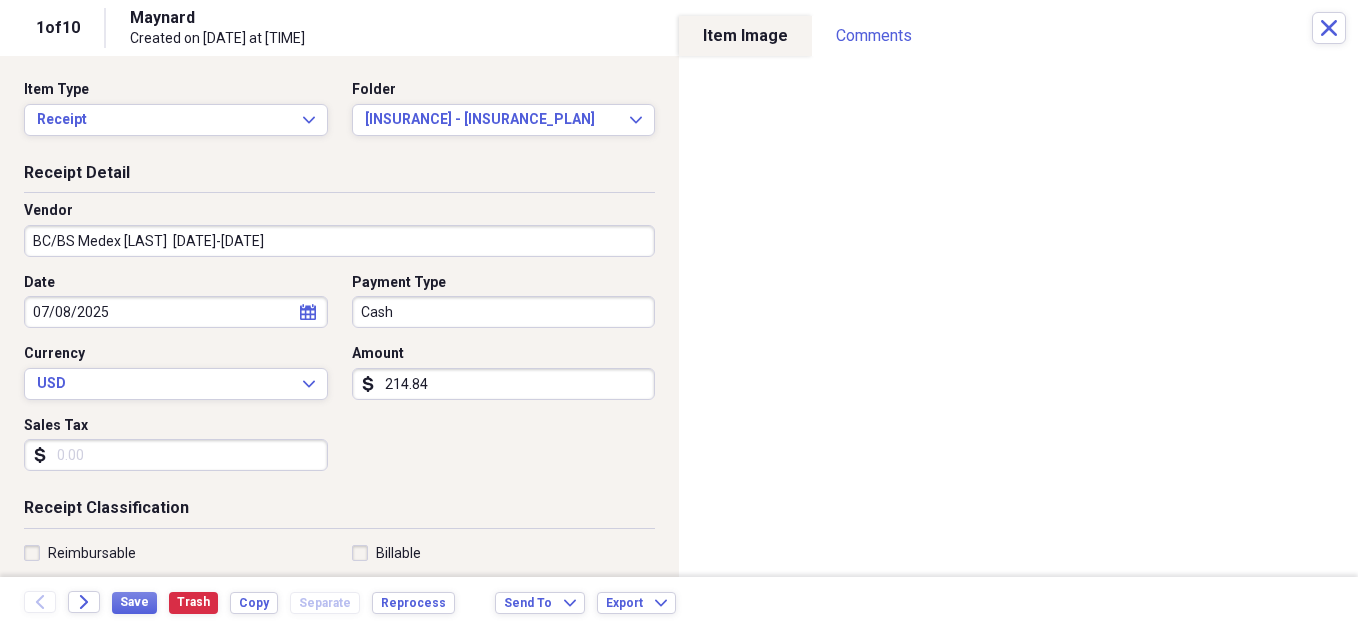 type on "BC/BS Medex [LAST]  [DATE]-[DATE]" 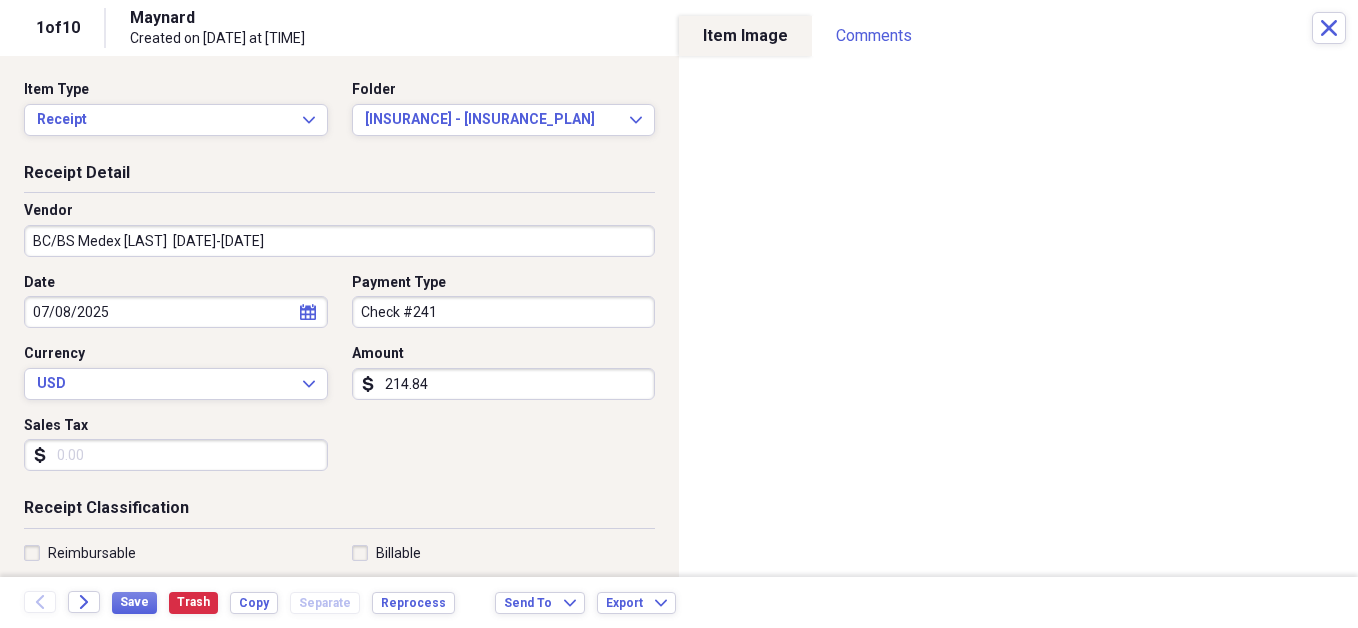 type on "Check #241" 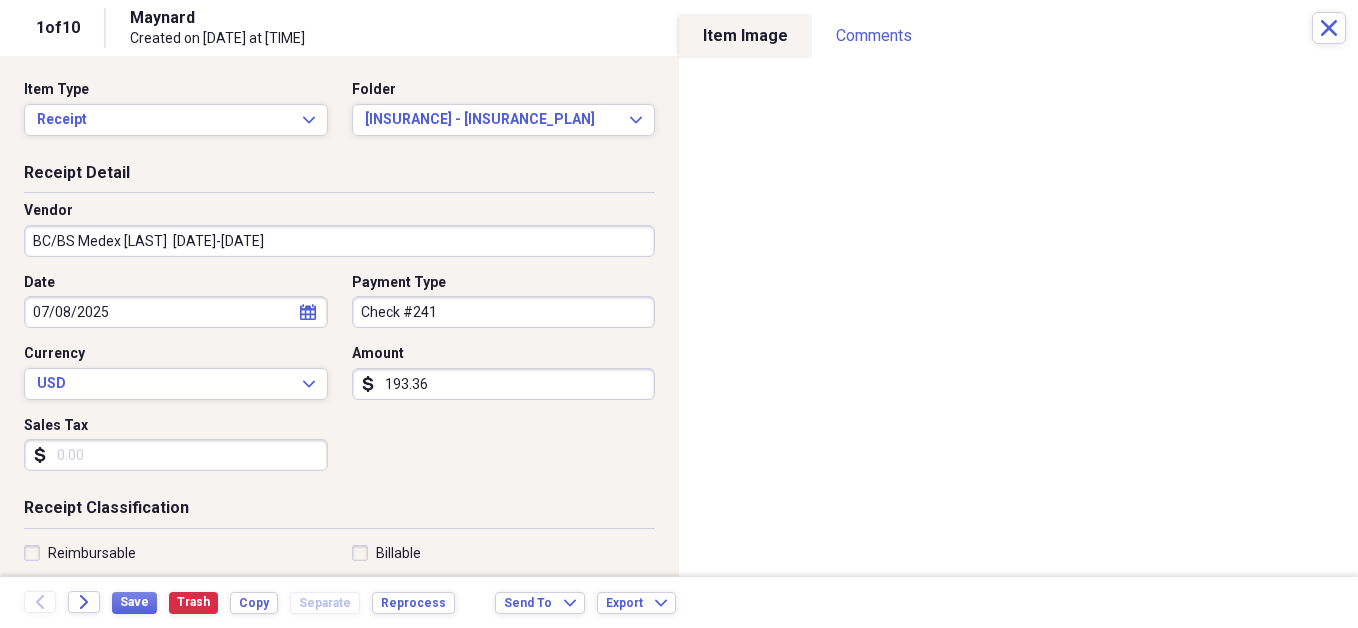 type on "193.36" 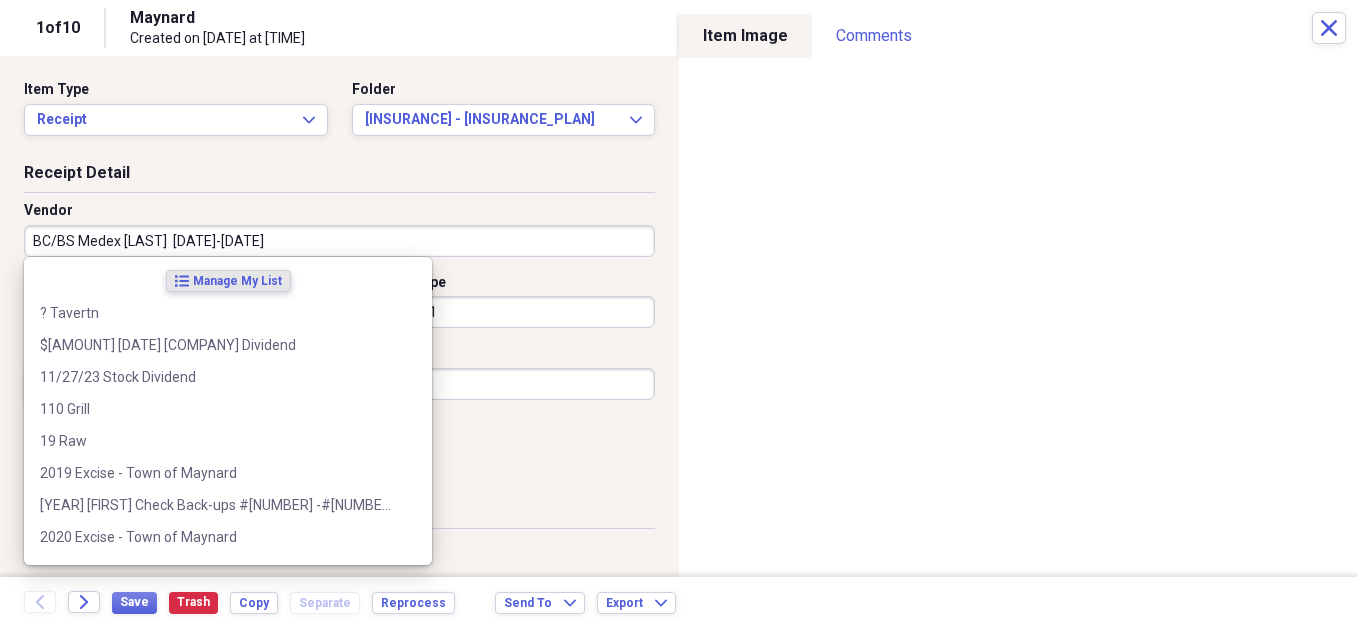 click on "BC/BS Medex [LAST]  [DATE]-[DATE]" at bounding box center (339, 241) 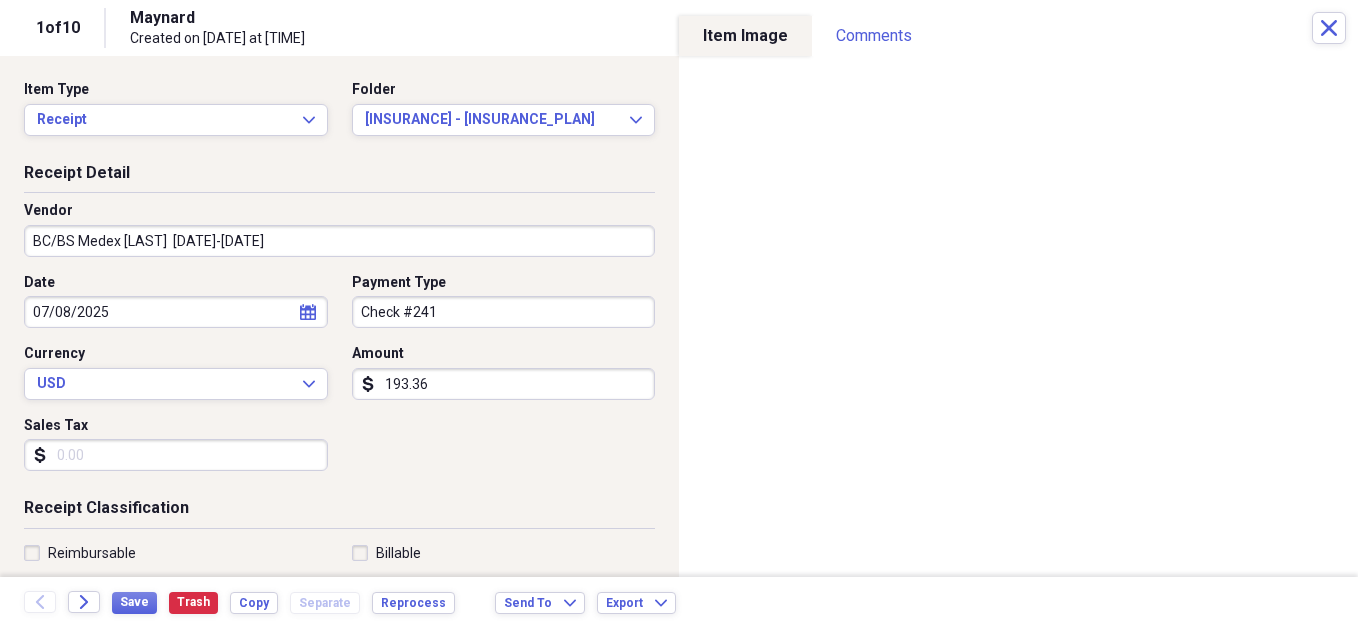click on "Receipt Classification" at bounding box center (339, 512) 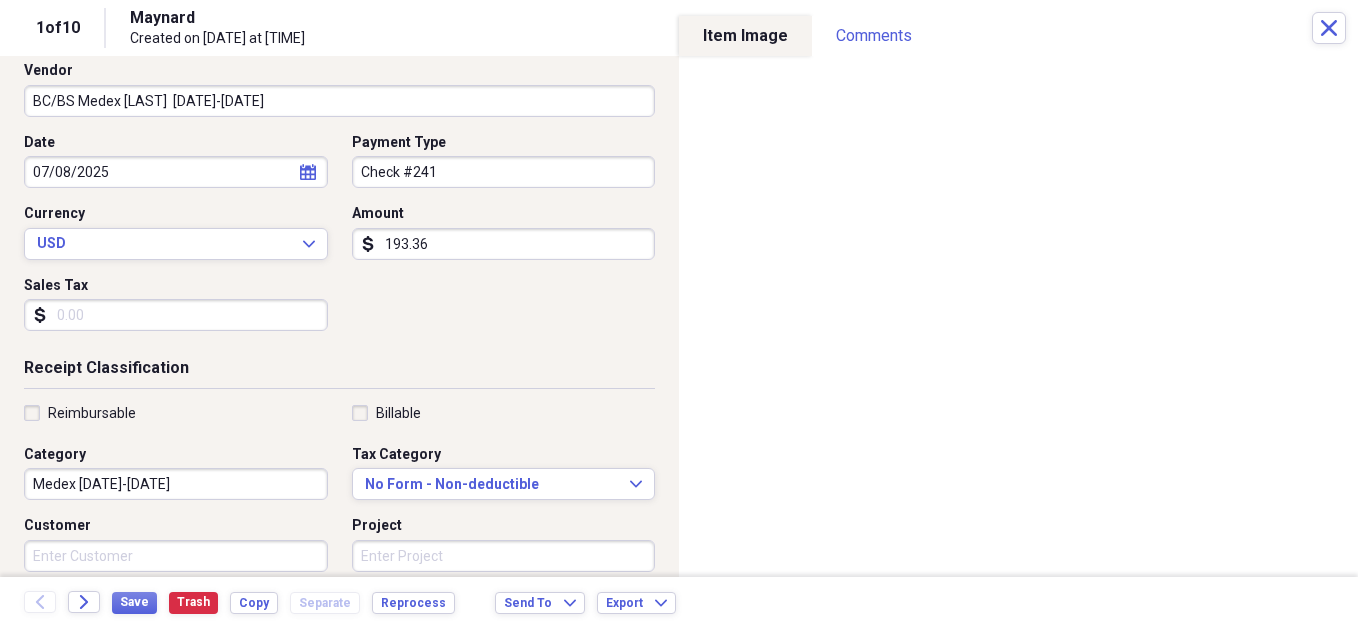 scroll, scrollTop: 143, scrollLeft: 0, axis: vertical 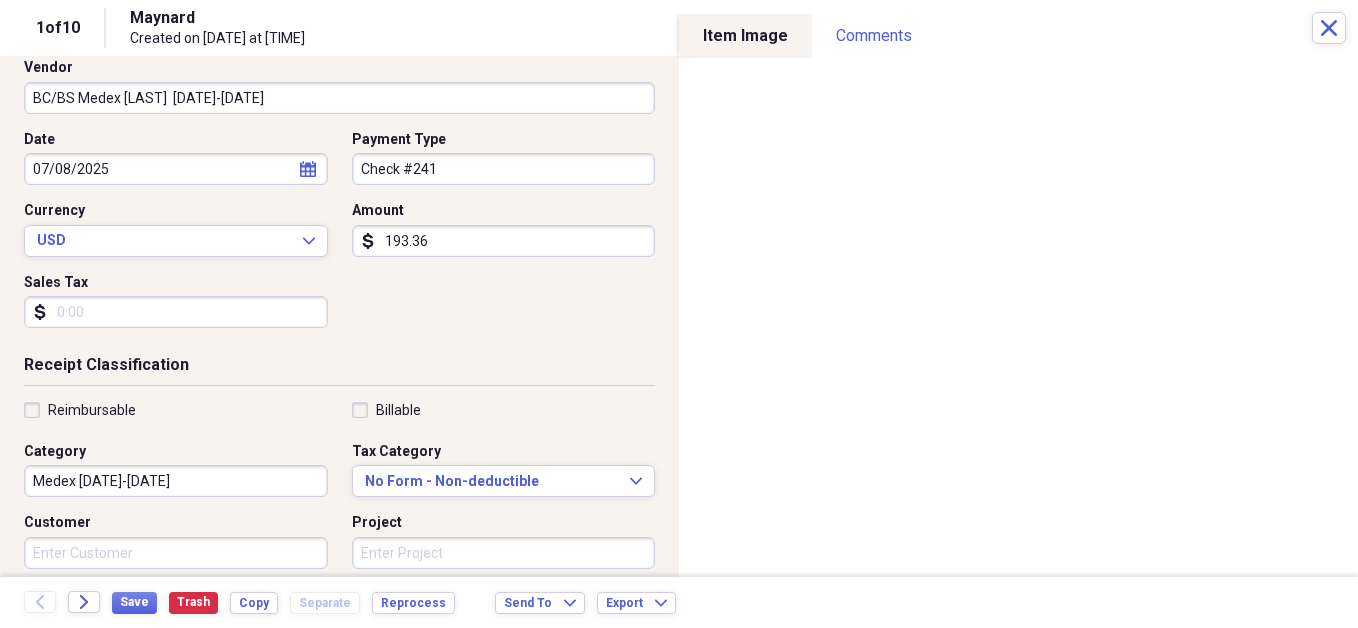 click on "Medex [DATE]-[DATE]" at bounding box center [176, 481] 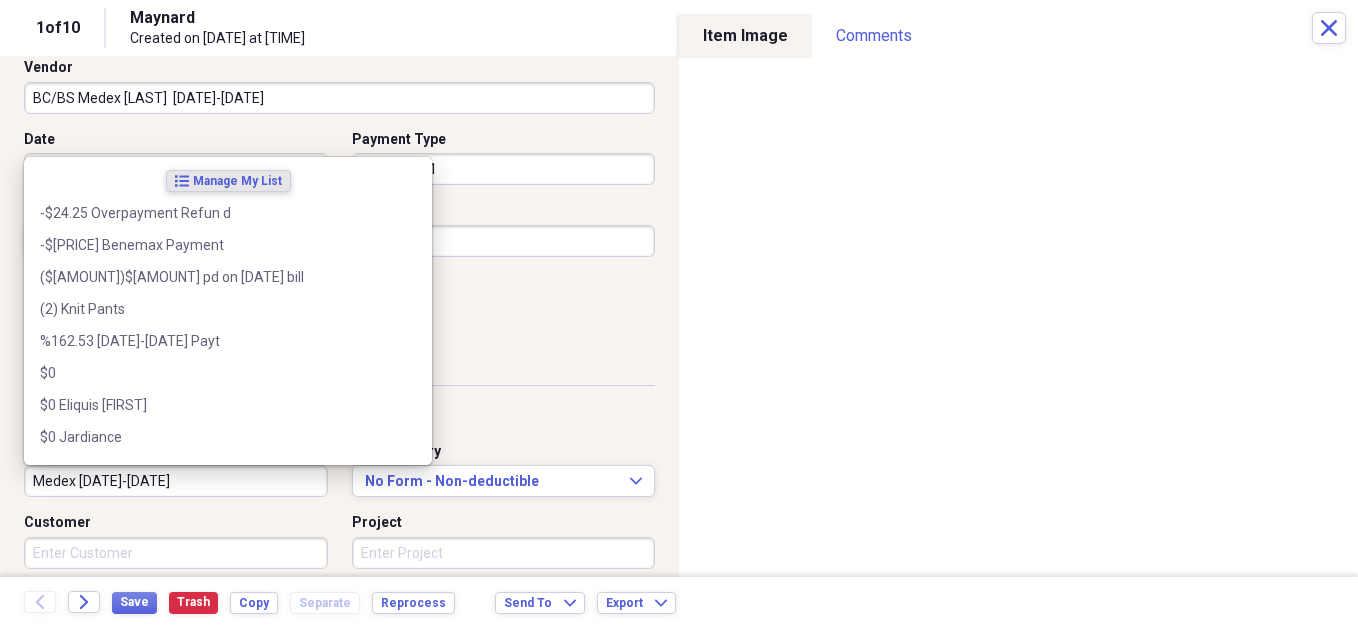 paste on "BC/BS Medex [LAST]  [DATE]-[DATE]" 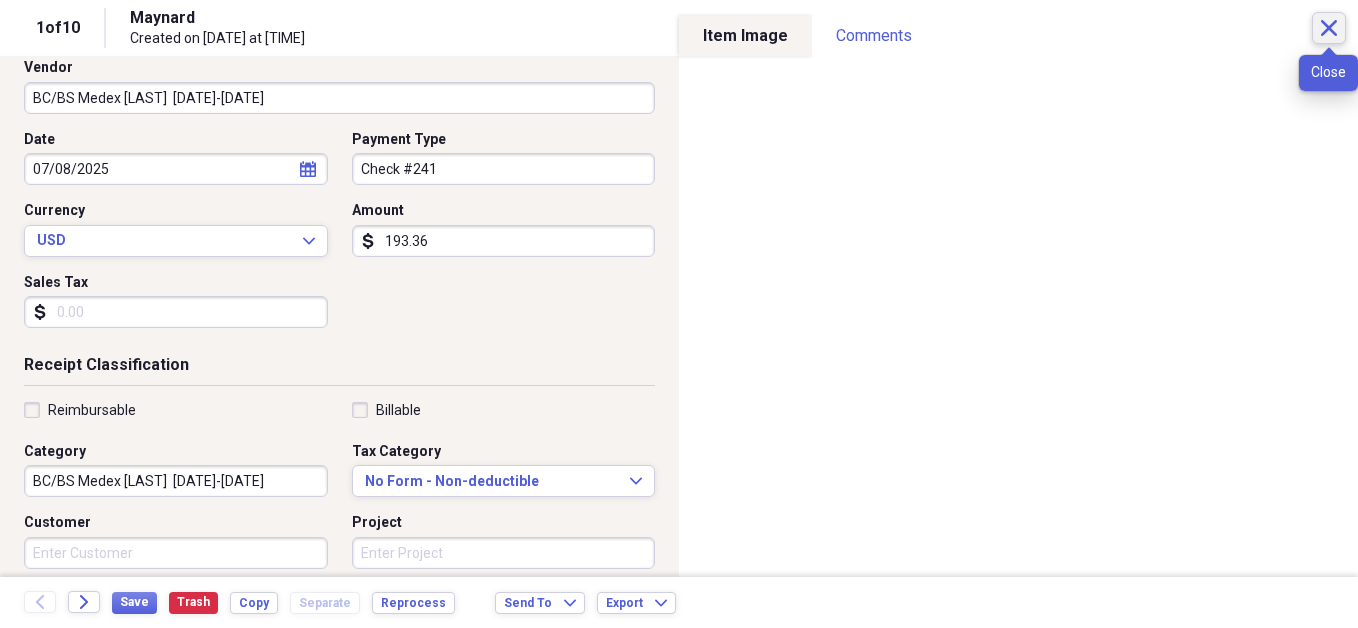 type on "BC/BS Medex [LAST]  [DATE]-[DATE]" 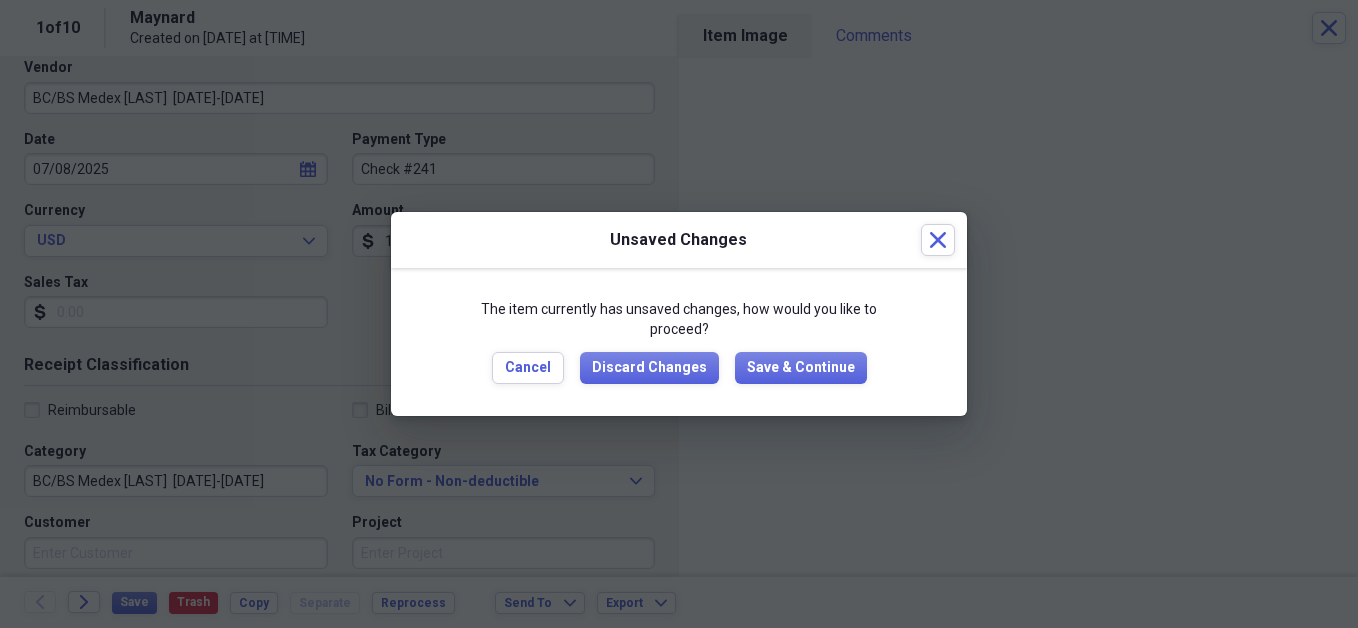 click at bounding box center (679, 314) 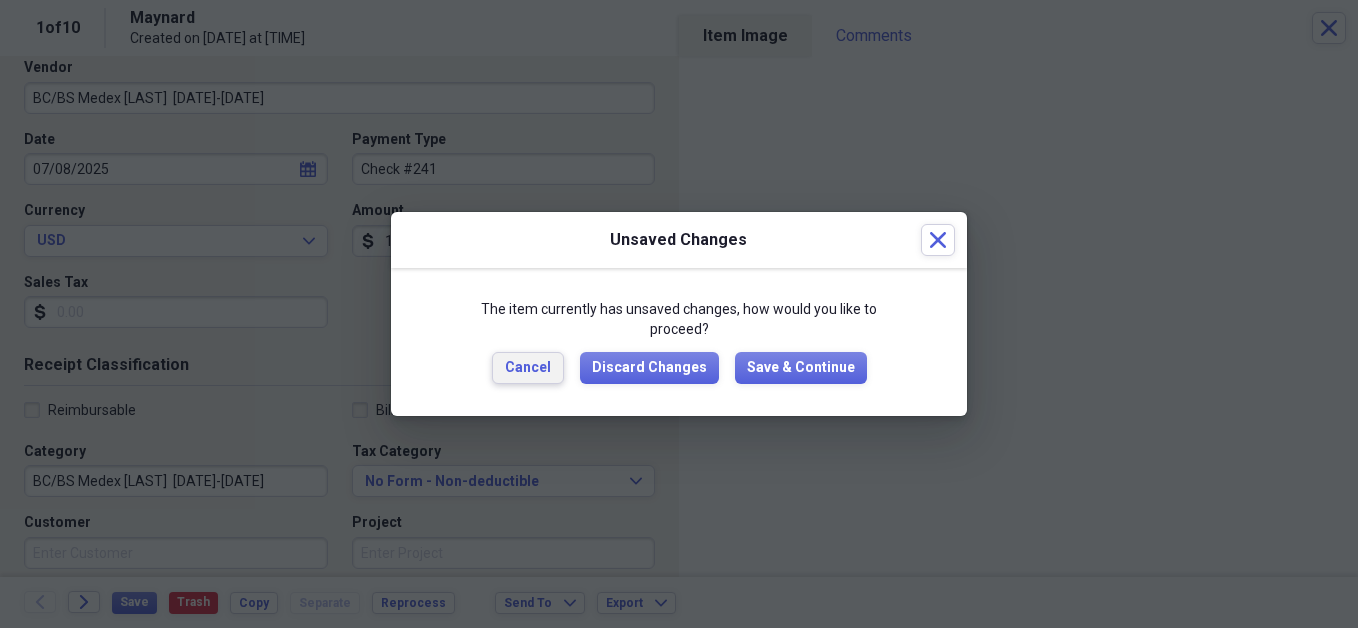 click on "Cancel" at bounding box center (528, 368) 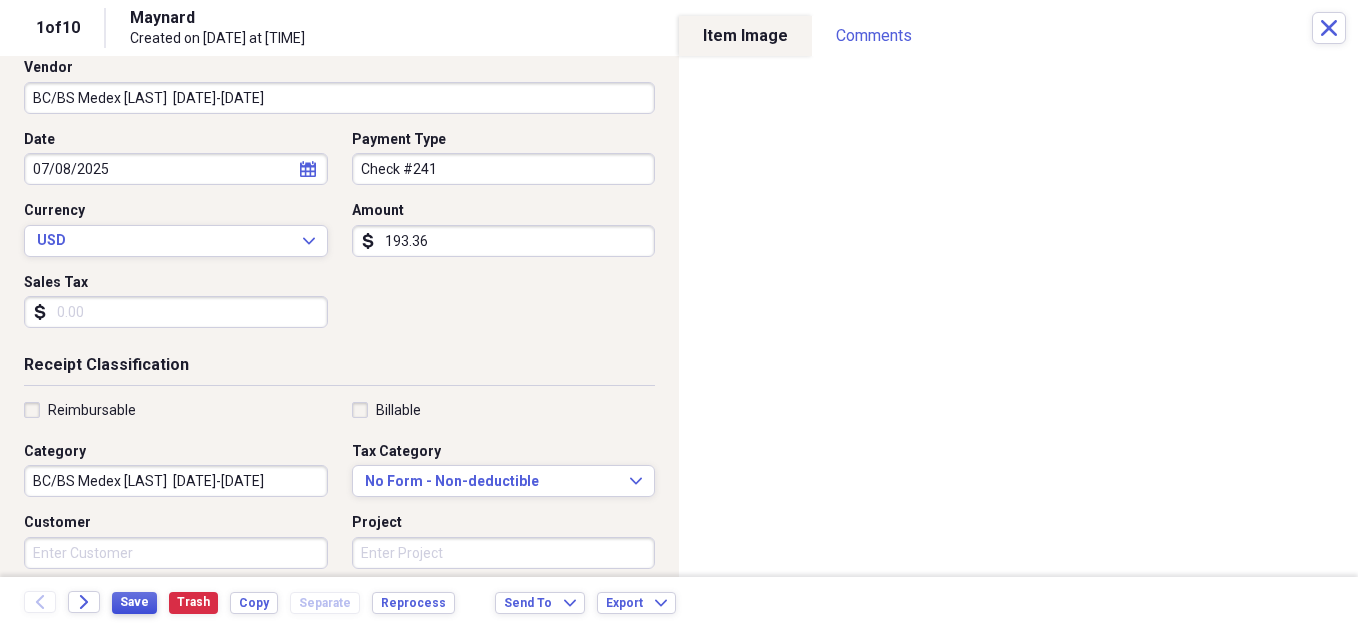 click on "Save" at bounding box center (134, 602) 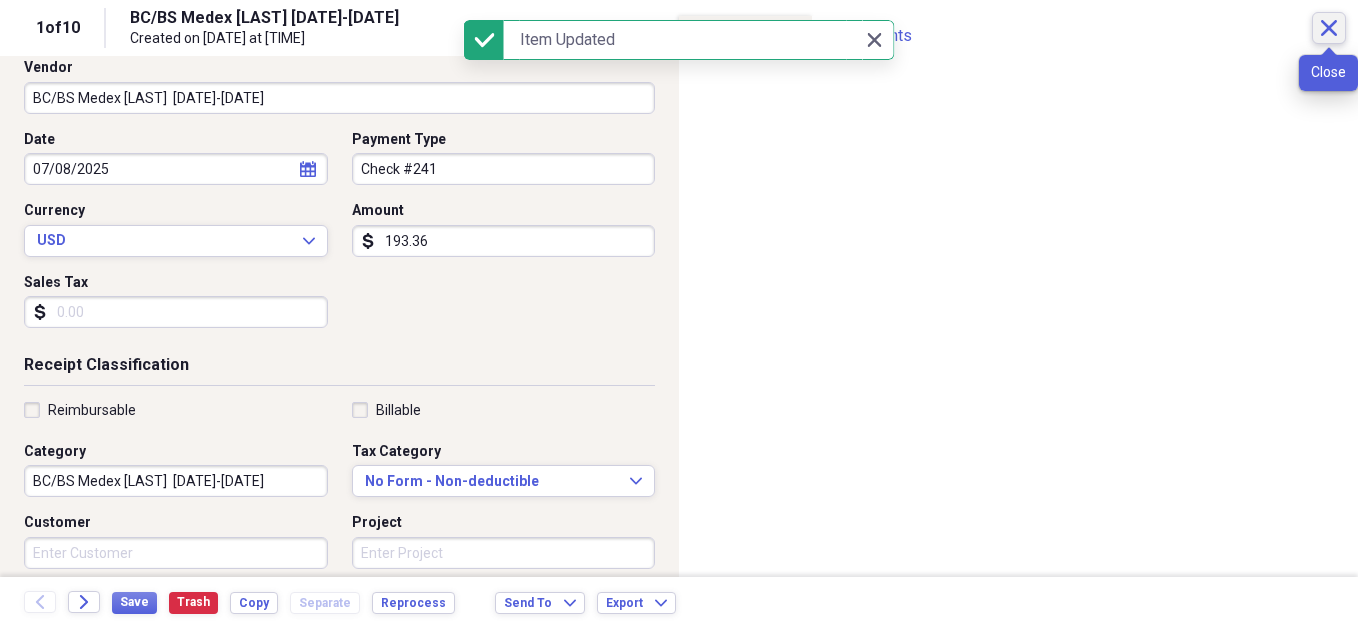 click on "Close" 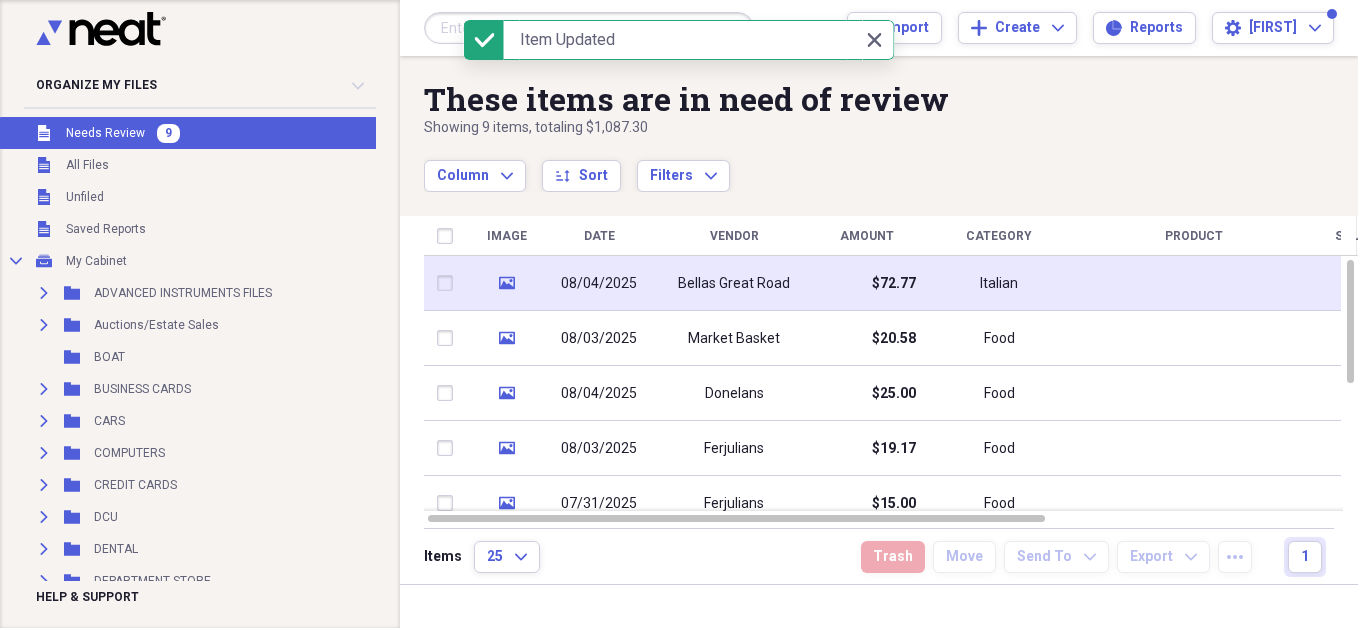 click on "Bellas Great Road" at bounding box center (734, 284) 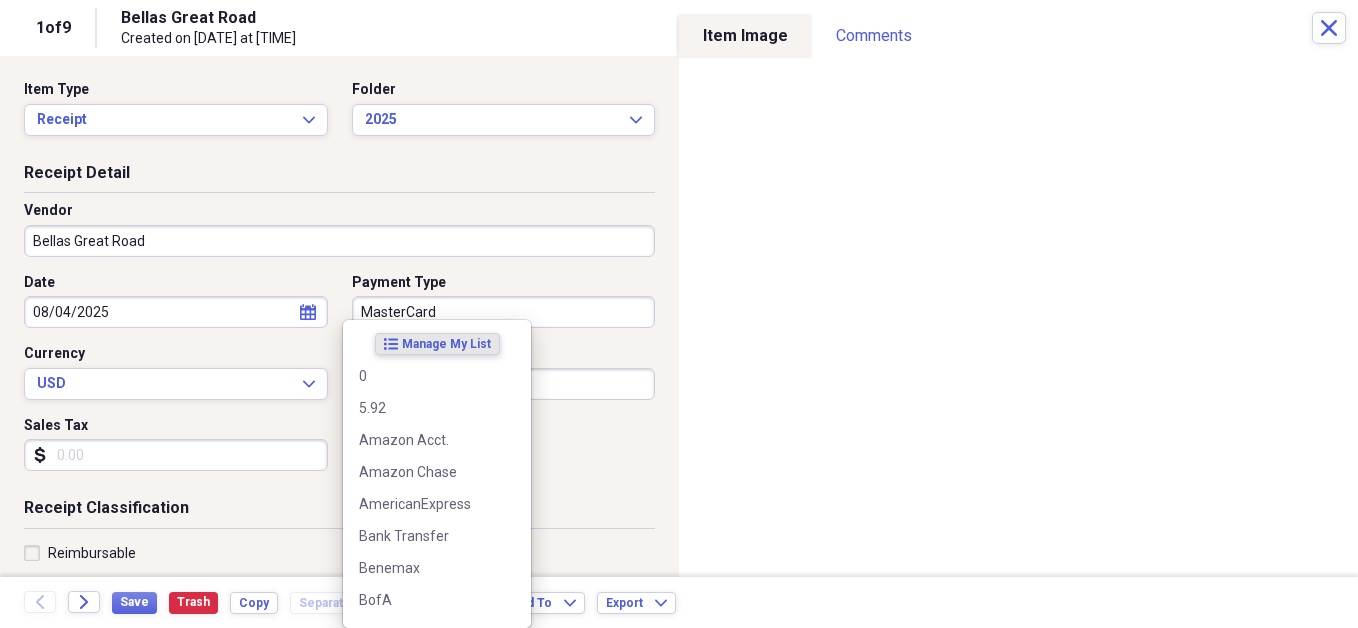 click on "MasterCard" at bounding box center [504, 312] 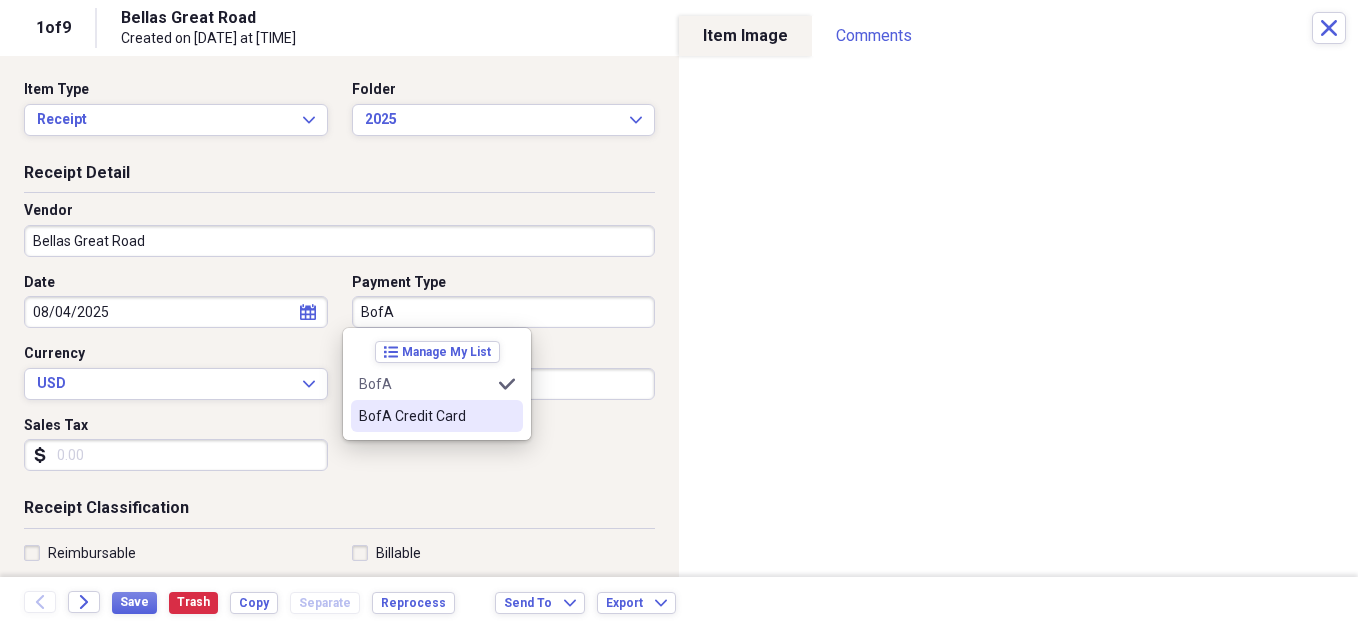 click on "BofA Credit Card" at bounding box center [425, 416] 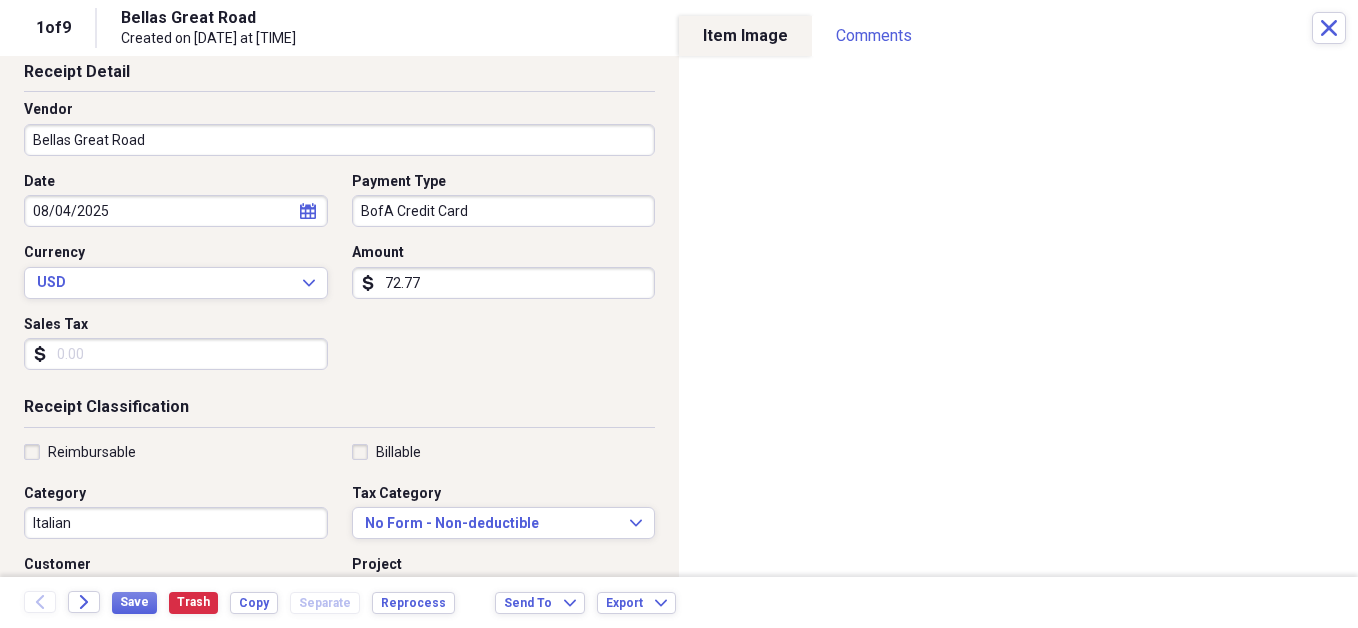 scroll, scrollTop: 118, scrollLeft: 0, axis: vertical 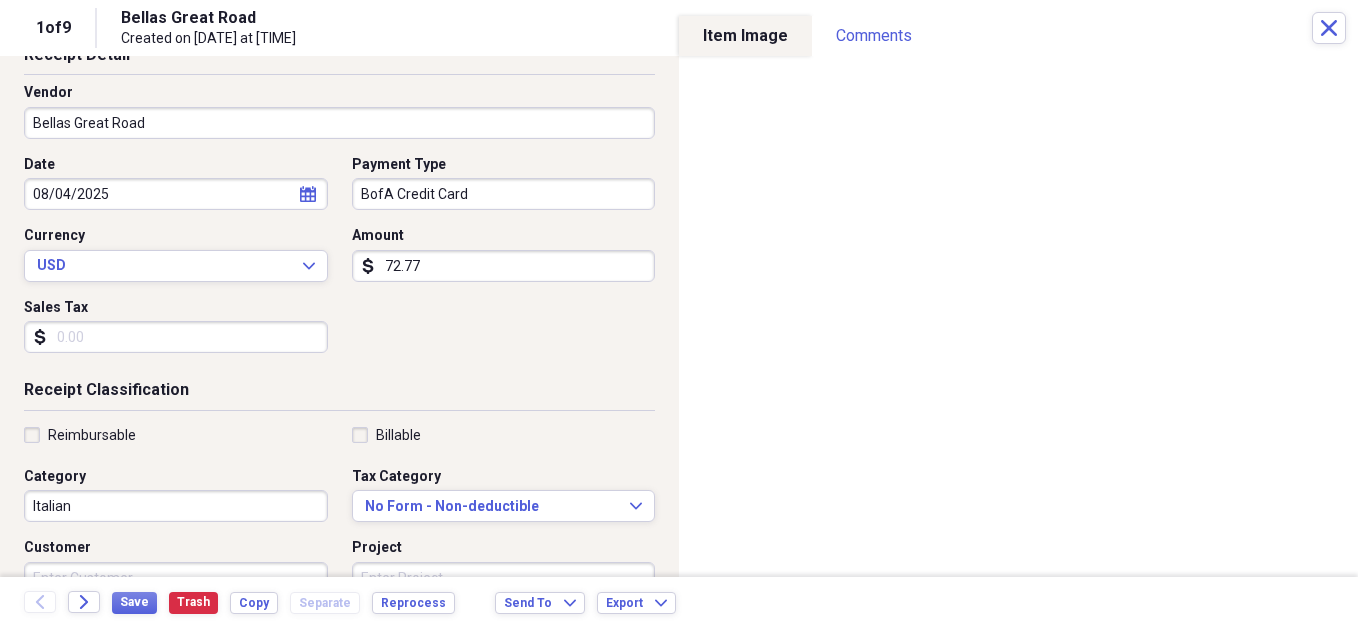 click on "Italian" at bounding box center [176, 506] 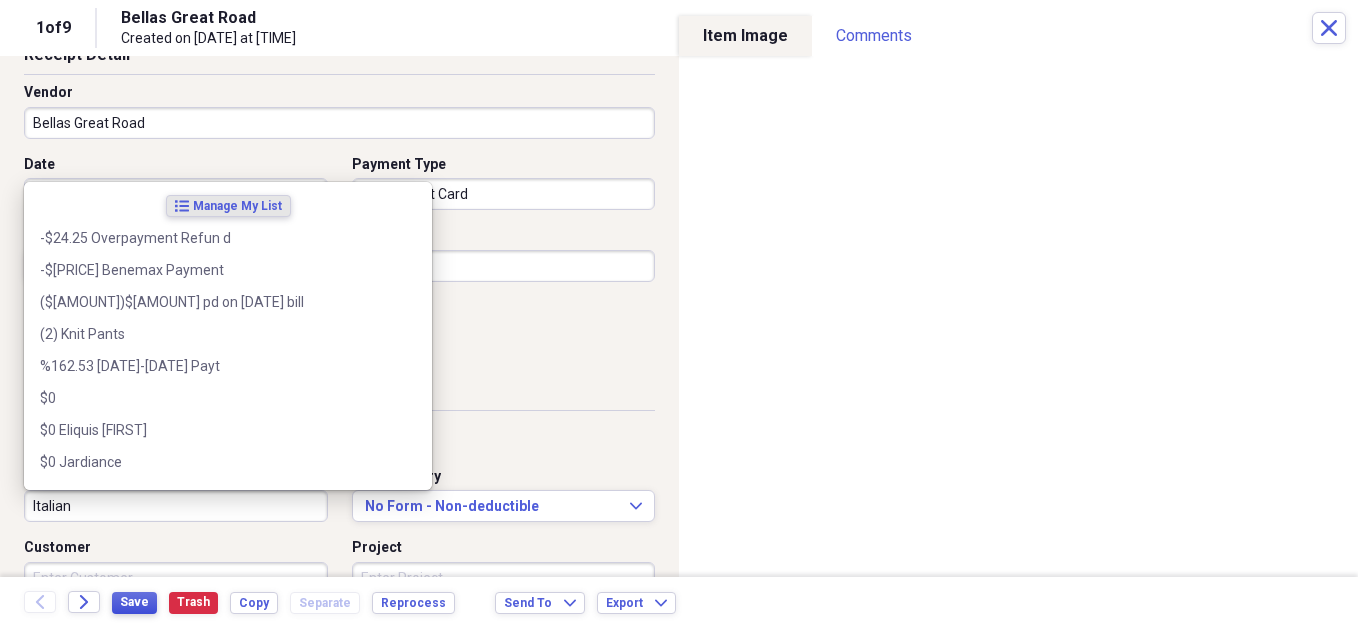 click on "Save" at bounding box center (134, 602) 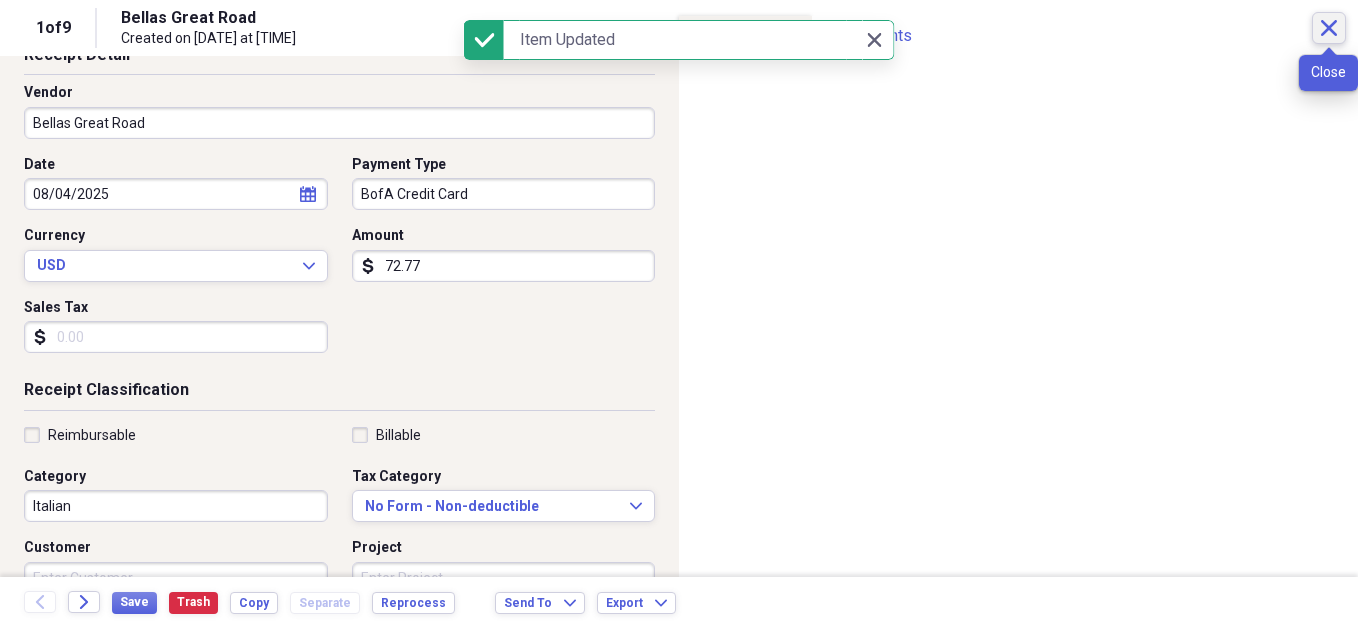 click 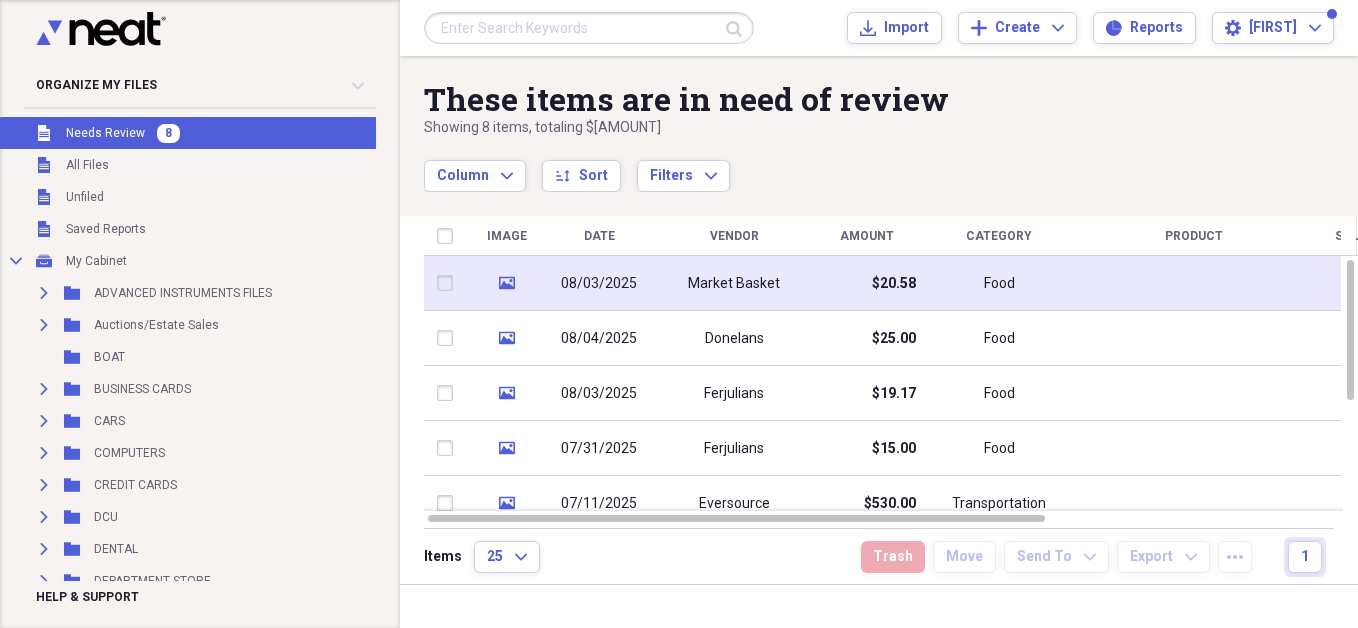 click on "Market Basket" at bounding box center [734, 283] 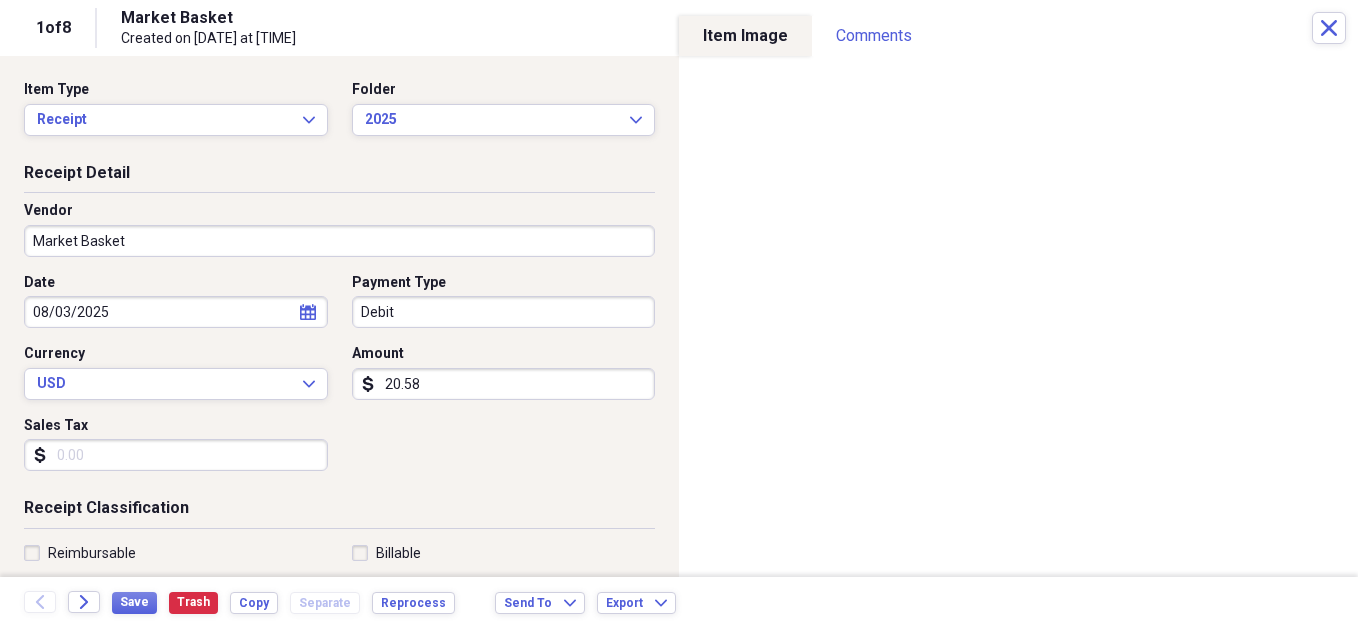 scroll, scrollTop: 94, scrollLeft: 0, axis: vertical 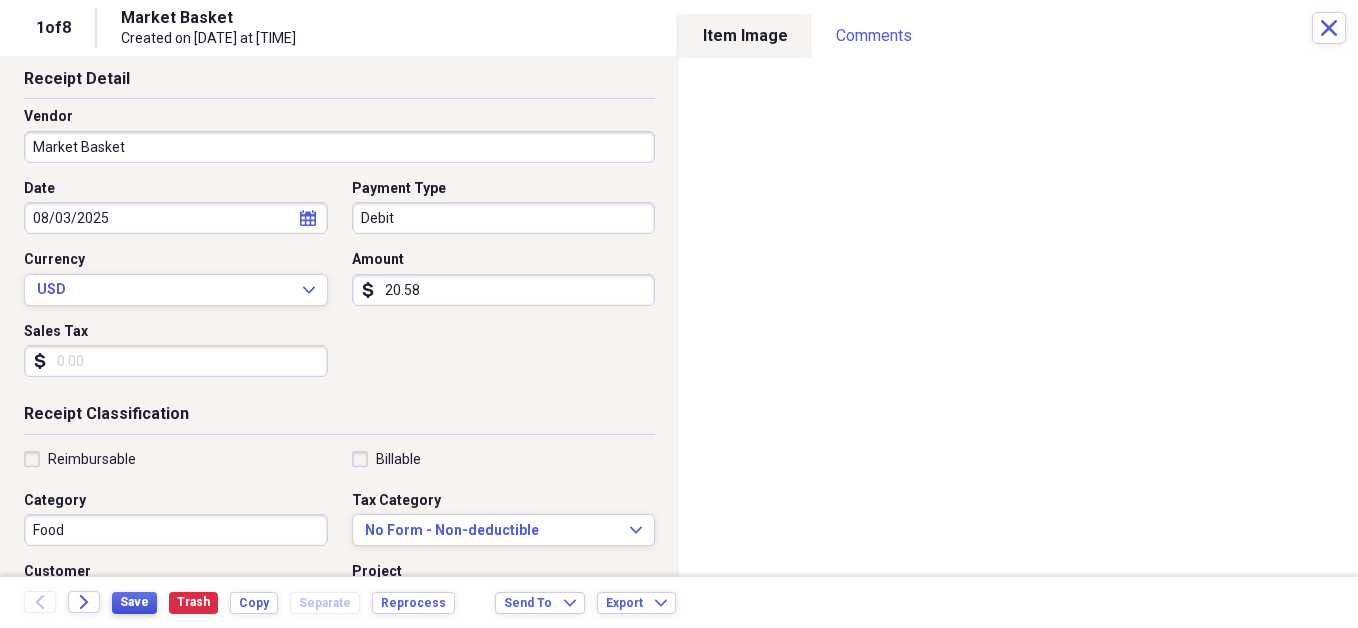 click on "Save" at bounding box center [134, 602] 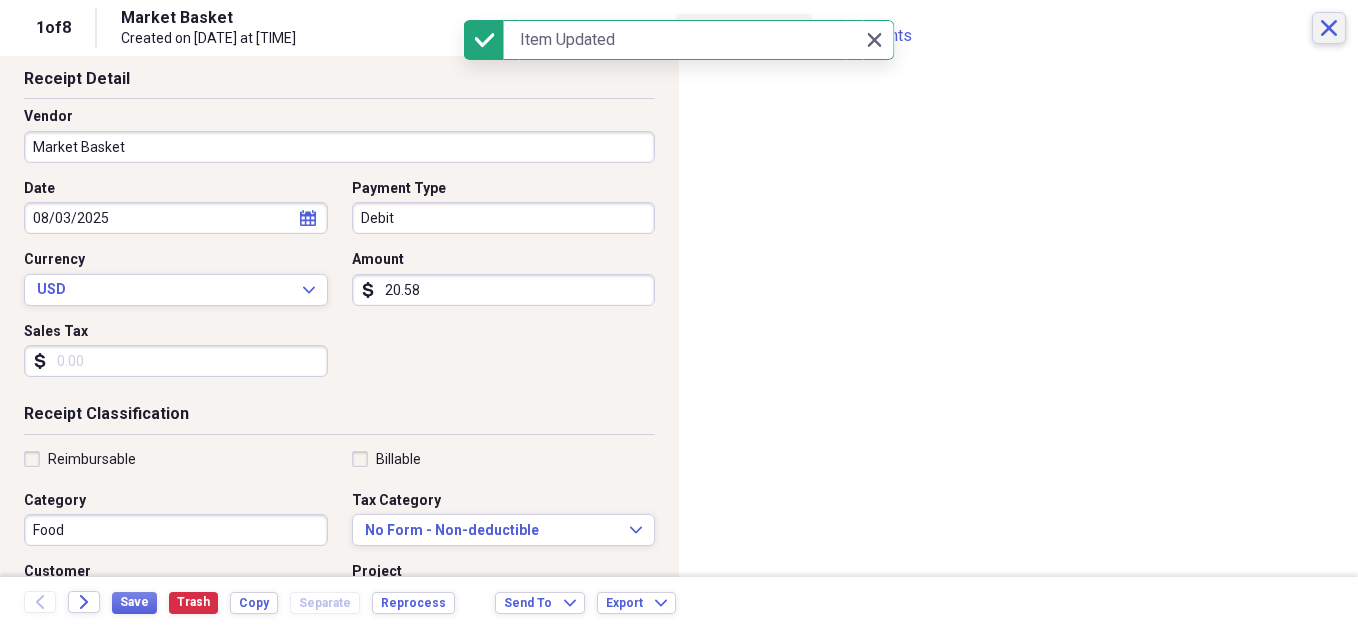 click 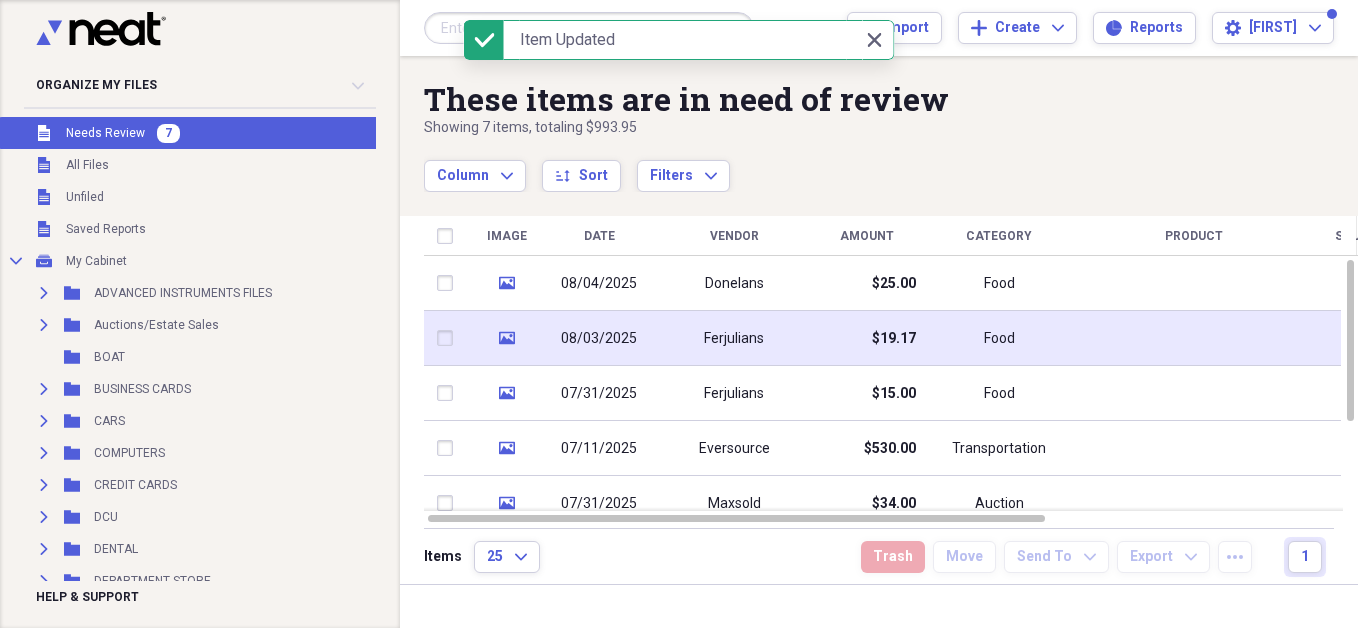 click on "Ferjulians" at bounding box center [734, 339] 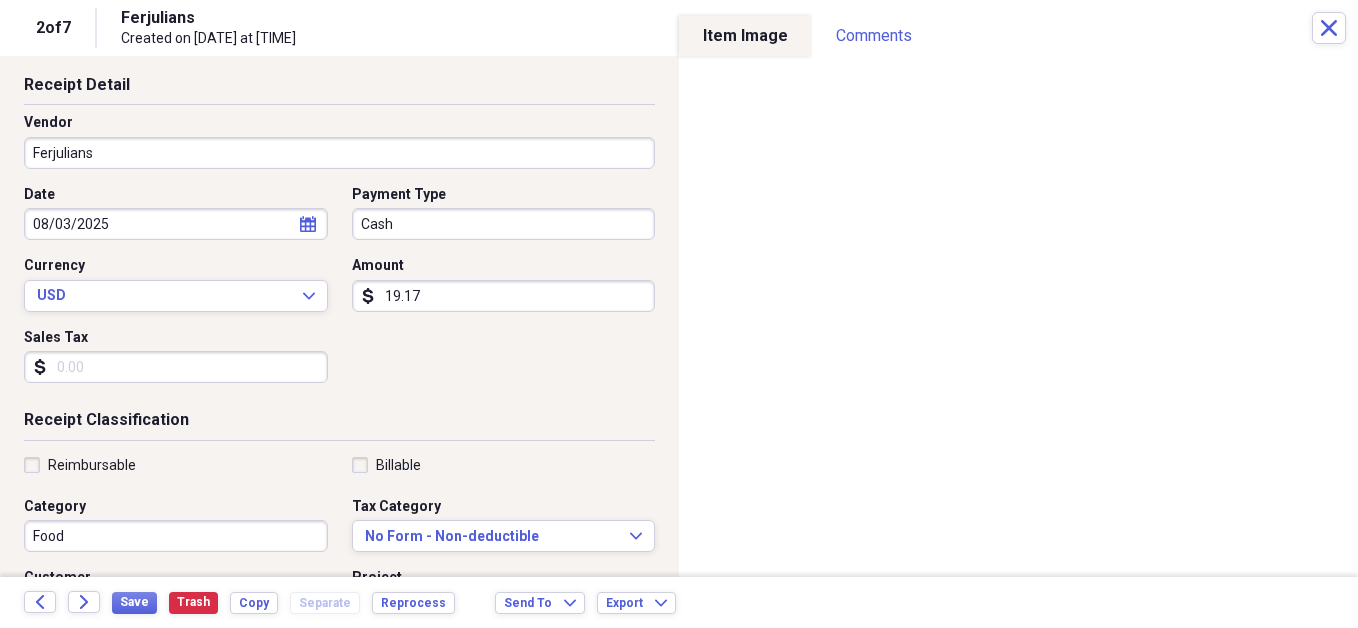 scroll, scrollTop: 107, scrollLeft: 0, axis: vertical 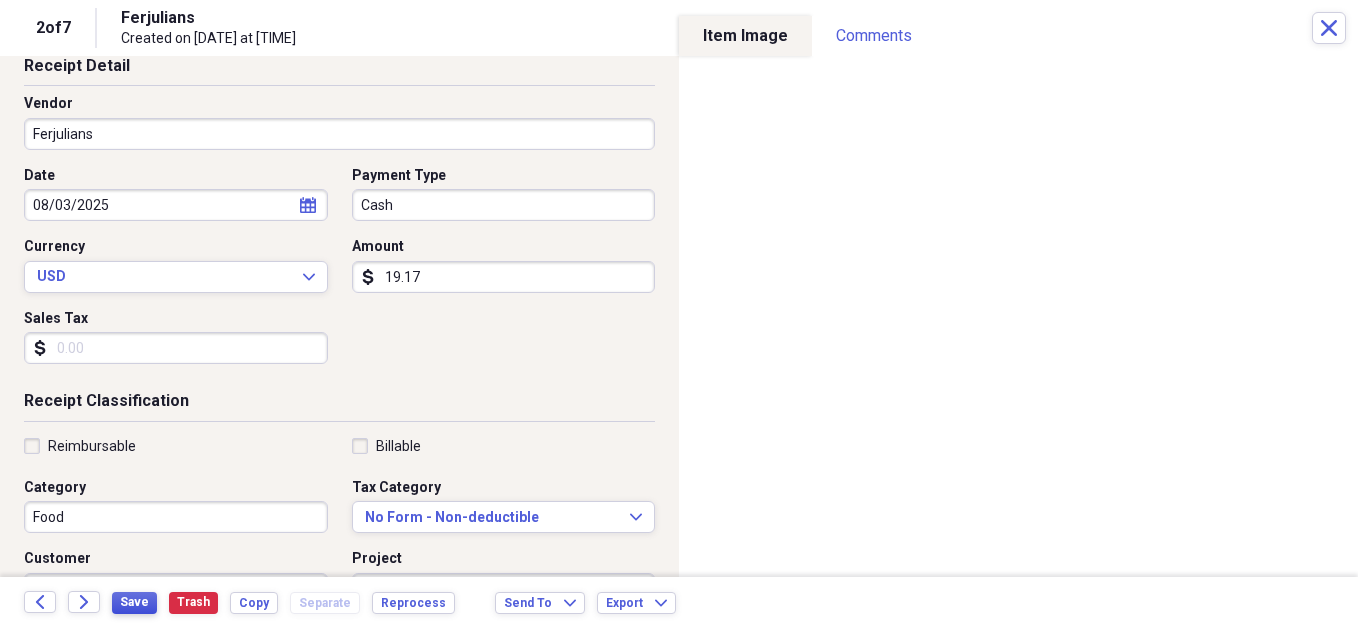 click on "Save" at bounding box center (134, 602) 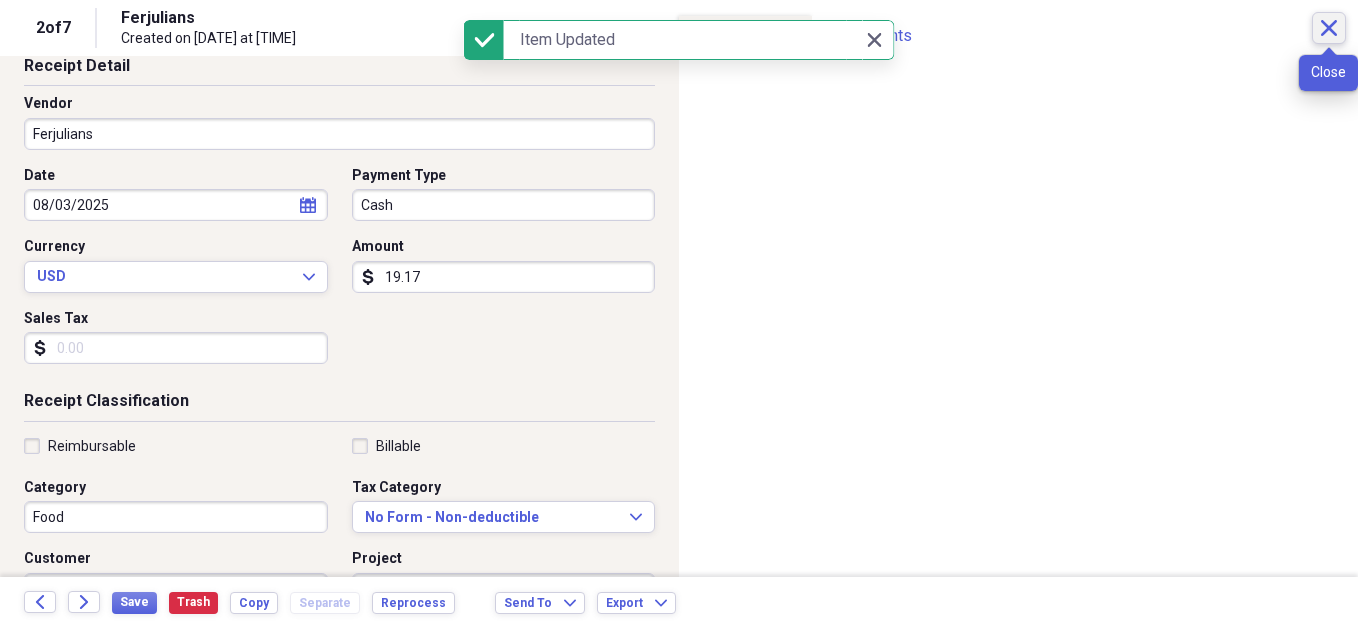 click on "Close" 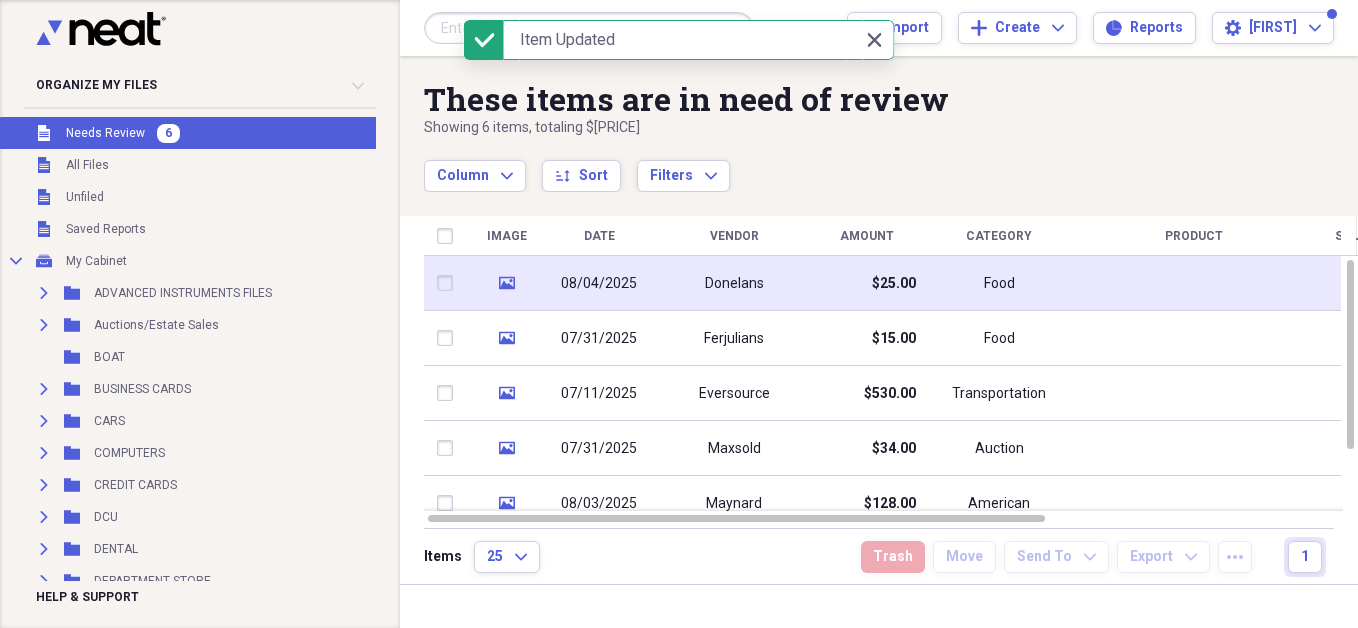 click on "Donelans" at bounding box center (734, 284) 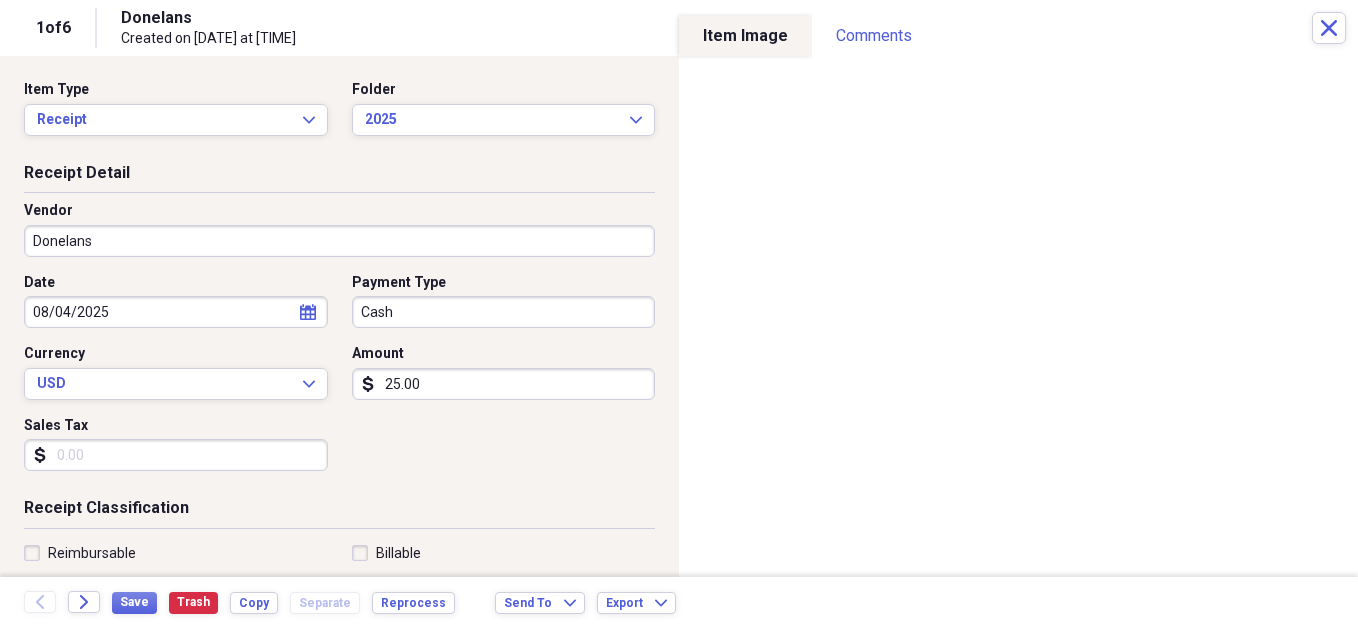click on "25.00" at bounding box center [504, 384] 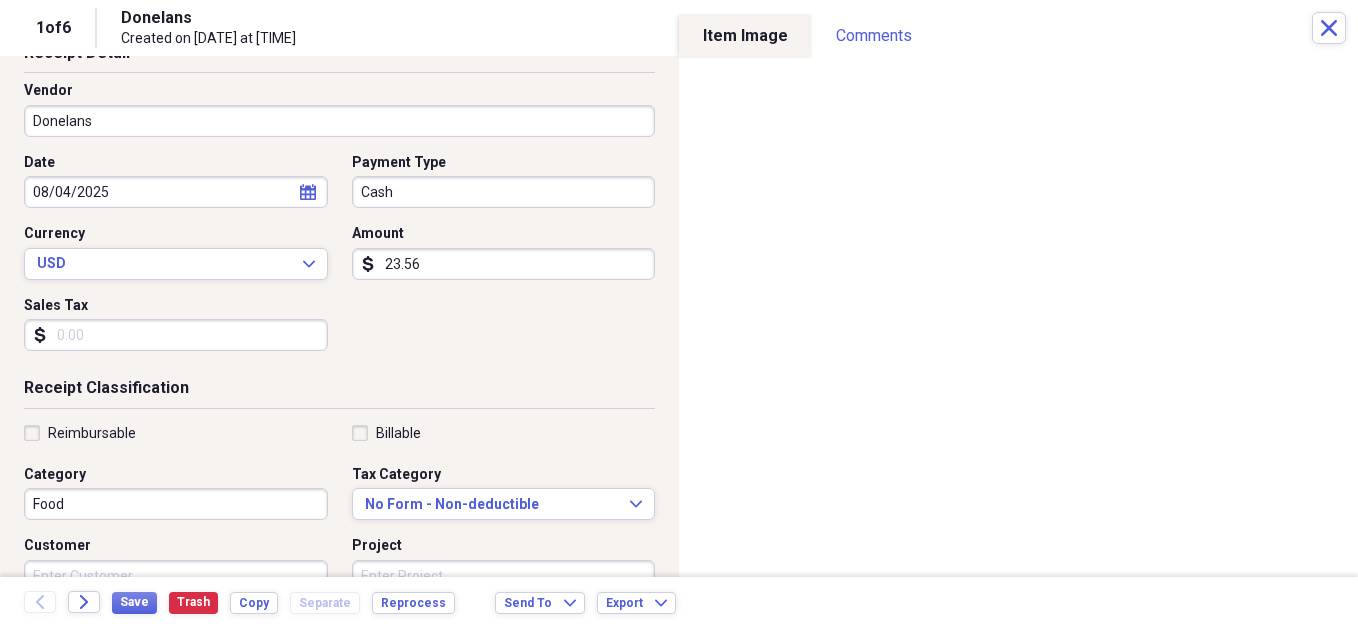 scroll, scrollTop: 141, scrollLeft: 0, axis: vertical 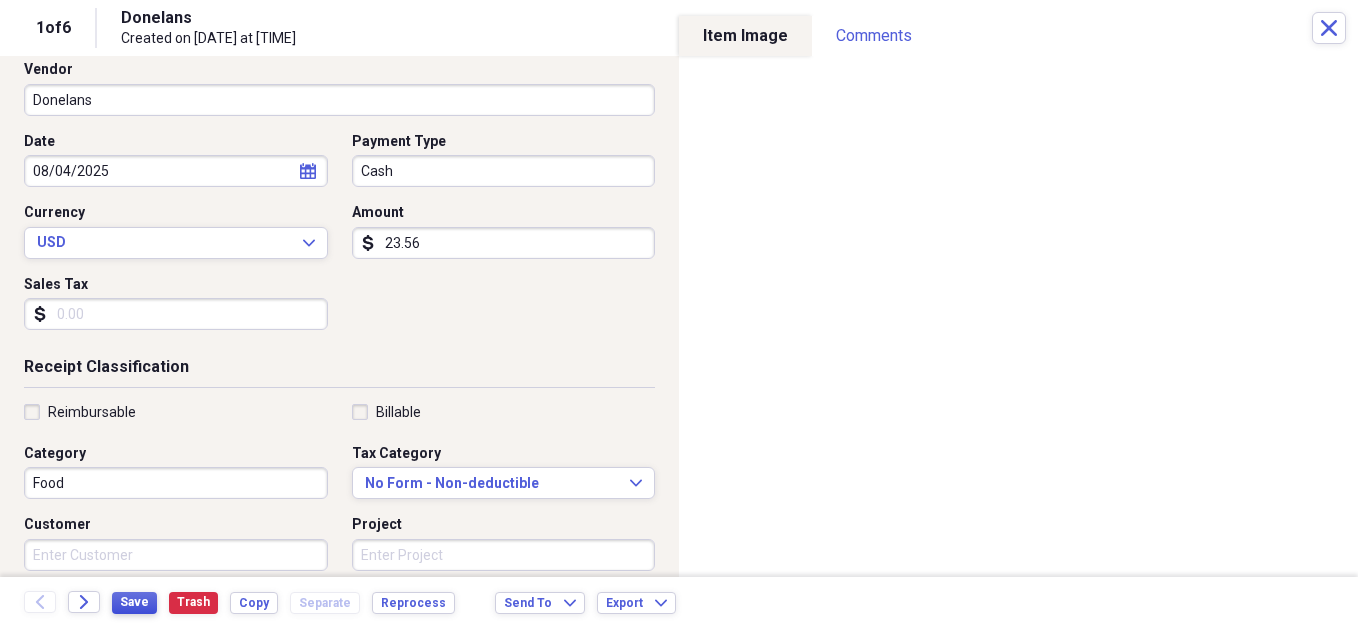 type on "23.56" 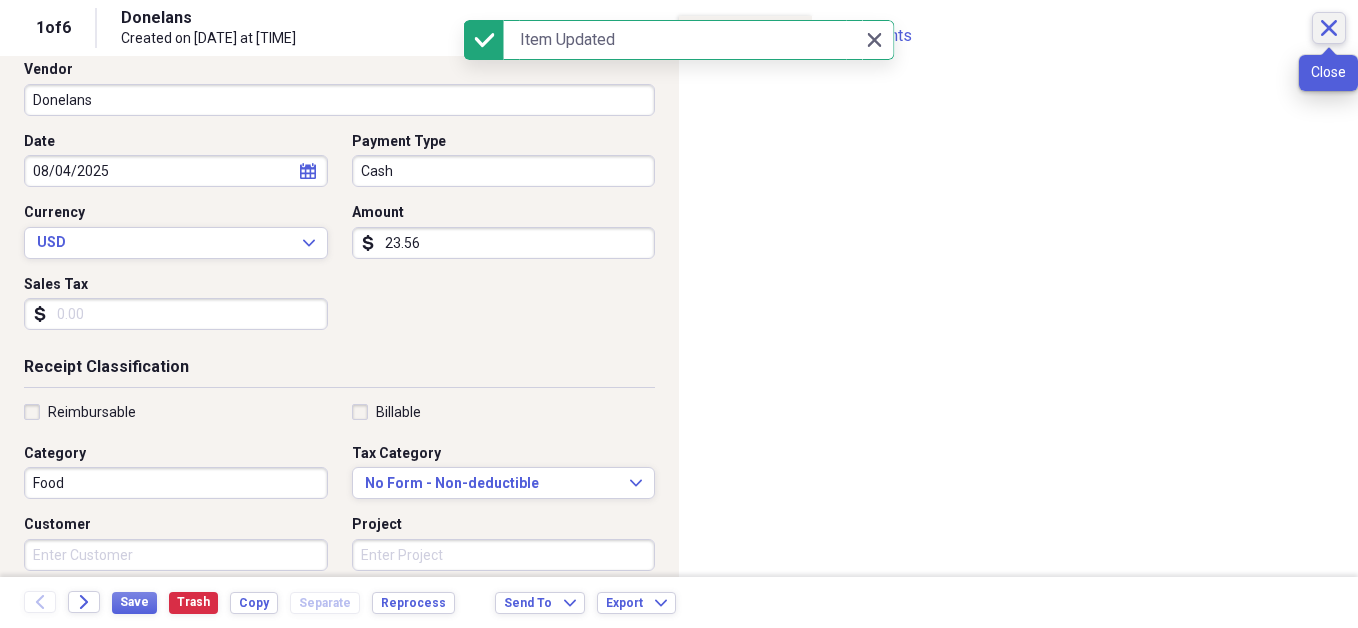 click 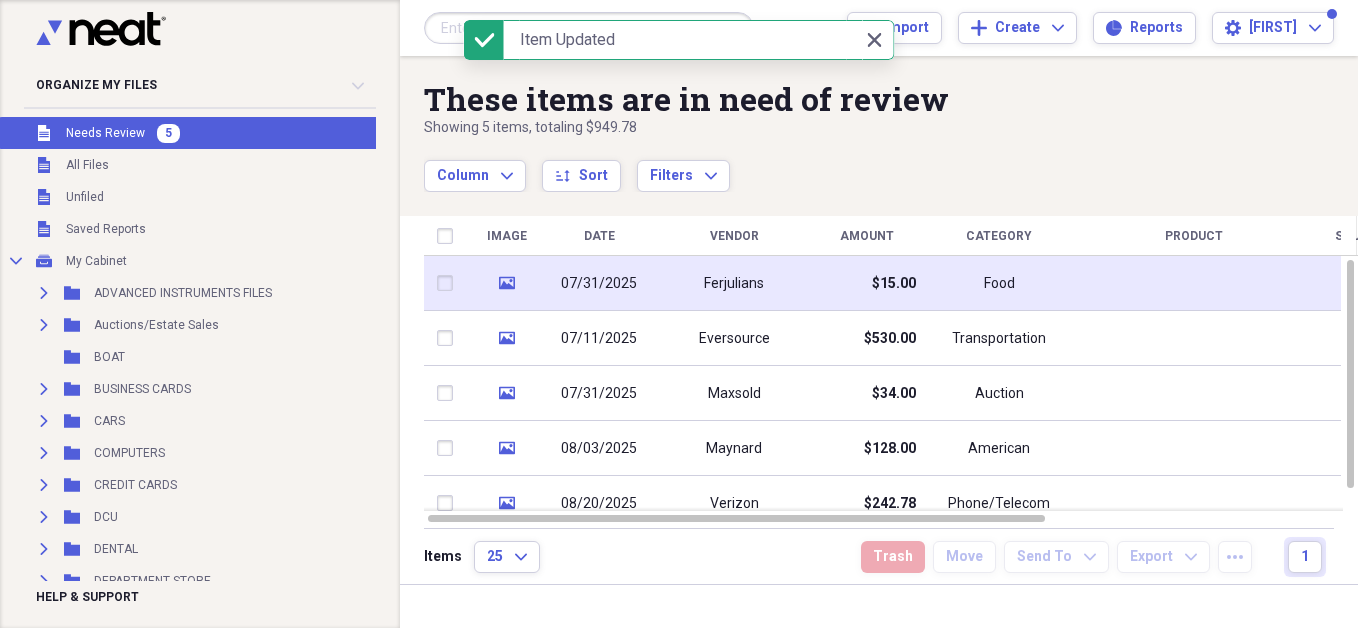 click on "Ferjulians" at bounding box center [734, 284] 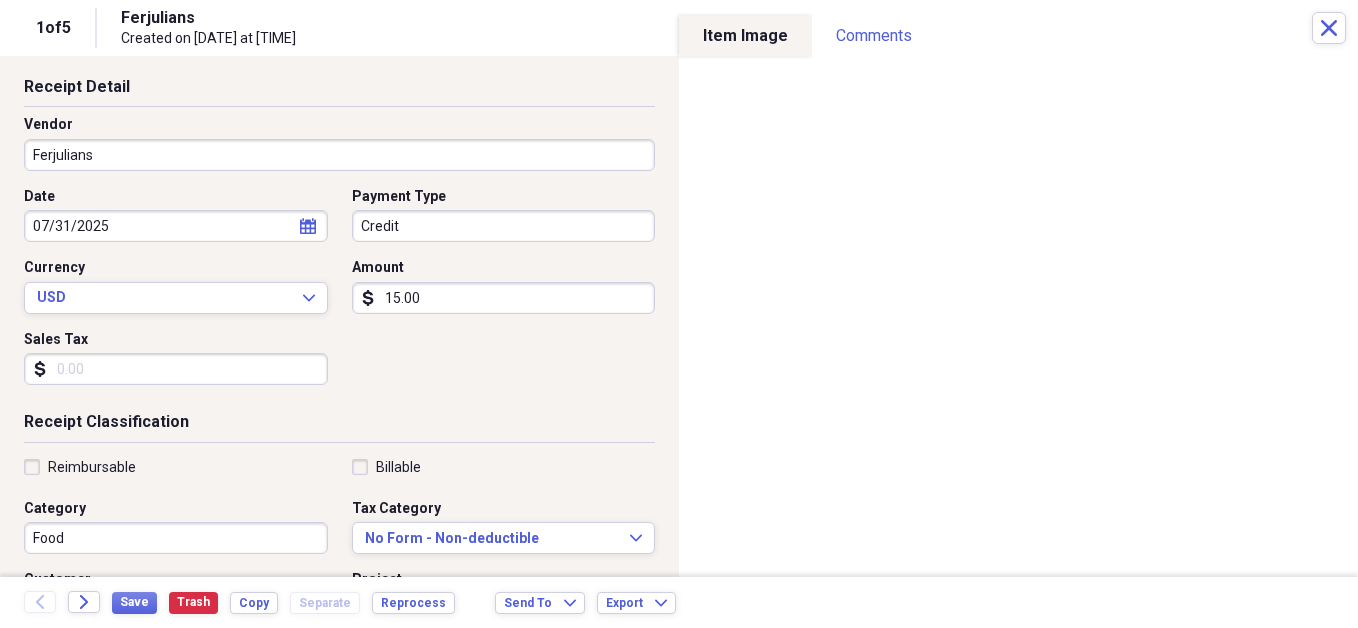 scroll, scrollTop: 98, scrollLeft: 0, axis: vertical 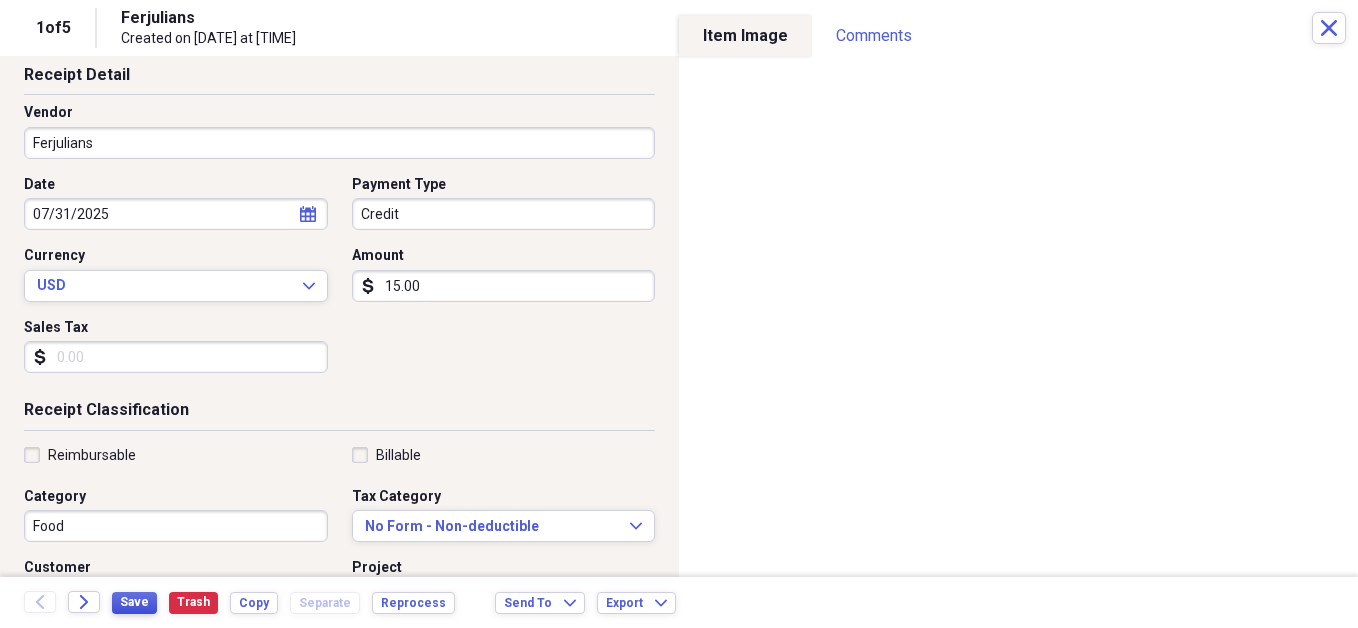 click on "Save" at bounding box center (134, 602) 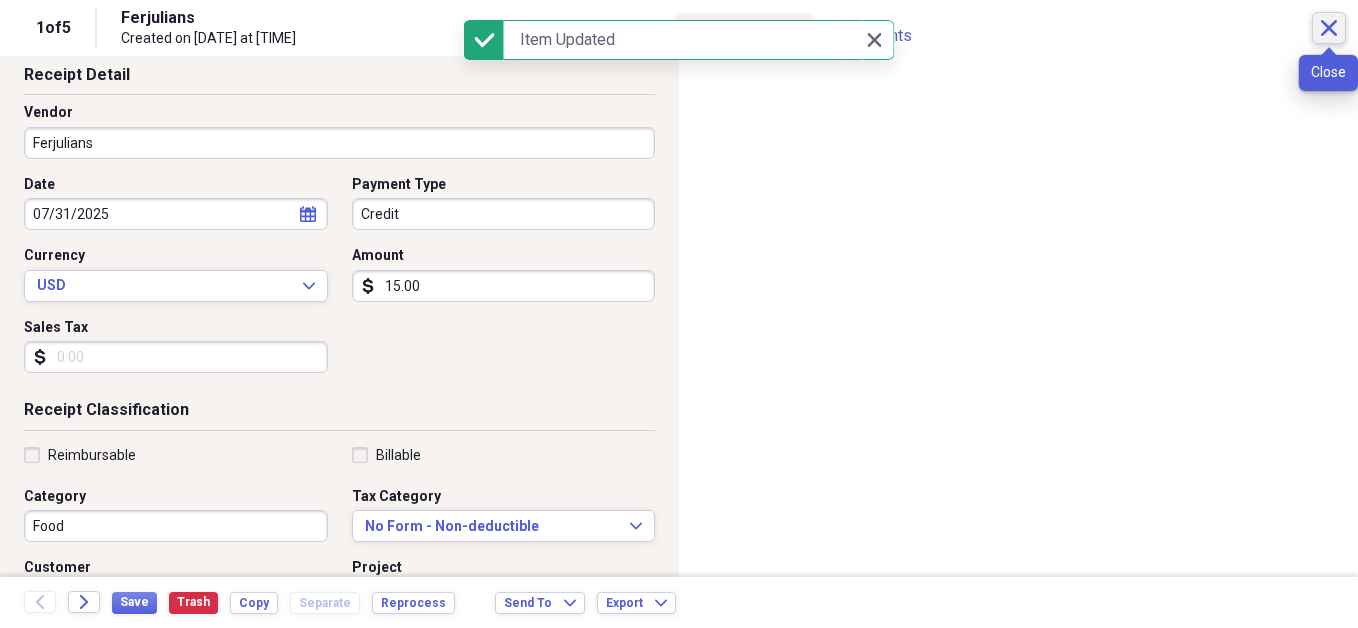 click on "Close" 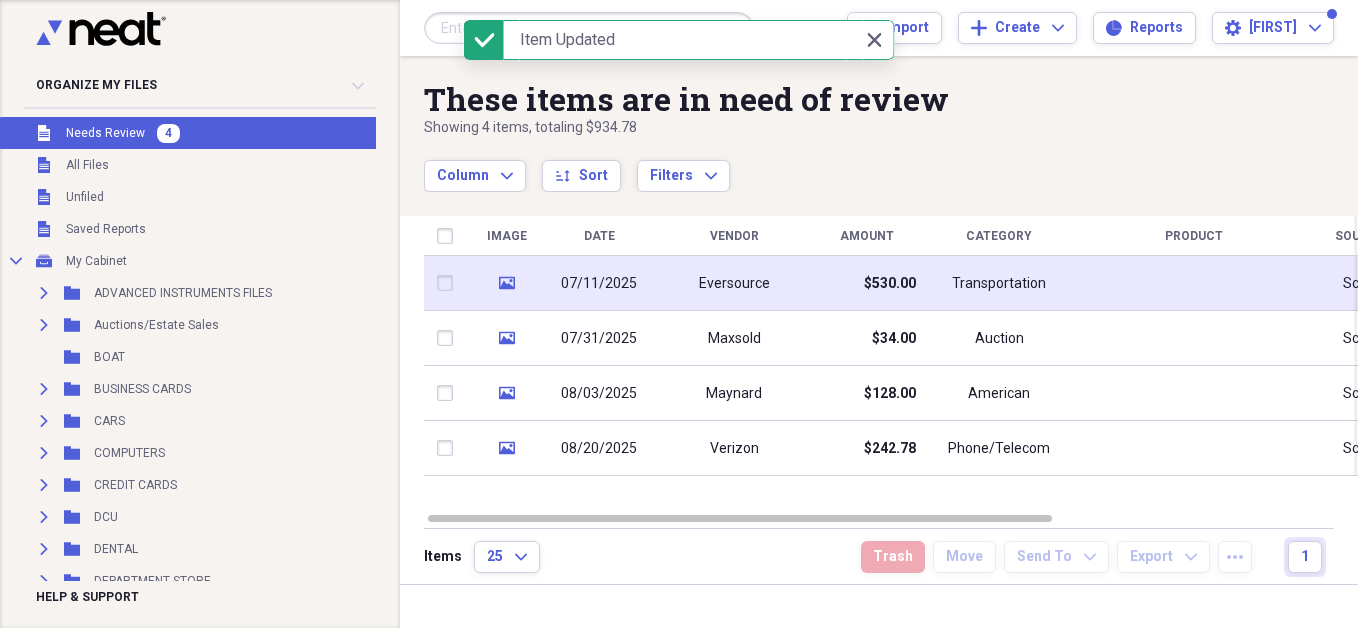 click on "Eversource" at bounding box center [734, 284] 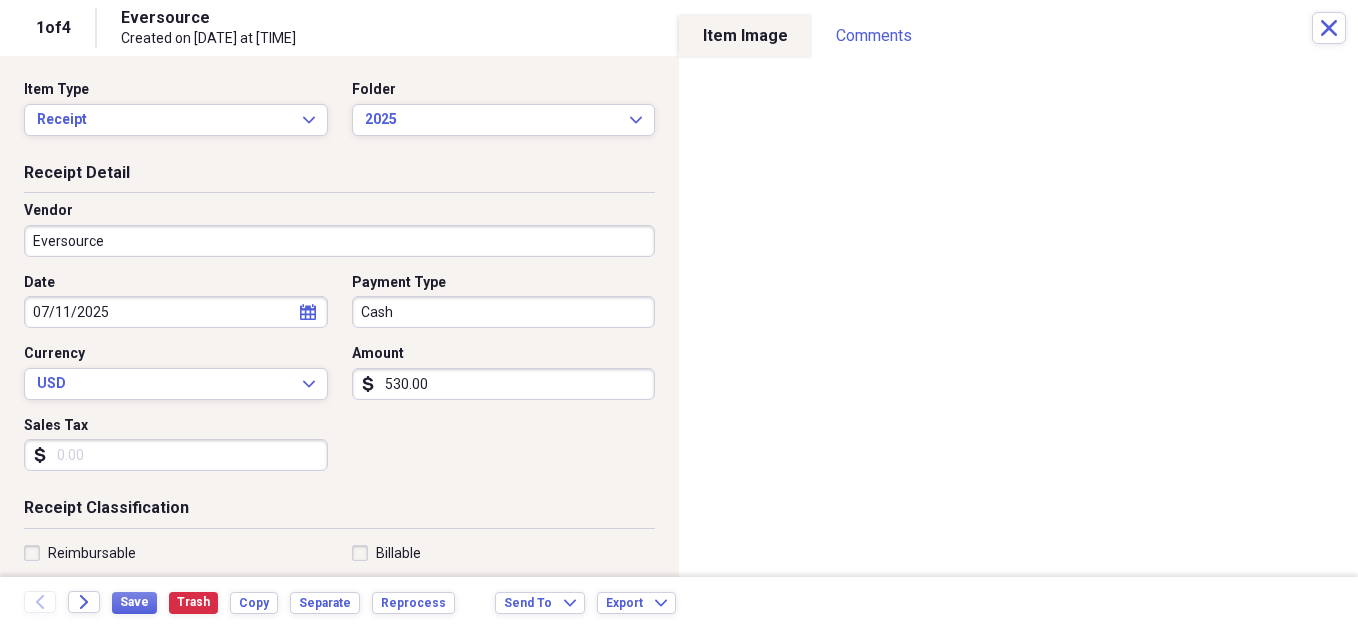 click on "Eversource" at bounding box center (339, 241) 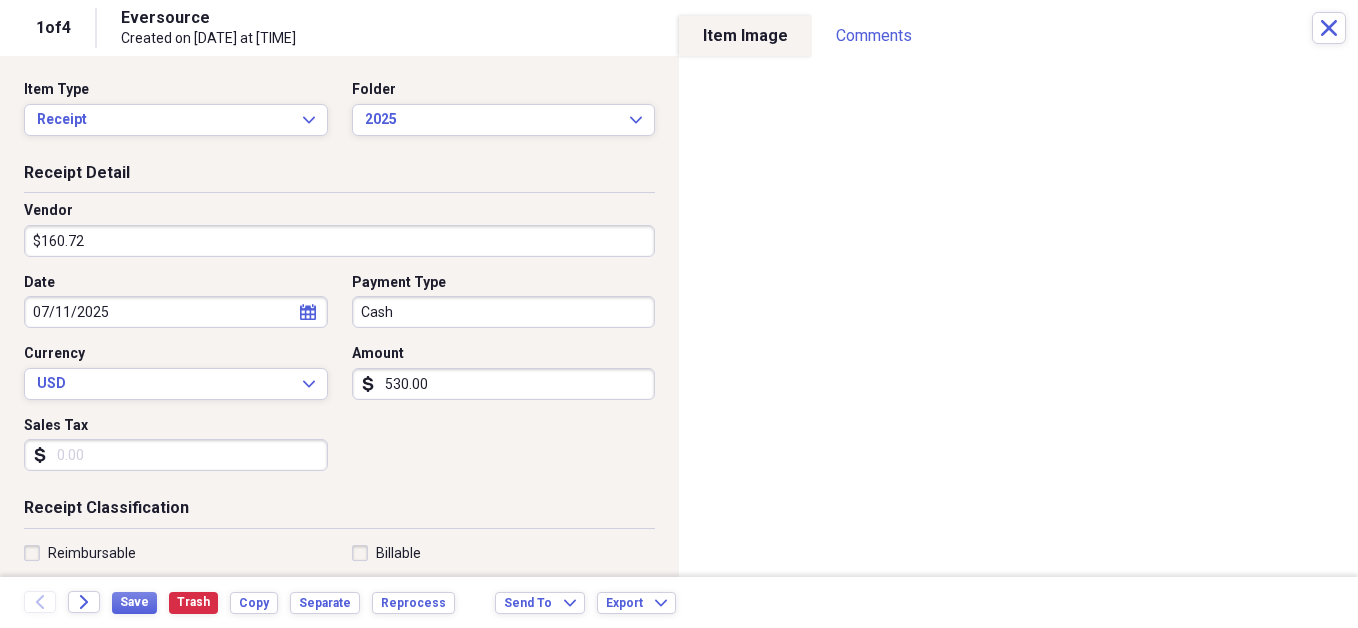 click on "$160.72" at bounding box center (339, 241) 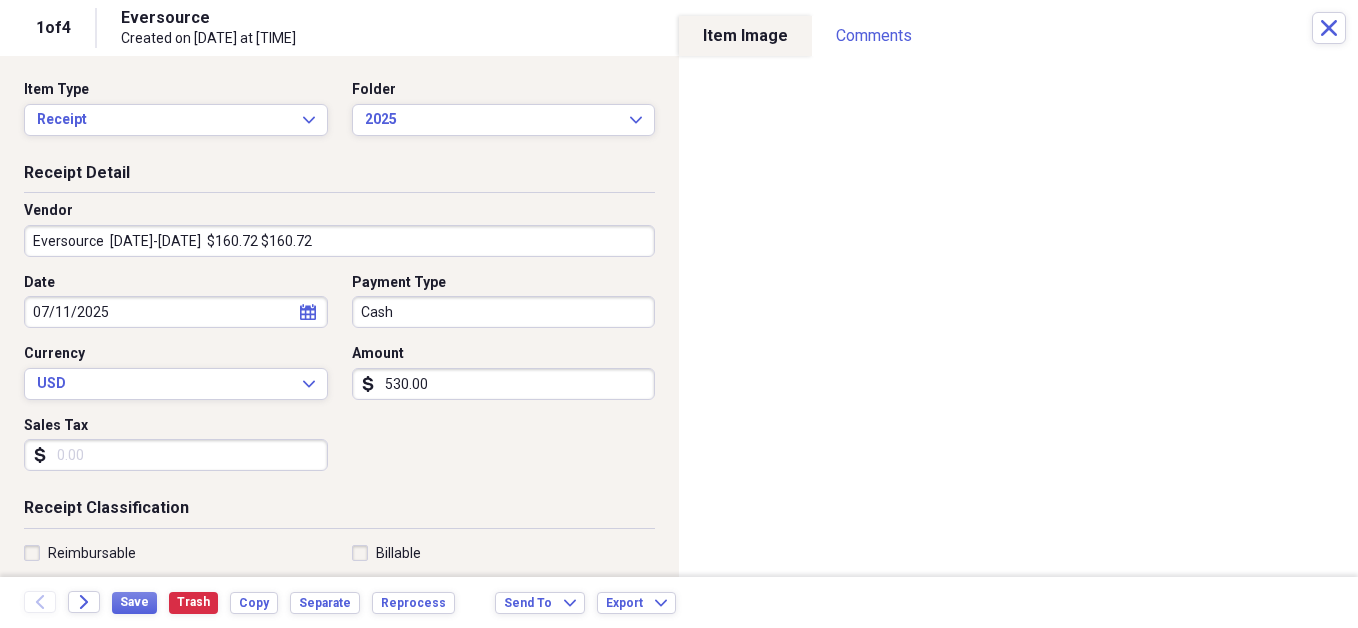 click on "Eversource  [DATE]-[DATE]  $160.72 $160.72" at bounding box center (339, 241) 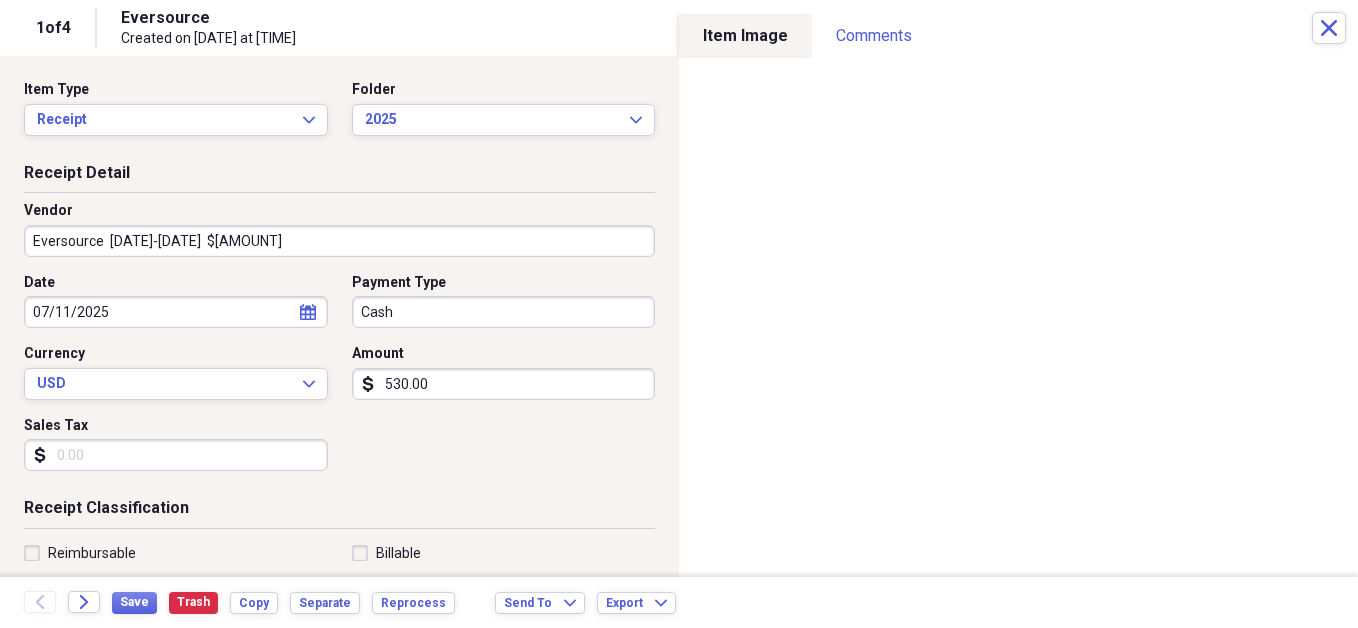 type on "Eversource  [DATE]-[DATE]  $[AMOUNT]" 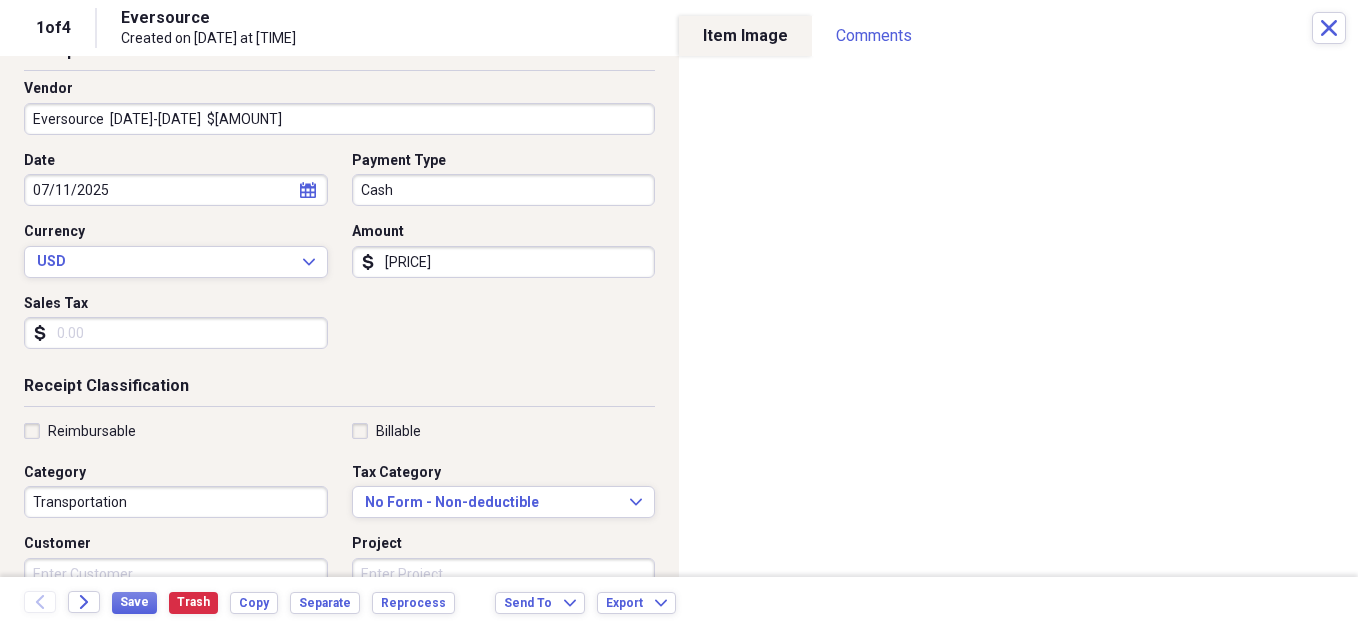 scroll, scrollTop: 200, scrollLeft: 0, axis: vertical 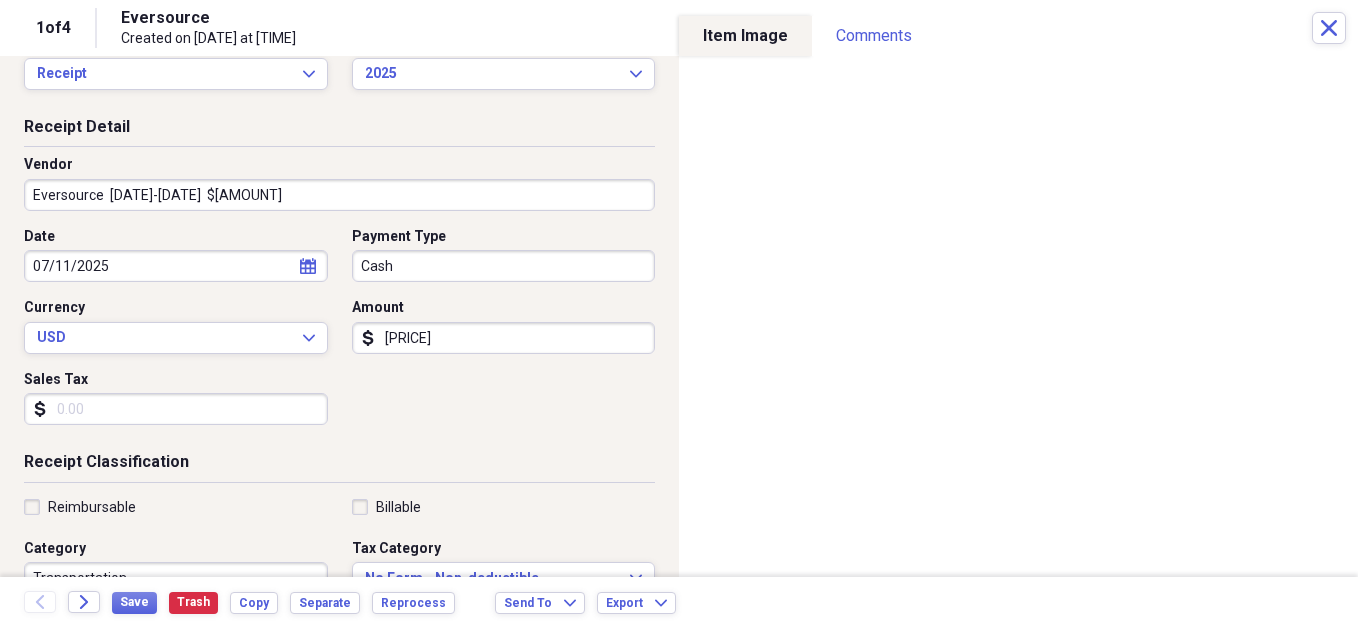 type on "[PRICE]" 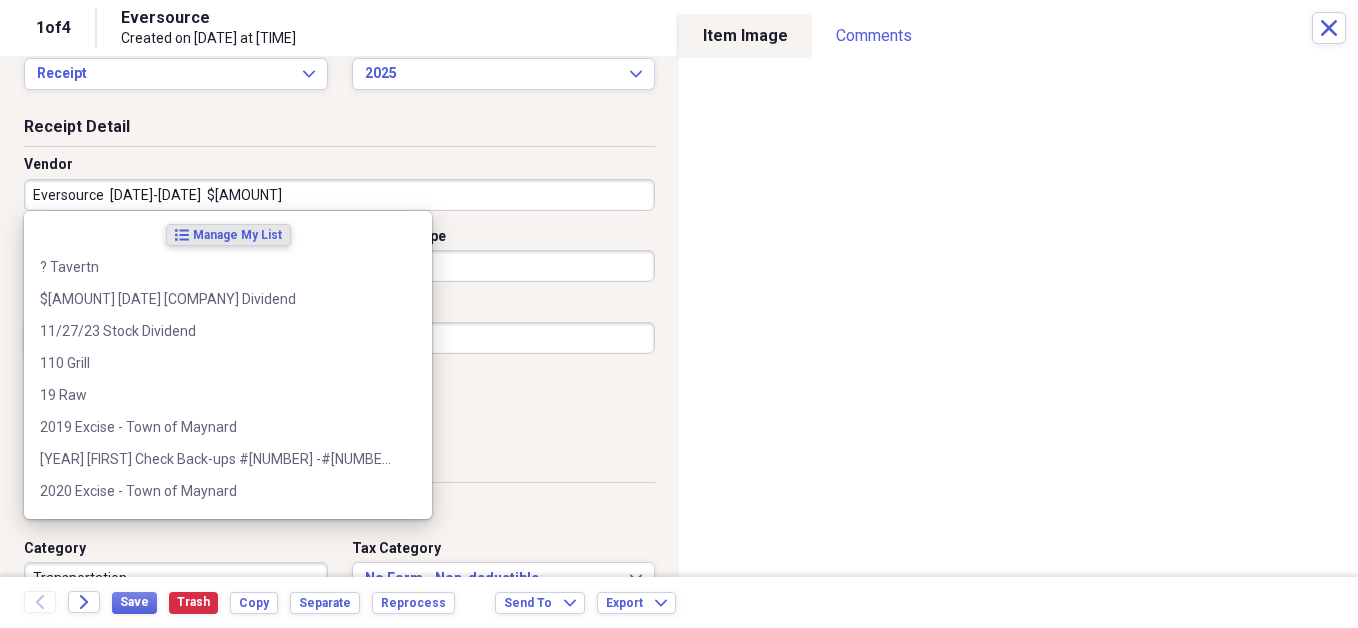 click on "Eversource  [DATE]-[DATE]  $[AMOUNT]" at bounding box center [339, 195] 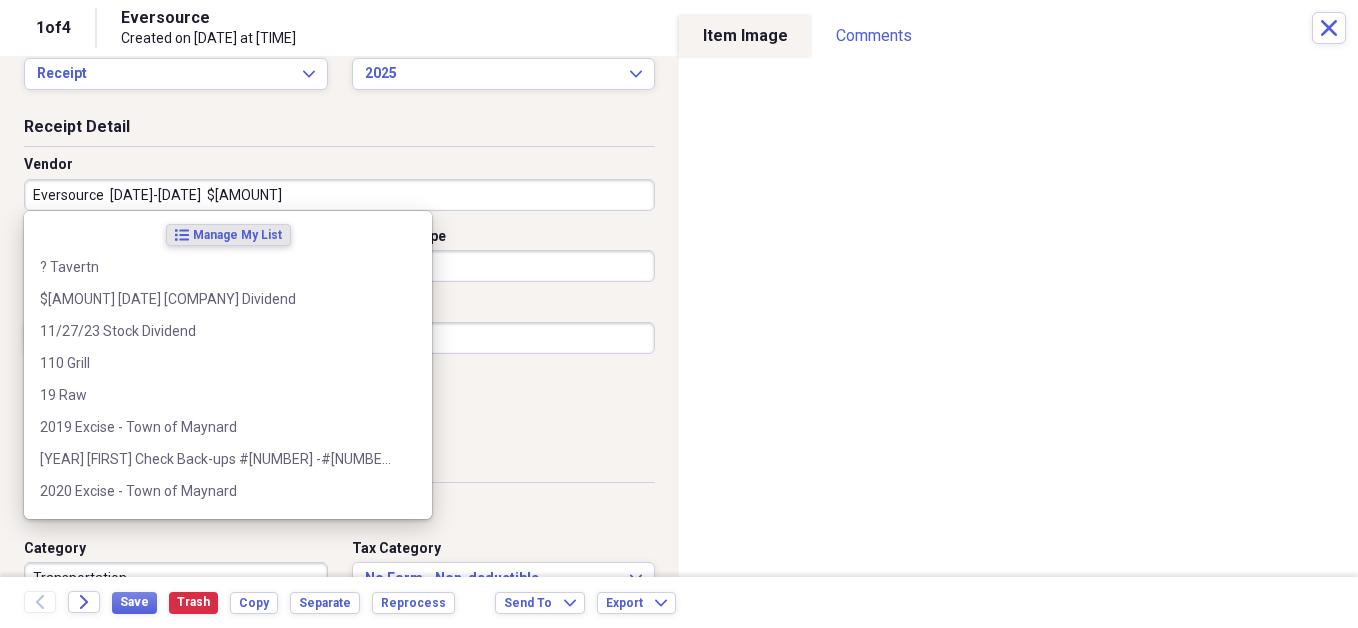 drag, startPoint x: 116, startPoint y: 190, endPoint x: 218, endPoint y: 190, distance: 102 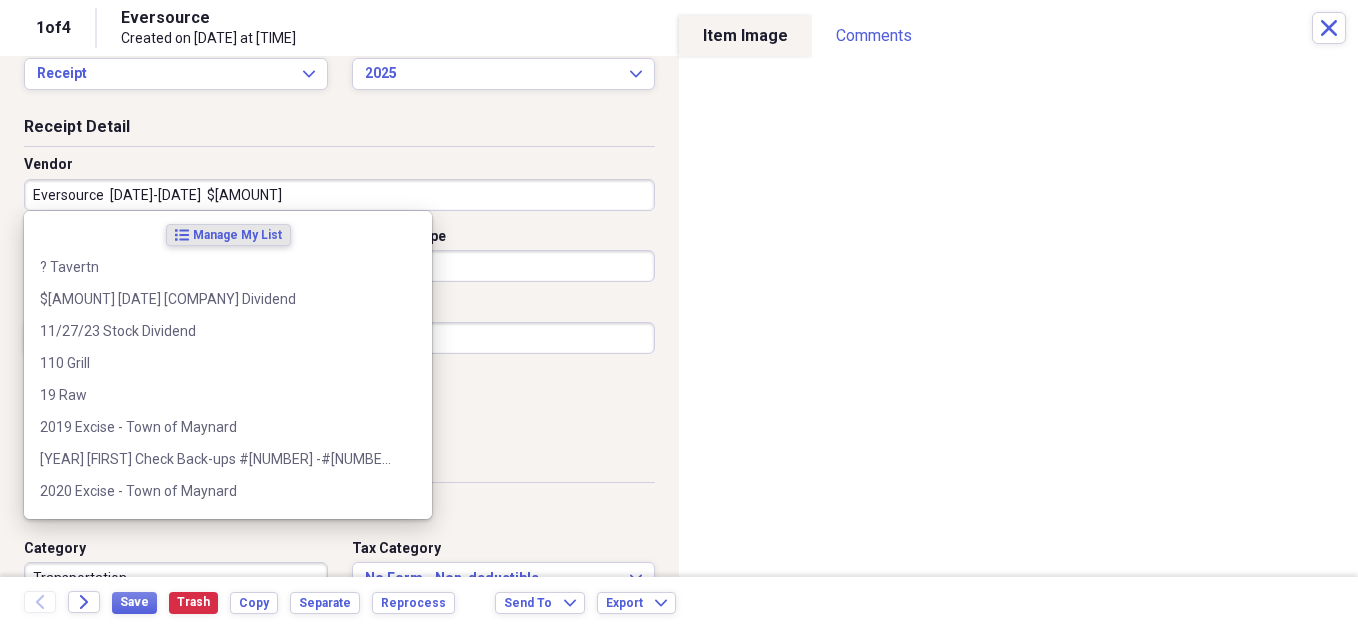 click on "Eversource  [DATE]-[DATE]  $[AMOUNT]" at bounding box center [339, 195] 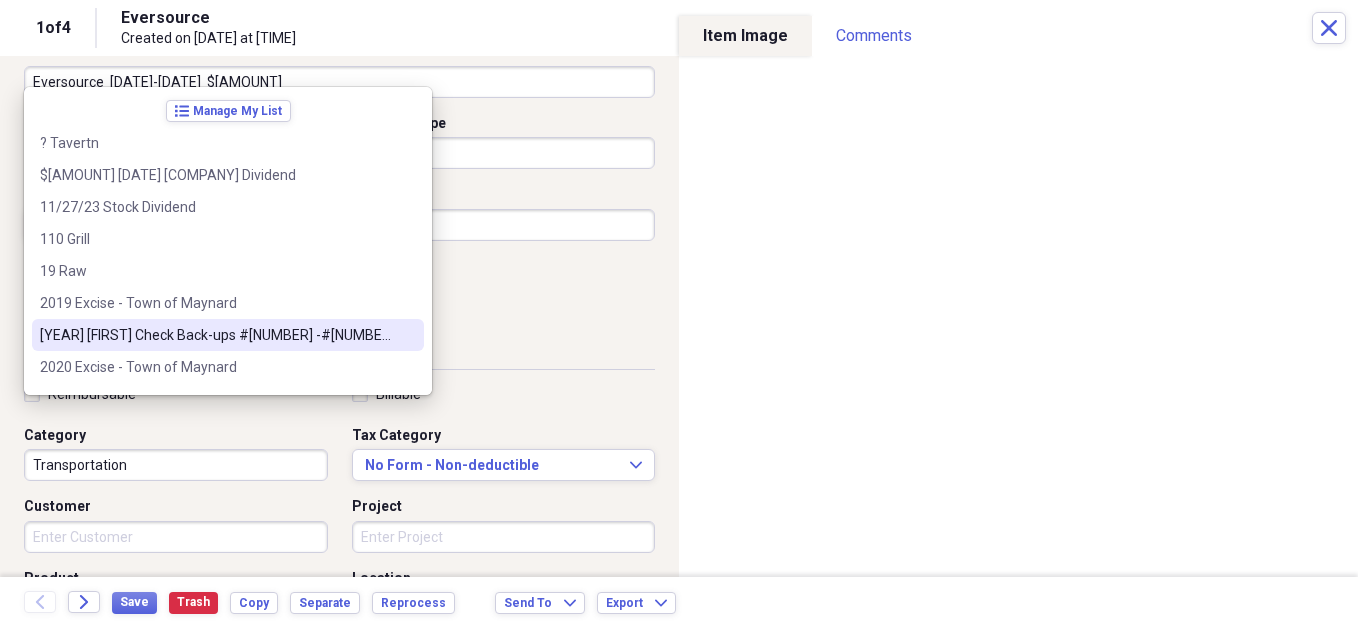 scroll, scrollTop: 171, scrollLeft: 0, axis: vertical 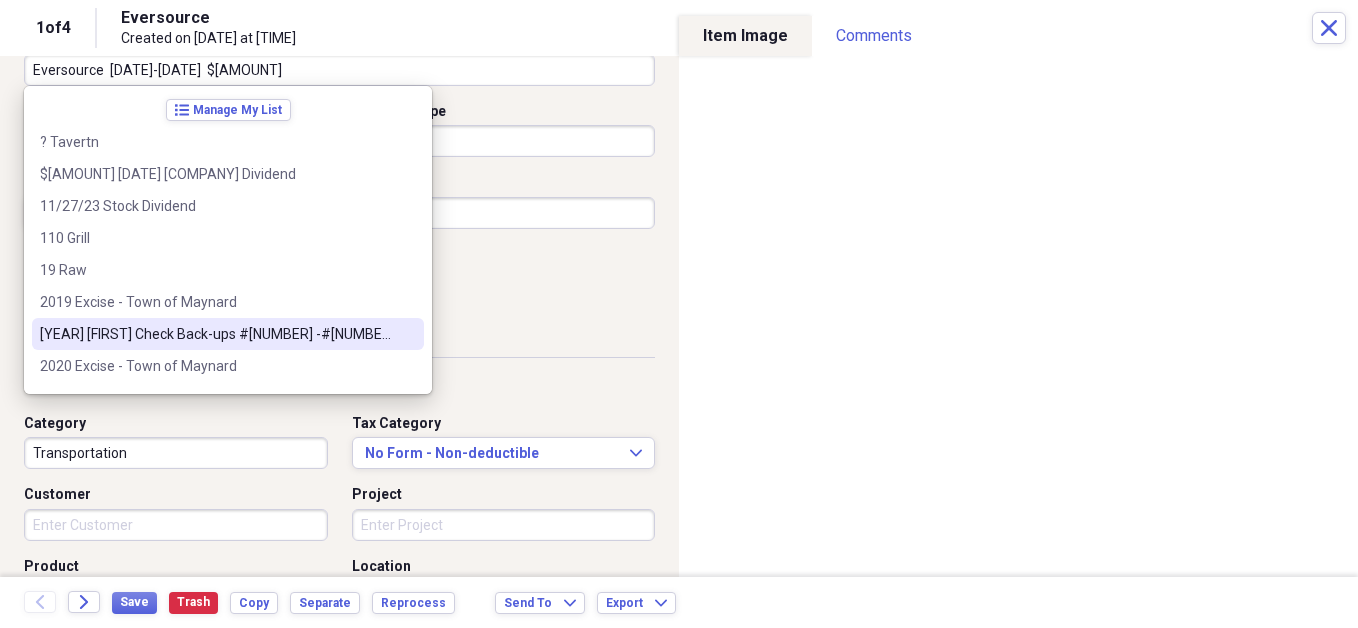 click on "Transportation" at bounding box center [176, 453] 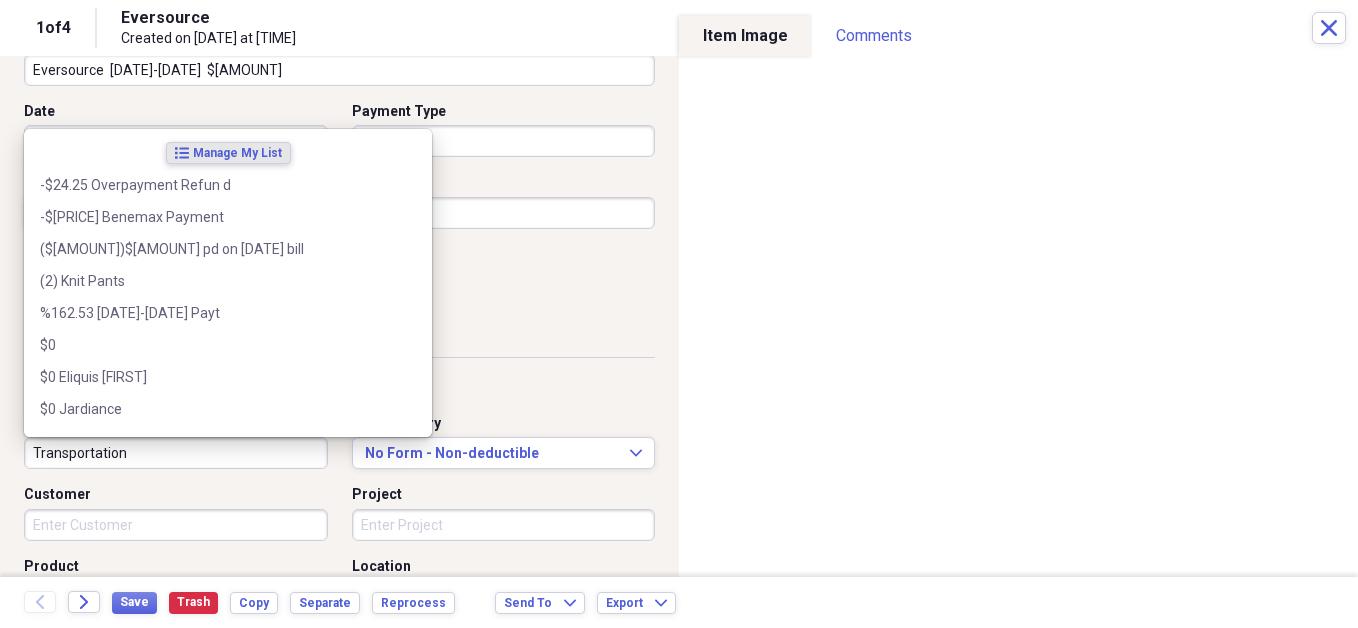 paste on "[DATE]-[DATE]" 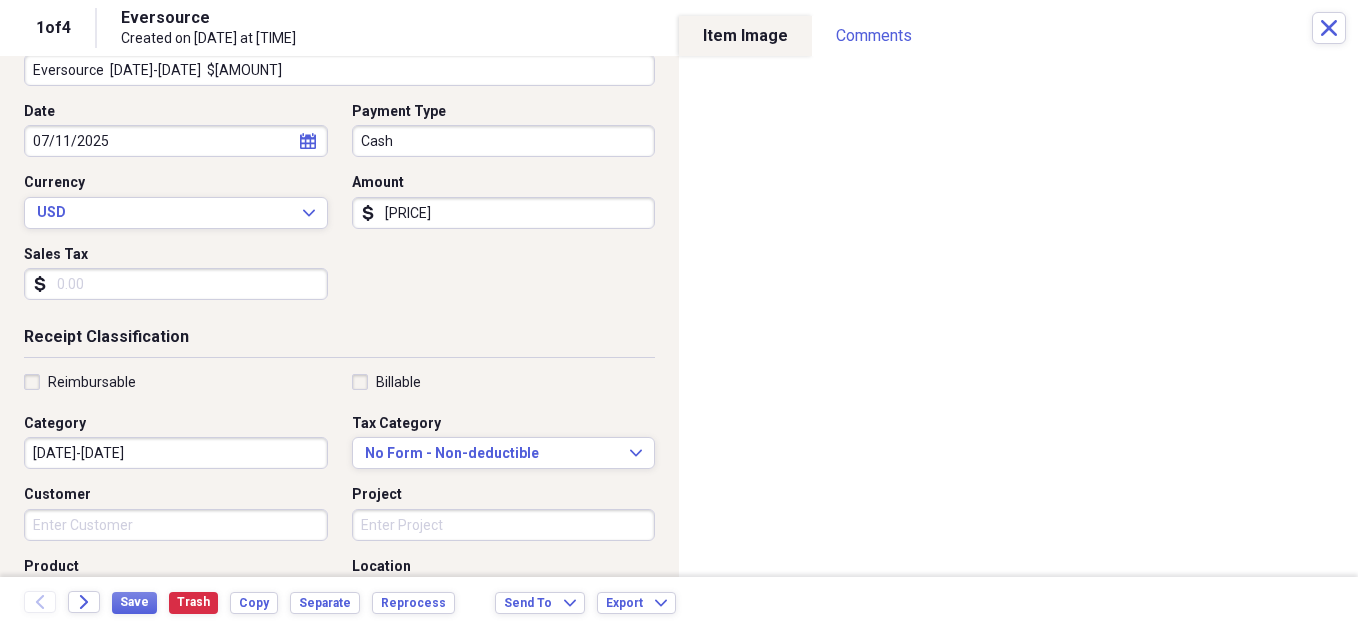 click on "[DATE]-[DATE]" at bounding box center (176, 453) 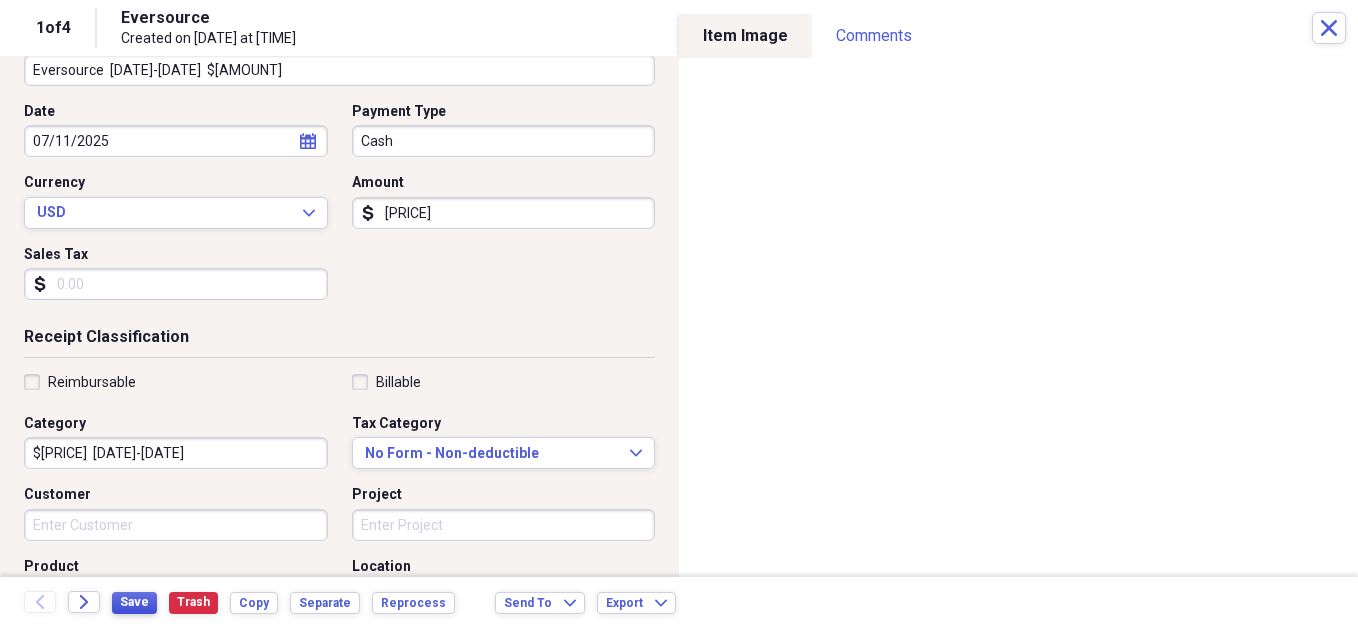 type on "$[PRICE]  [DATE]-[DATE]" 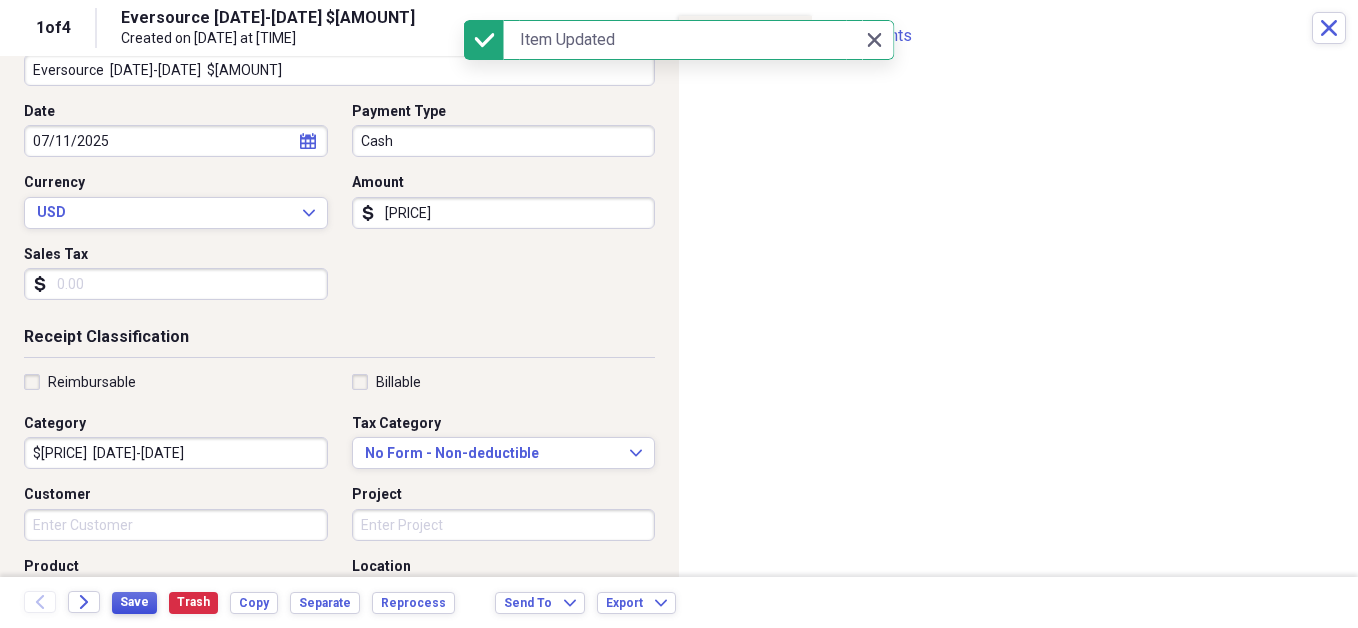 type on "Eversource  [DATE]-[DATE]  $[AMOUNT]" 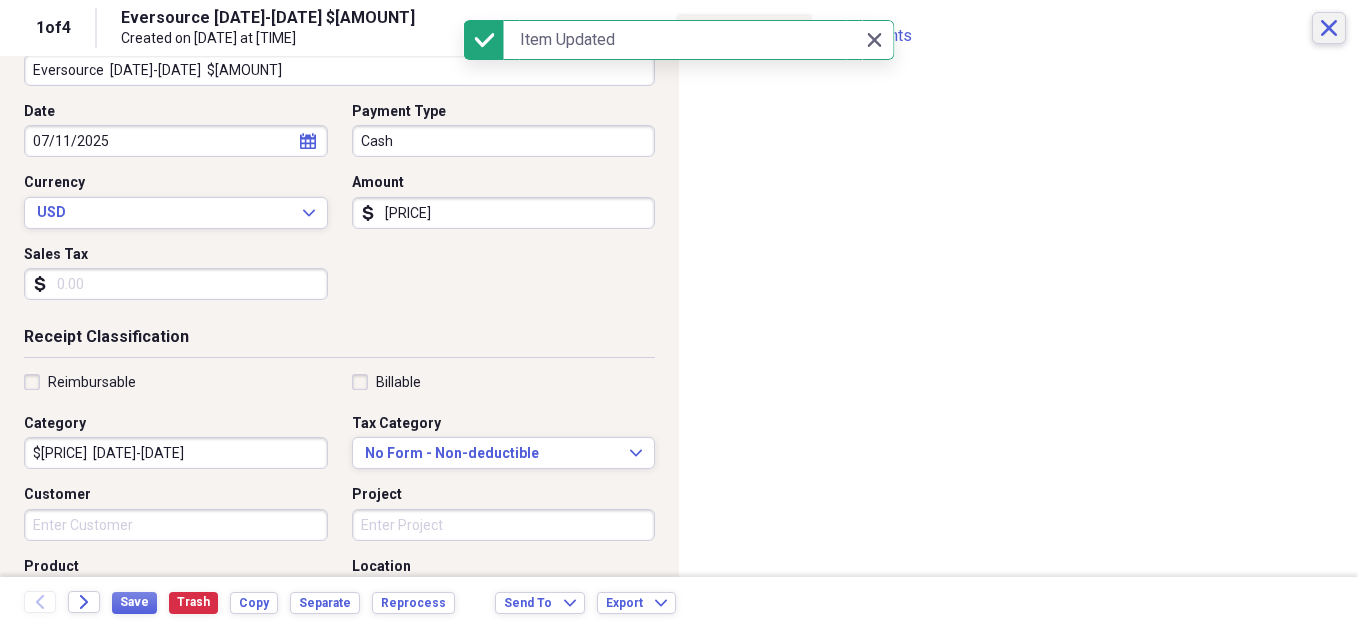 click on "Close" 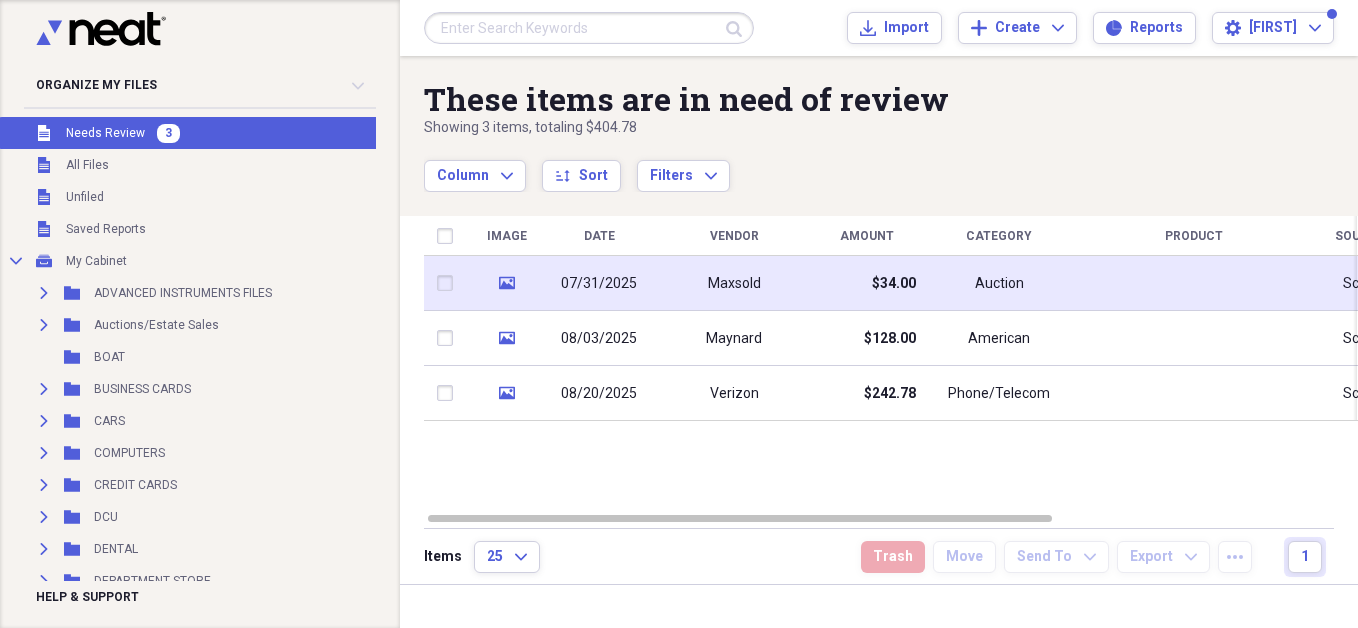 click on "$34.00" at bounding box center (894, 284) 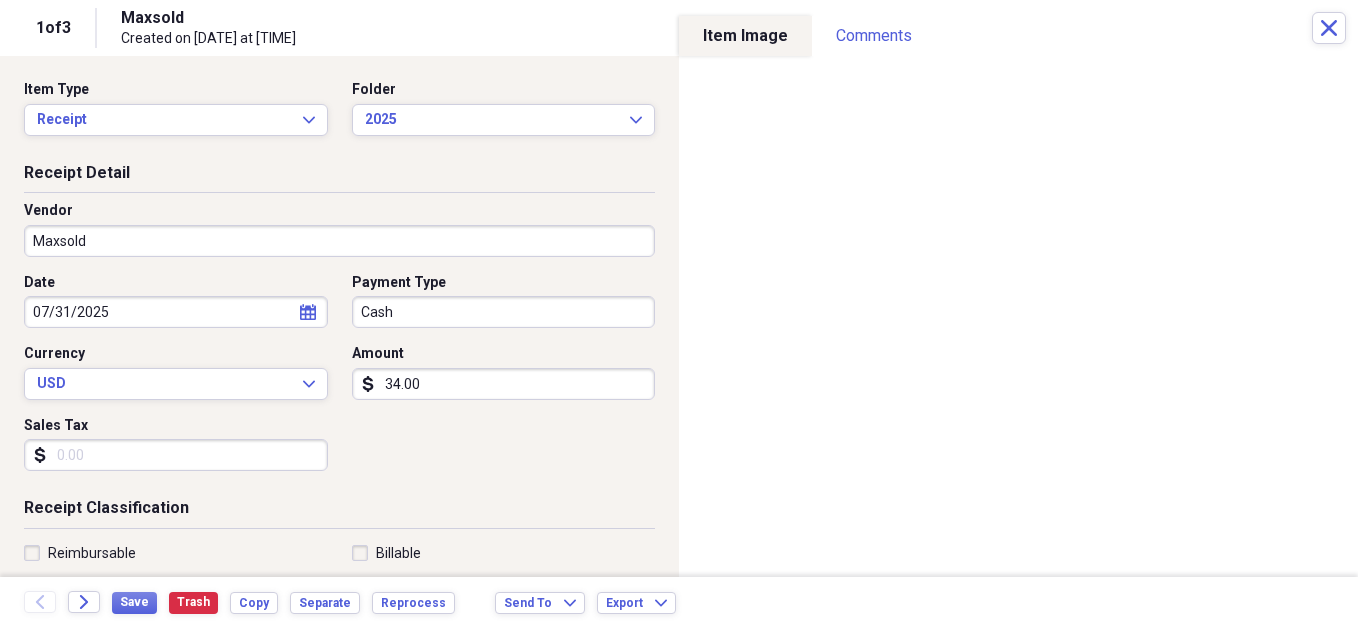 click on "Maxsold" at bounding box center [339, 241] 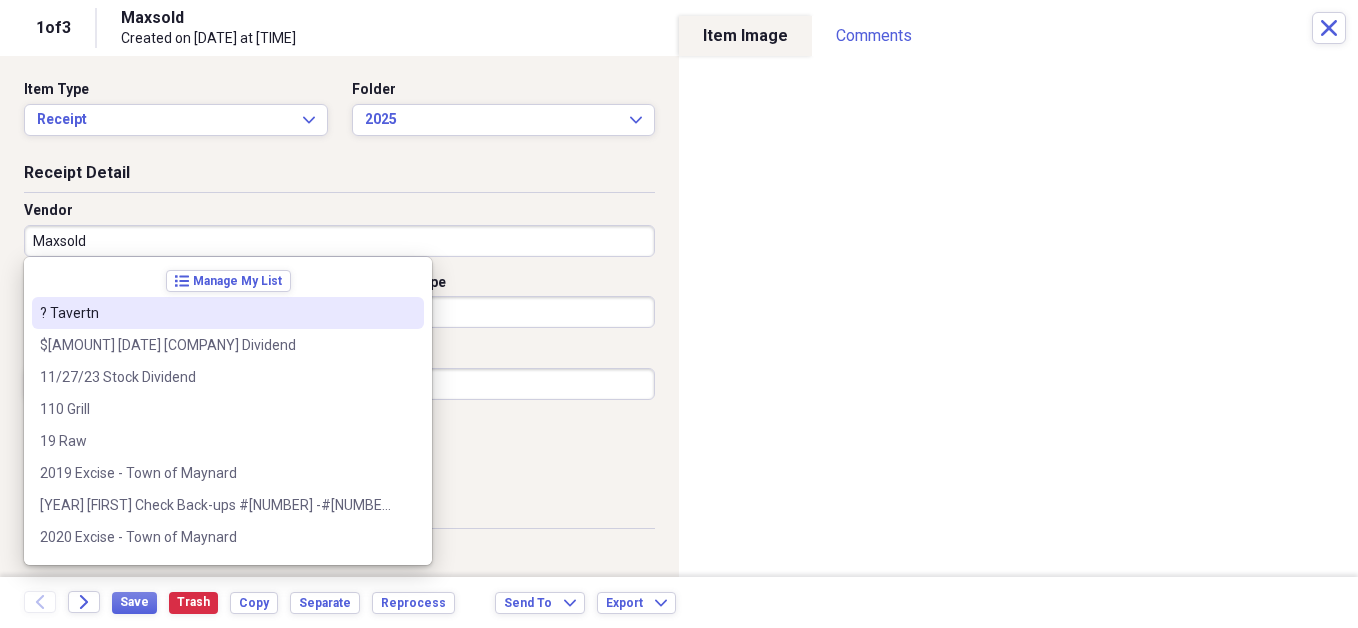 click on "Maxsold" at bounding box center [339, 241] 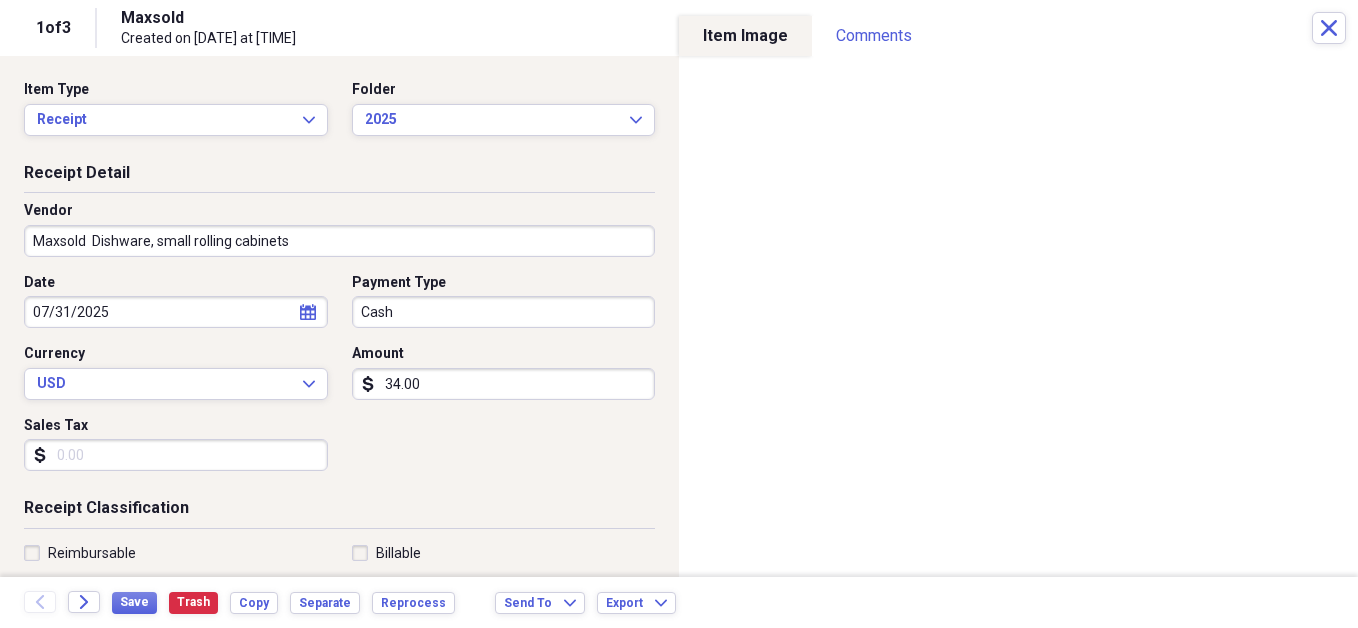 type on "Maxsold  Dishware, small rolling cabinets" 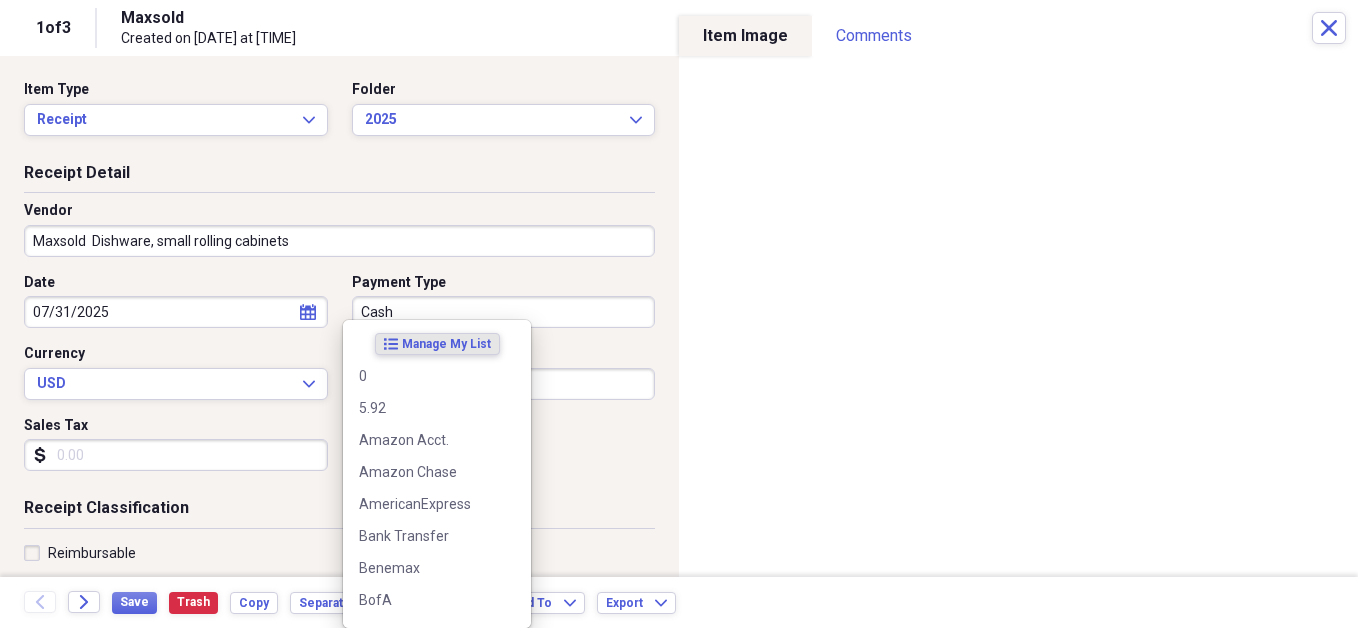 click on "Organize My Files 2 Collapse Unfiled Needs Review 2 Unfiled All Files Unfiled Unfiled Unfiled Saved Reports Collapse My Cabinet My Cabinet Add Folder Expand Folder ADVANCED INSTRUMENTS FILES Add Folder Expand Folder Auctions/Estate Sales Add Folder Folder BOAT Add Folder Expand Folder BUSINESS CARDS Add Folder Expand Folder CARS Add Folder Expand Folder COMPUTERS Add Folder Expand Folder CREDIT CARDS Add Folder Expand Folder DCU Add Folder Expand Folder DENTAL Add Folder Expand Folder DEPARTMENT STORE Add Folder Folder EDUCATIONAL COURSES Add Folder Expand Folder ELECTRIC Add Folder Expand Folder EMPLOYMENT Add Folder Folder Entertainment Add Folder Expand Folder FAMILY INFO Add Folder Folder Funerals Add Folder Expand Folder Government Add Folder Expand Folder GROCERIES Add Folder Expand Folder Health Care Proxies Add Folder Expand Folder HEALTH INSURANCE Add Folder Expand Folder Hearing Aid Add Folder Expand Folder HOUSE Add Folder Folder INSURANCE - HOUSE Add Folder Folder James/Weston Add Folder Folder 25" at bounding box center [679, 314] 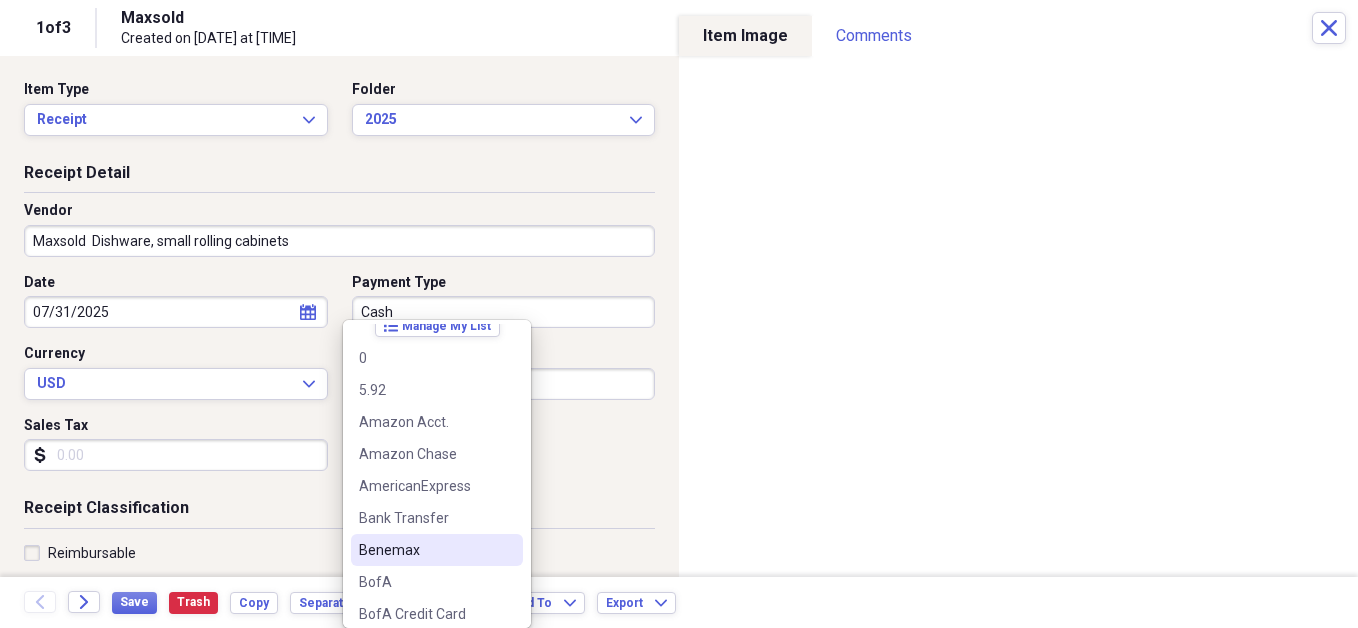 scroll, scrollTop: 53, scrollLeft: 0, axis: vertical 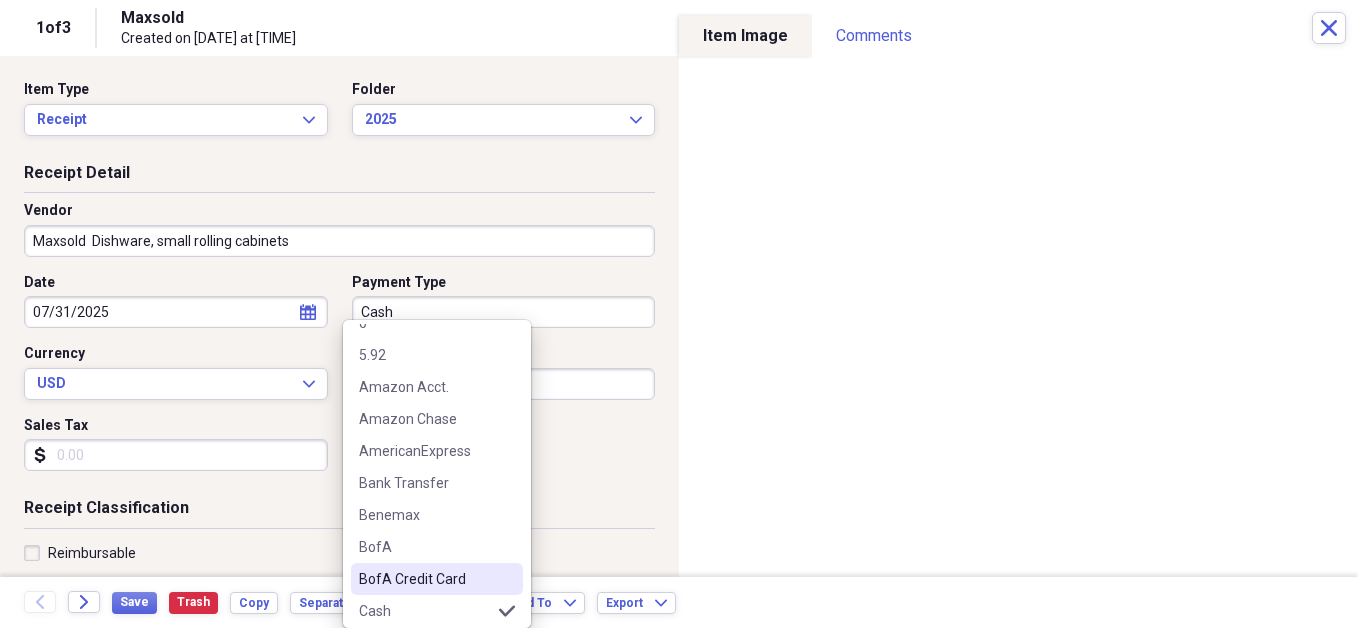 click on "BofA Credit Card" at bounding box center (425, 579) 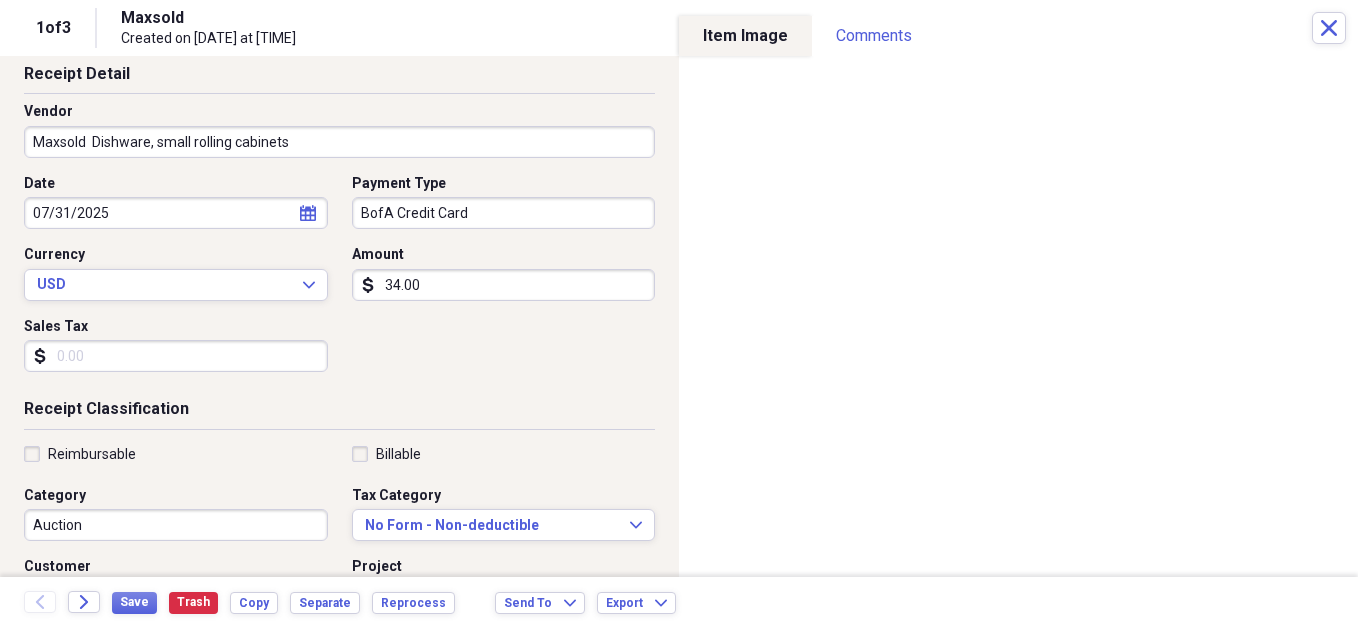 scroll, scrollTop: 141, scrollLeft: 0, axis: vertical 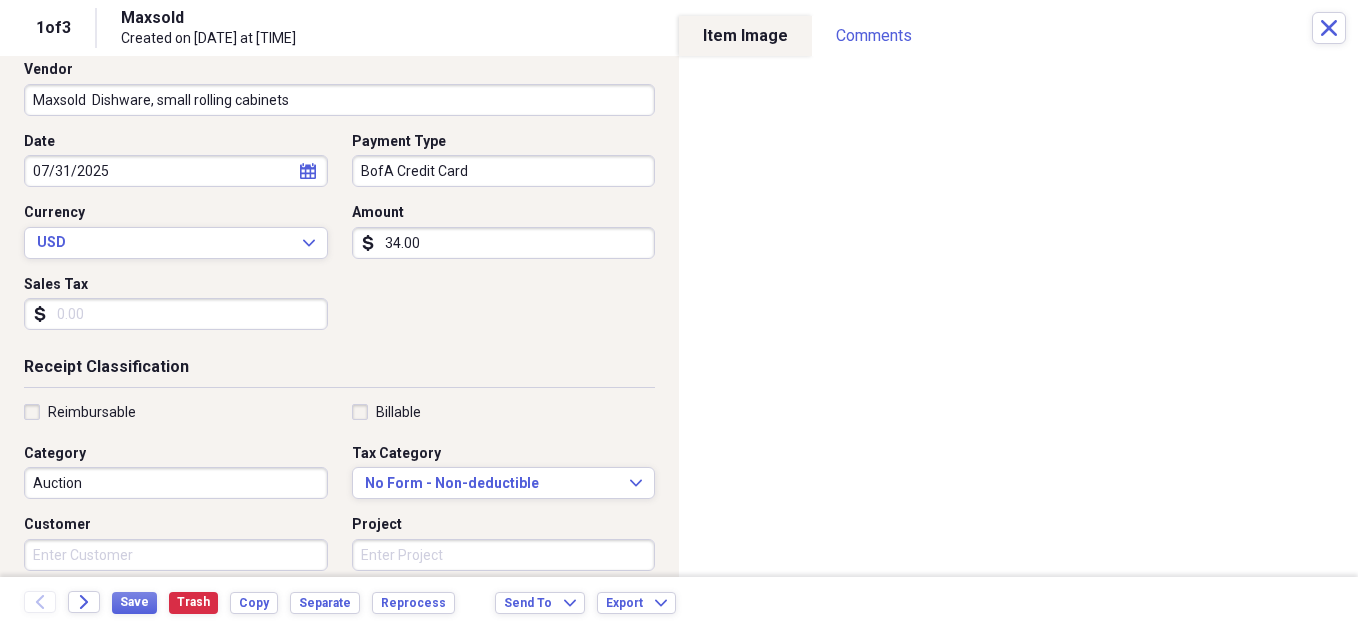 click on "Auction" at bounding box center (176, 483) 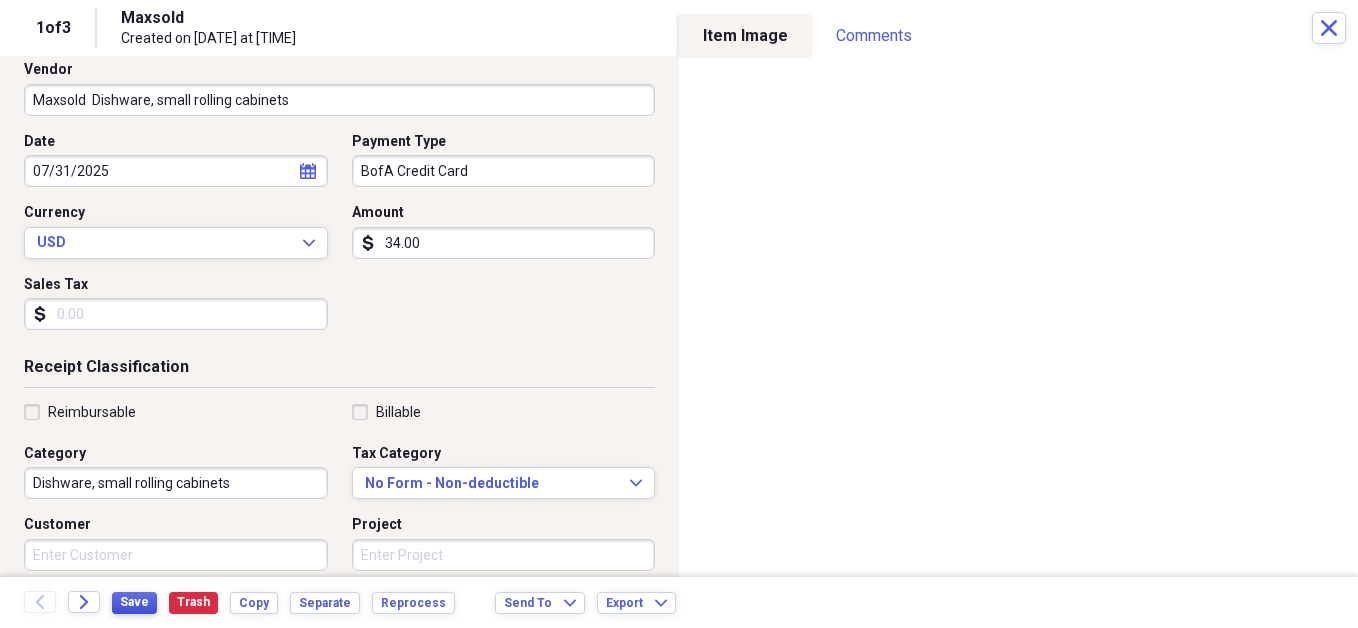 type on "Dishware, small rolling cabinets" 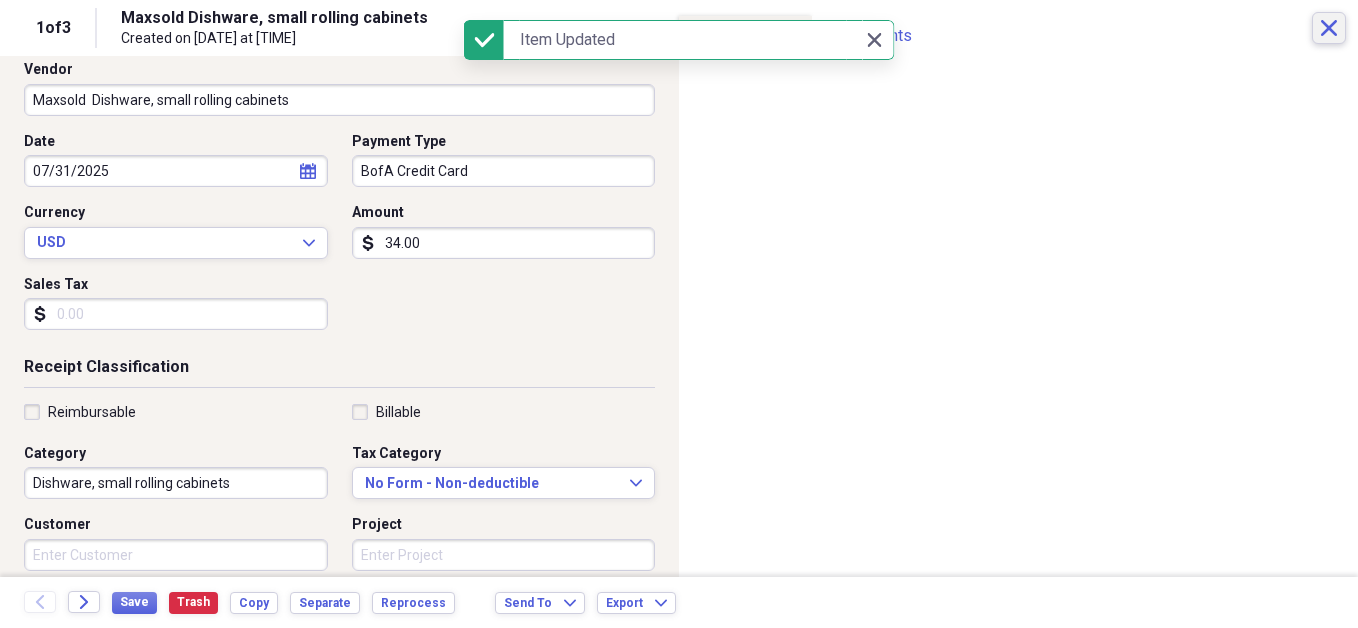 click on "Close" at bounding box center (1329, 28) 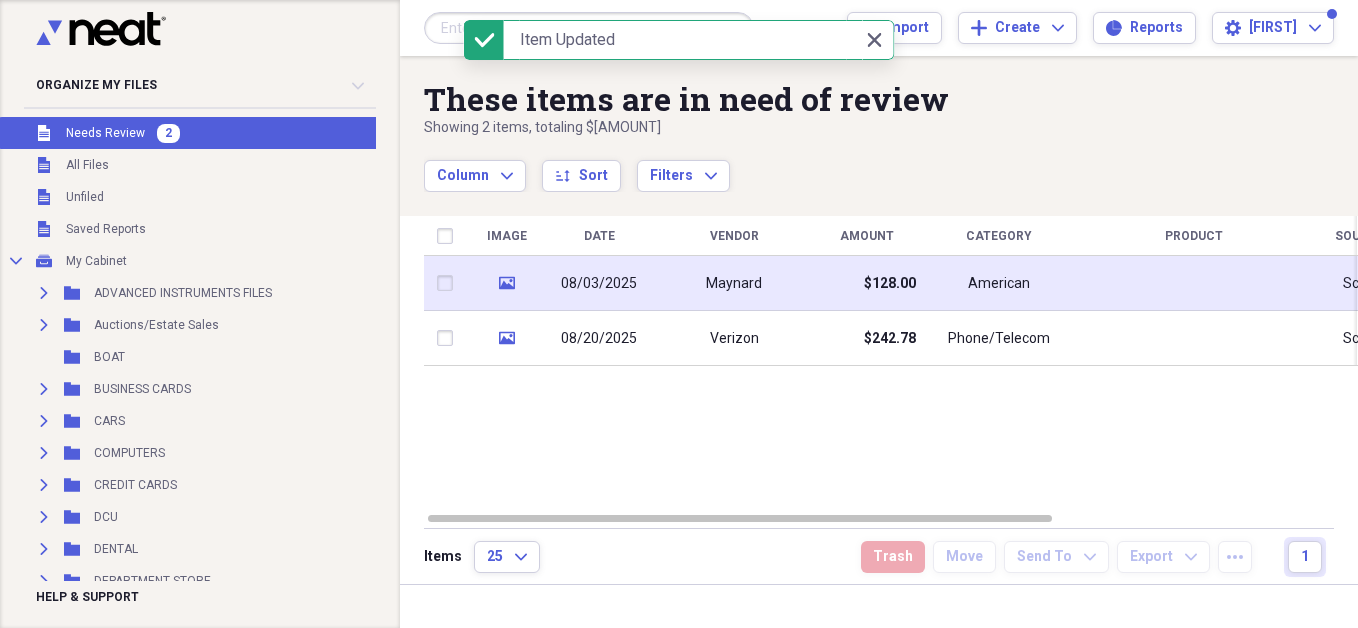 click on "$128.00" at bounding box center (890, 284) 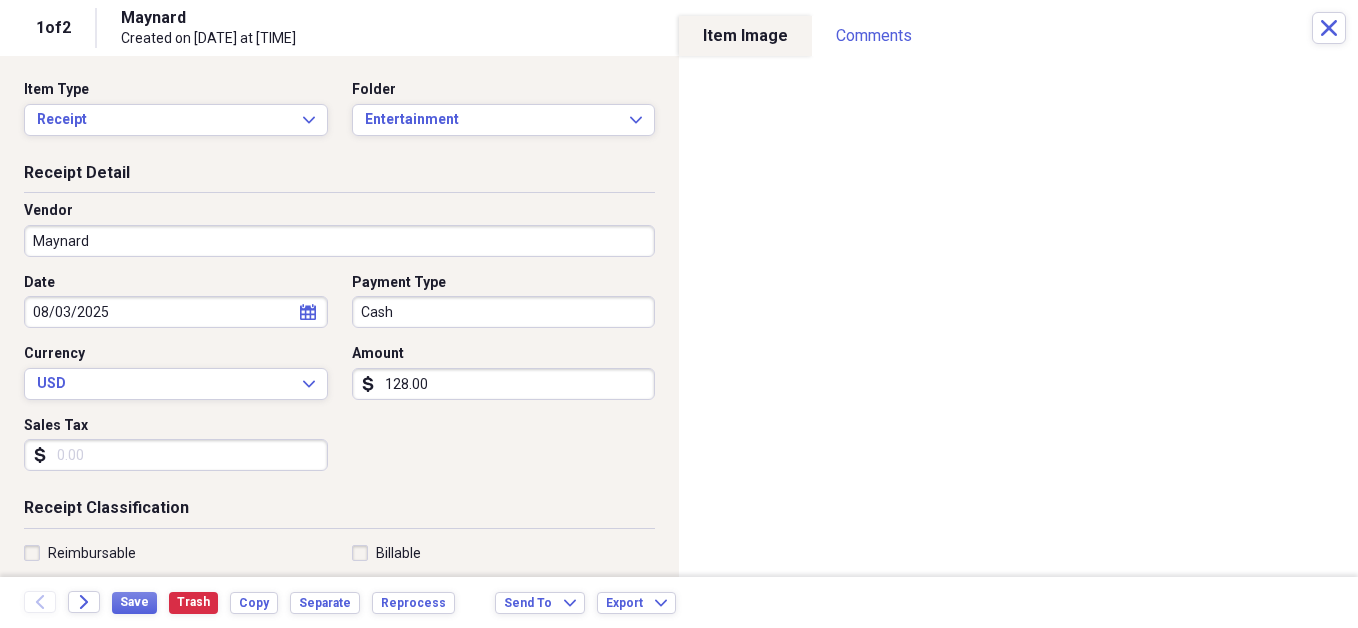 click on "Maynard" at bounding box center (339, 241) 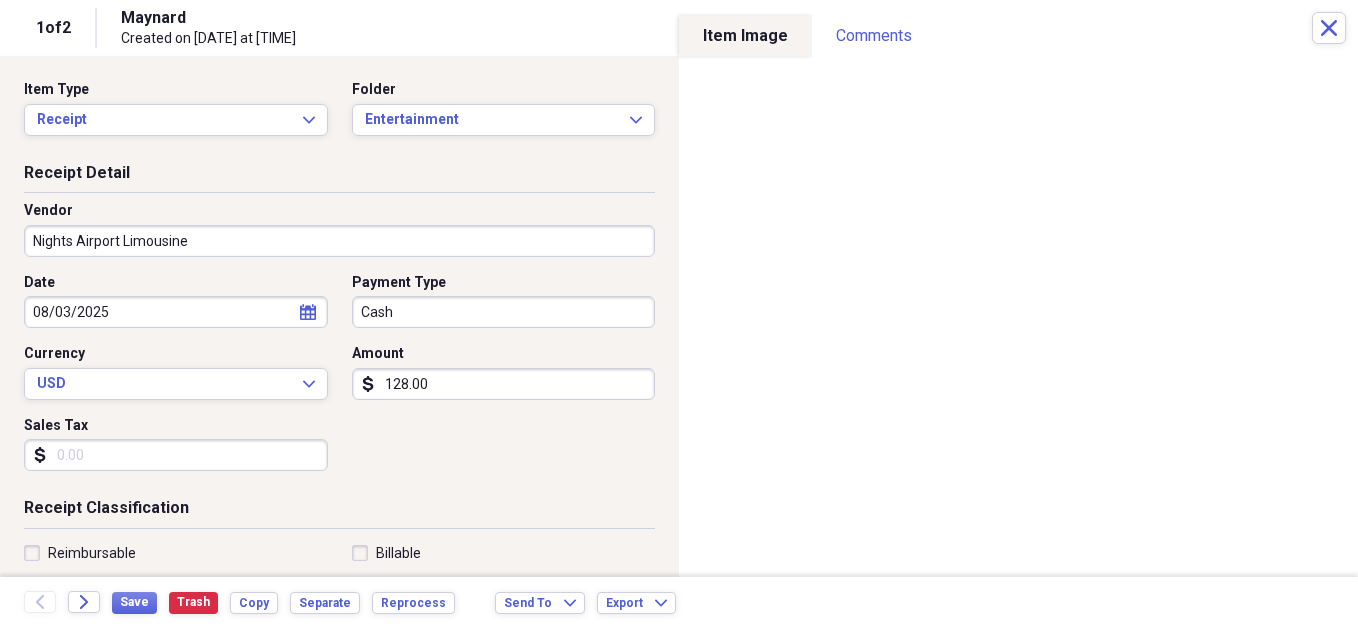 type on "Nights Airport Limousine" 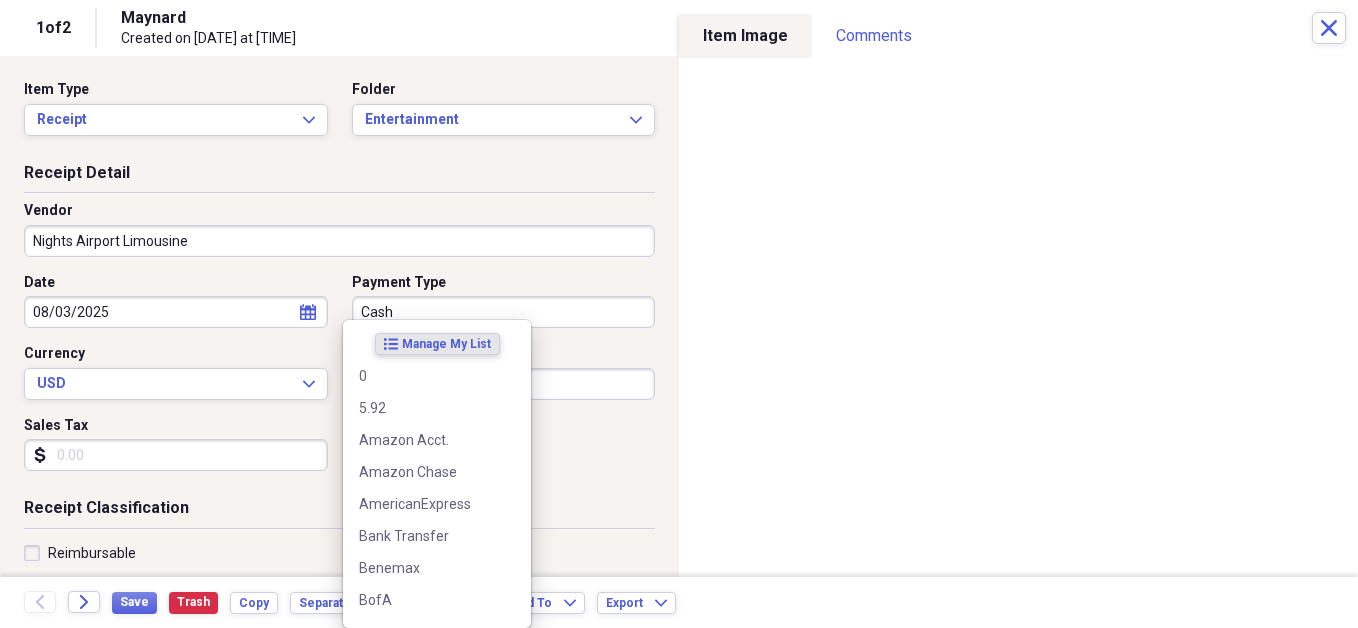 click on "Cash" at bounding box center (504, 312) 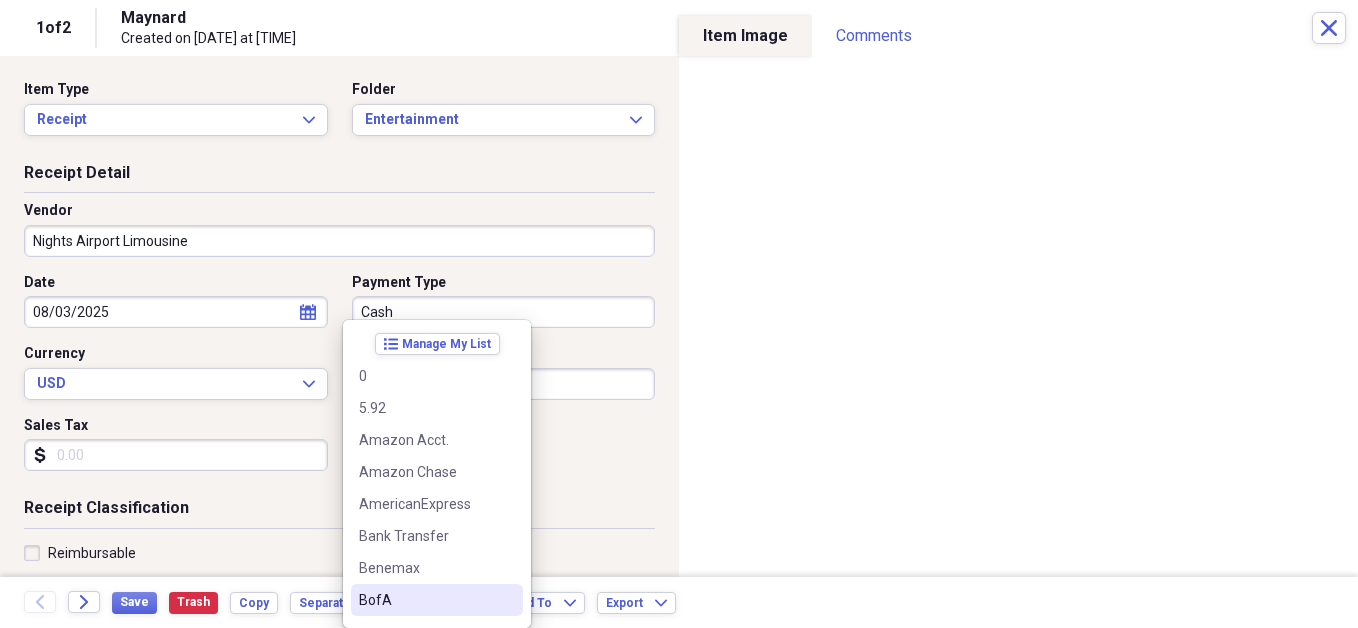 click on "BofA" at bounding box center (425, 600) 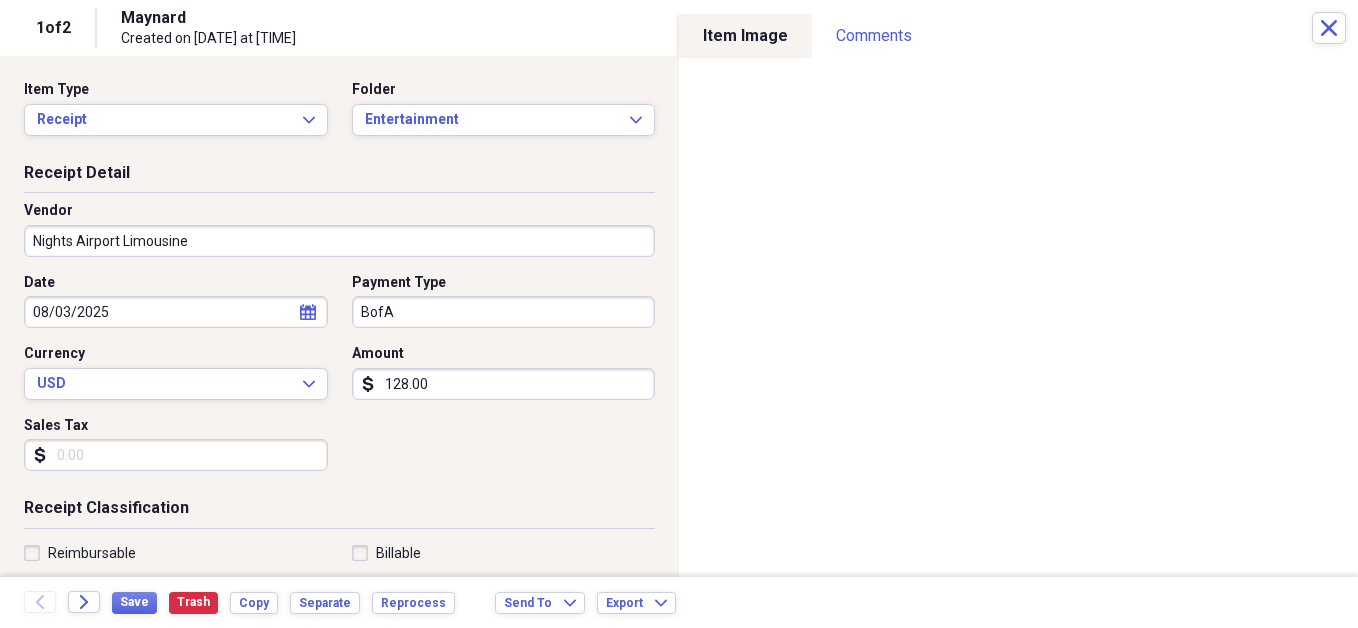 click on "128.00" at bounding box center (504, 384) 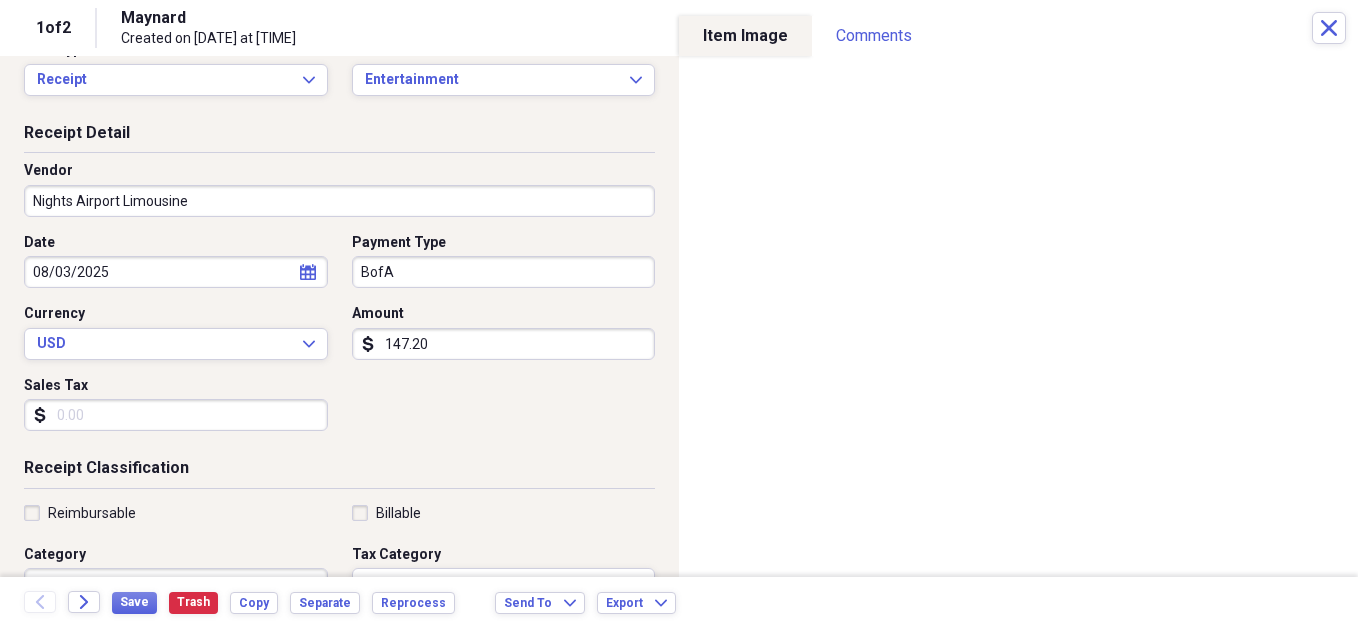 scroll, scrollTop: 10, scrollLeft: 0, axis: vertical 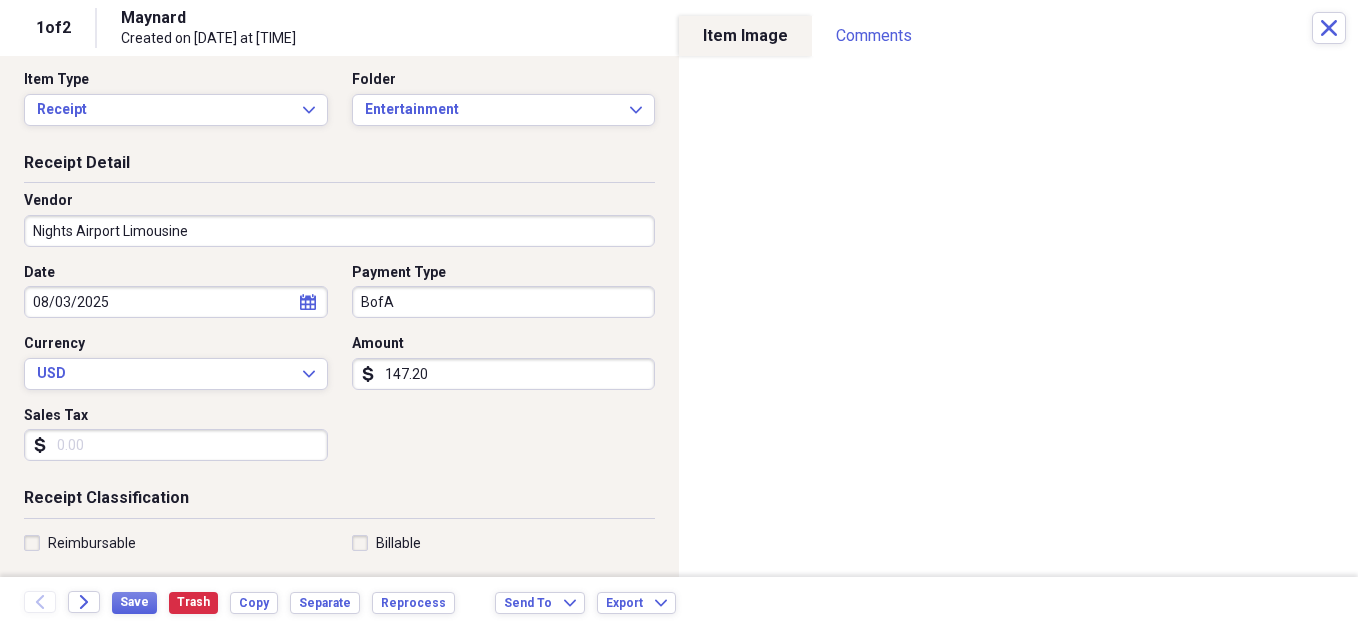 type on "147.20" 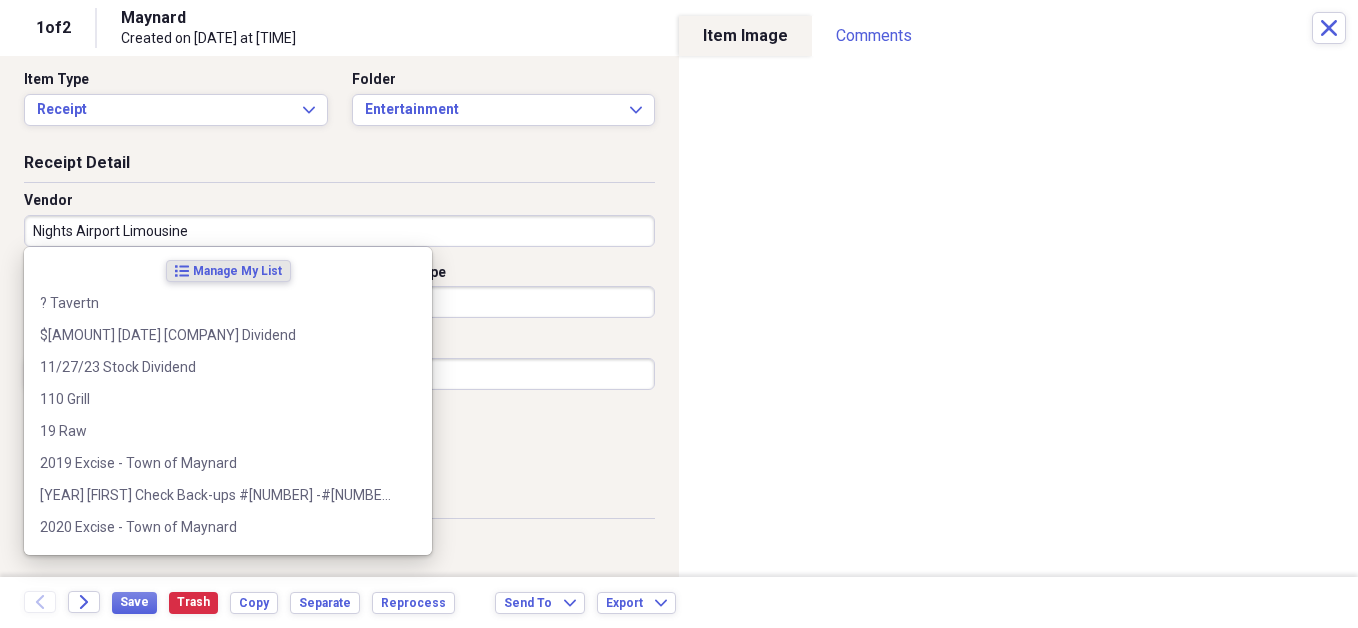 click on "Nights Airport Limousine" at bounding box center [339, 231] 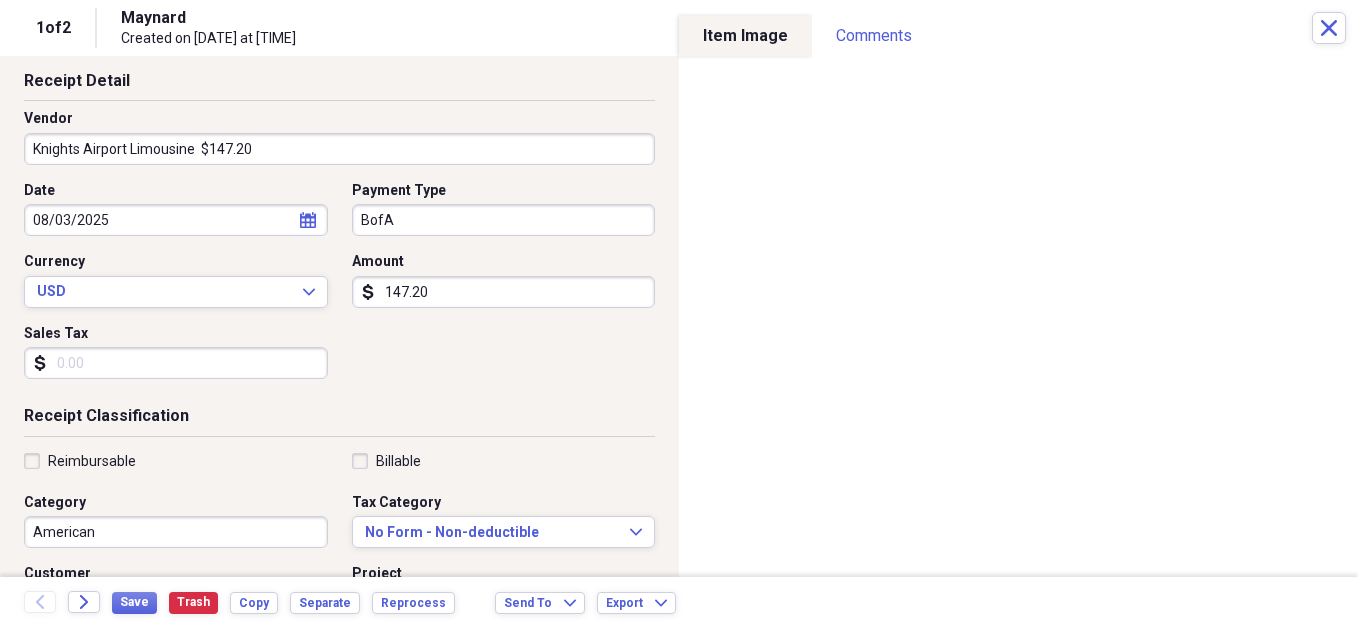 scroll, scrollTop: 118, scrollLeft: 0, axis: vertical 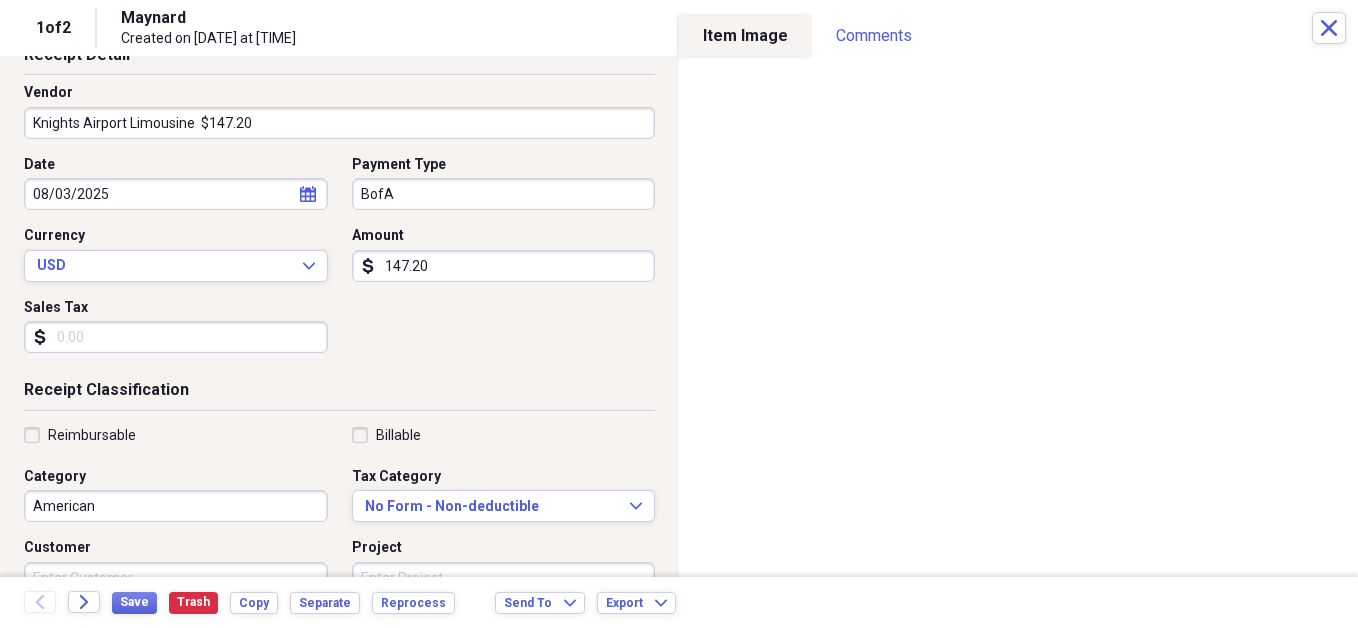 type on "Knights Airport Limousine  $147.20" 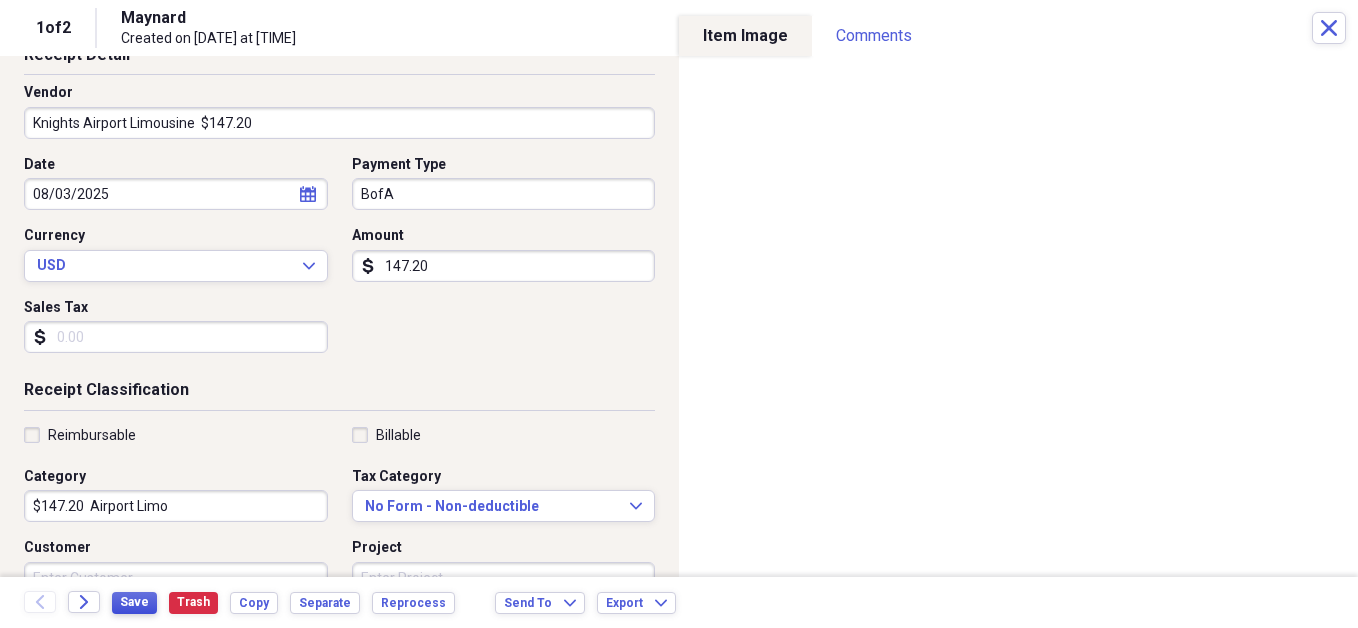 type on "$147.20  Airport Limo" 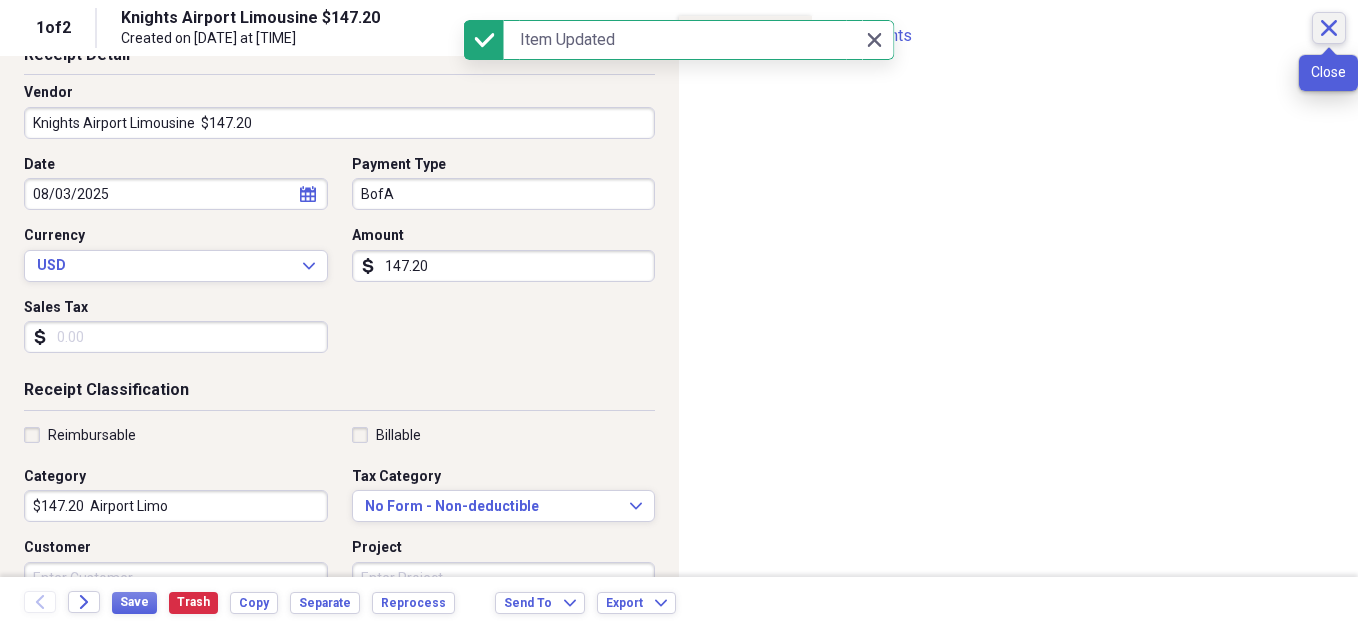 click on "Close" at bounding box center [1329, 28] 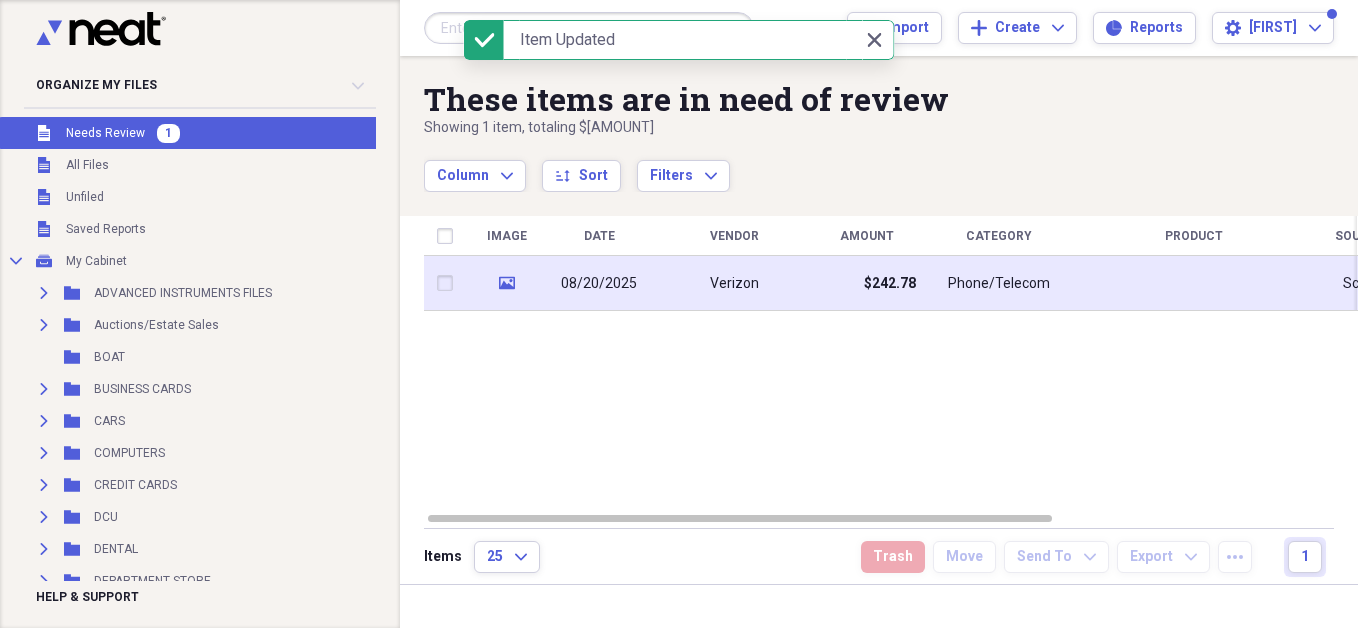 click on "Phone/Telecom" at bounding box center (999, 284) 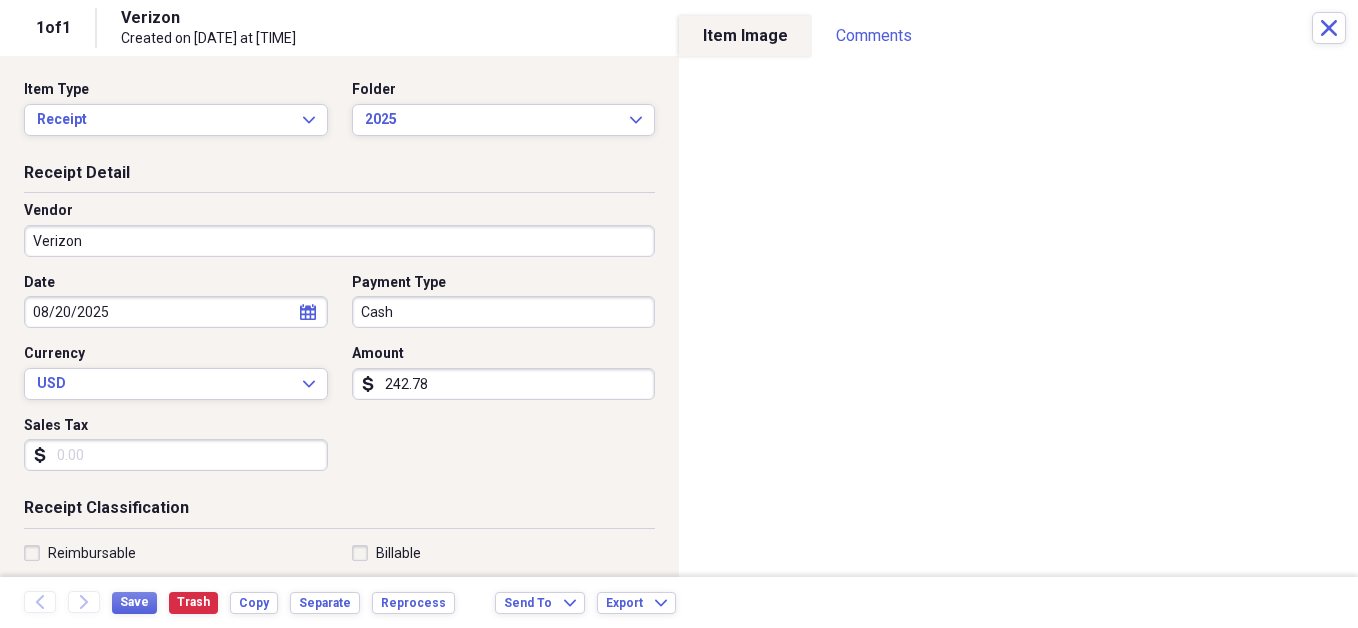 click on "Verizon" at bounding box center (339, 241) 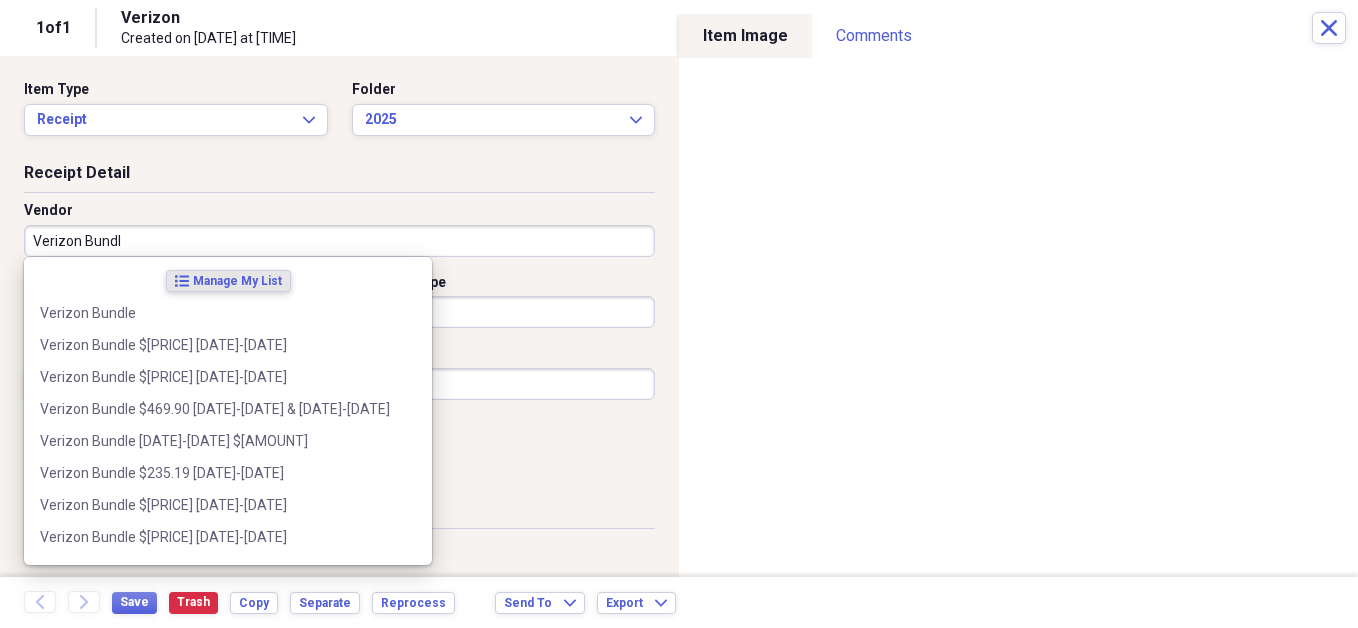 type on "Verizon Bundle" 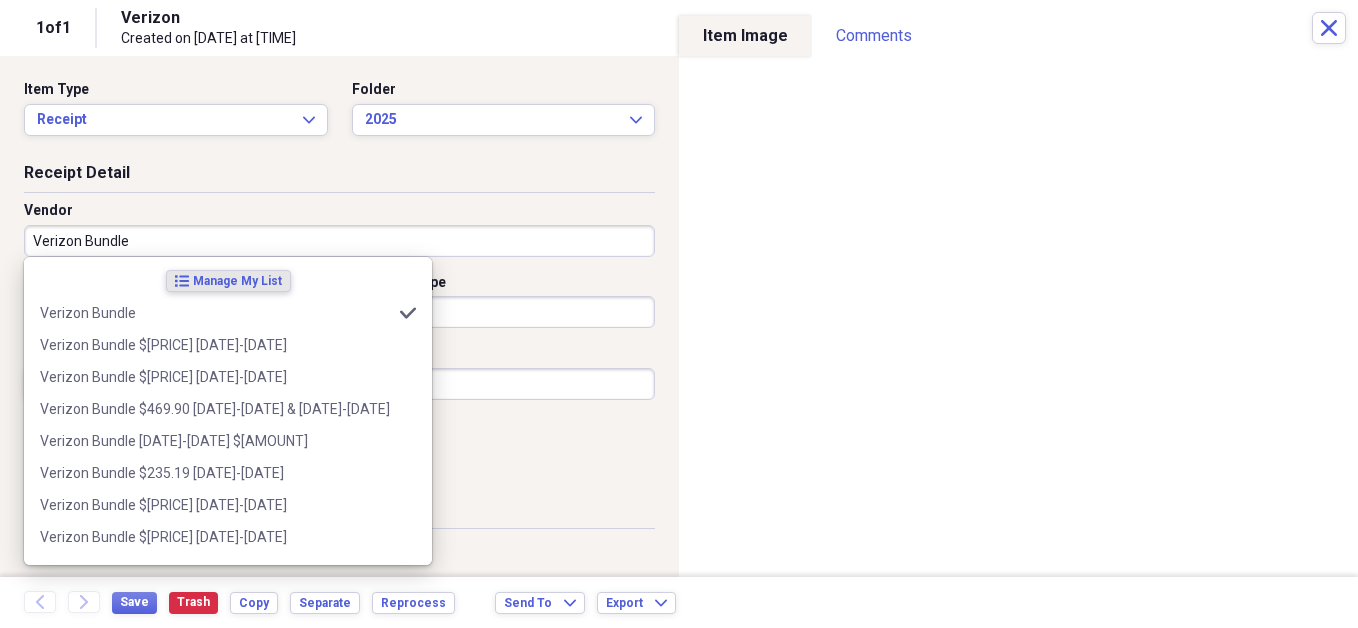 type on "[DATE]-[DATE] Payment" 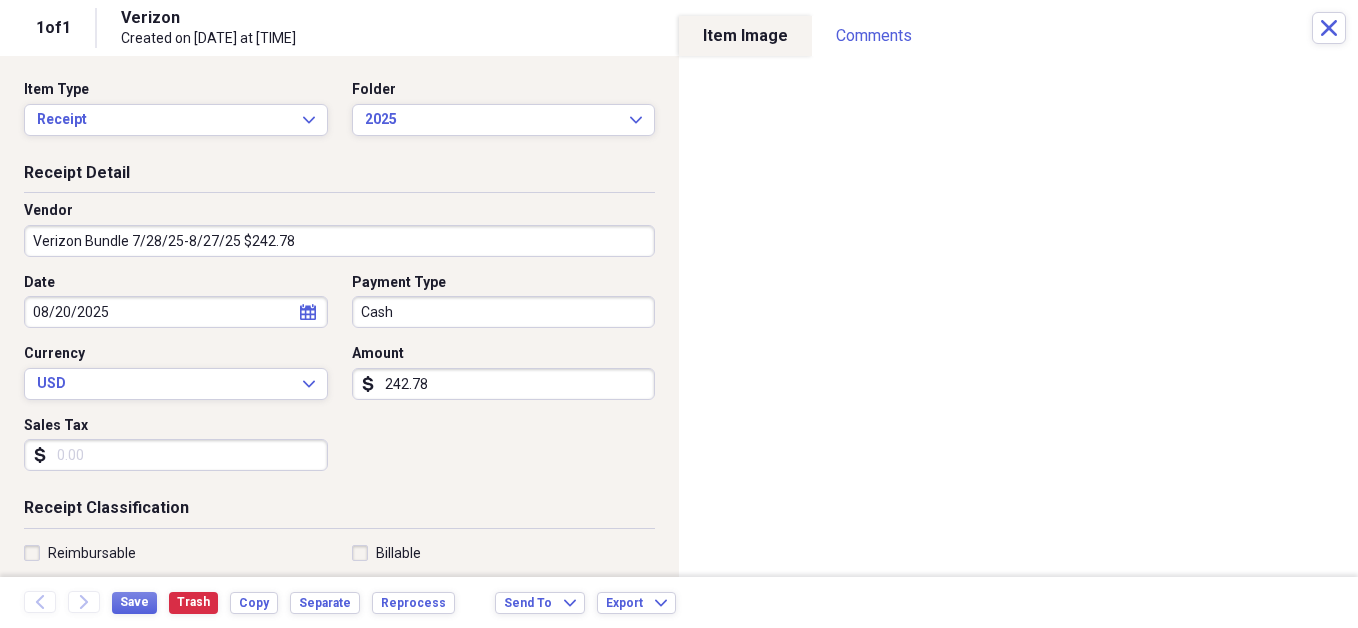 type on "Verizon Bundle 7/28/25-8/27/25 $242.78" 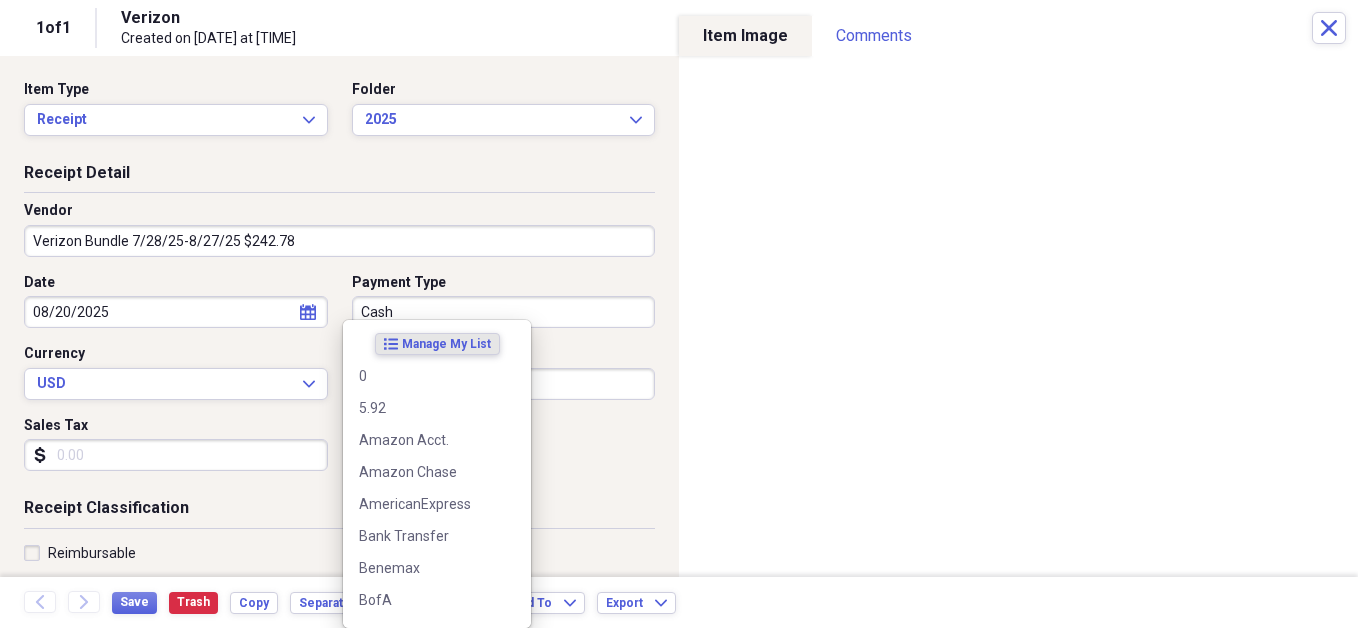 click on "Cash" at bounding box center (504, 312) 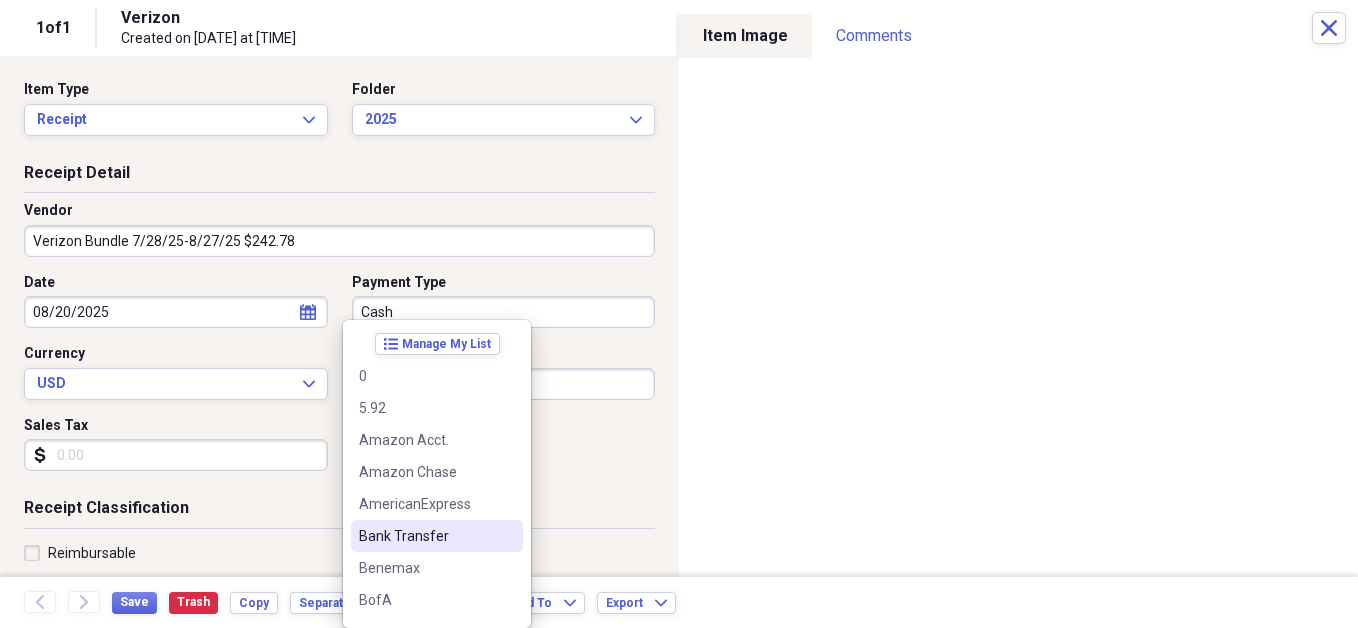 click on "Bank Transfer" at bounding box center (425, 536) 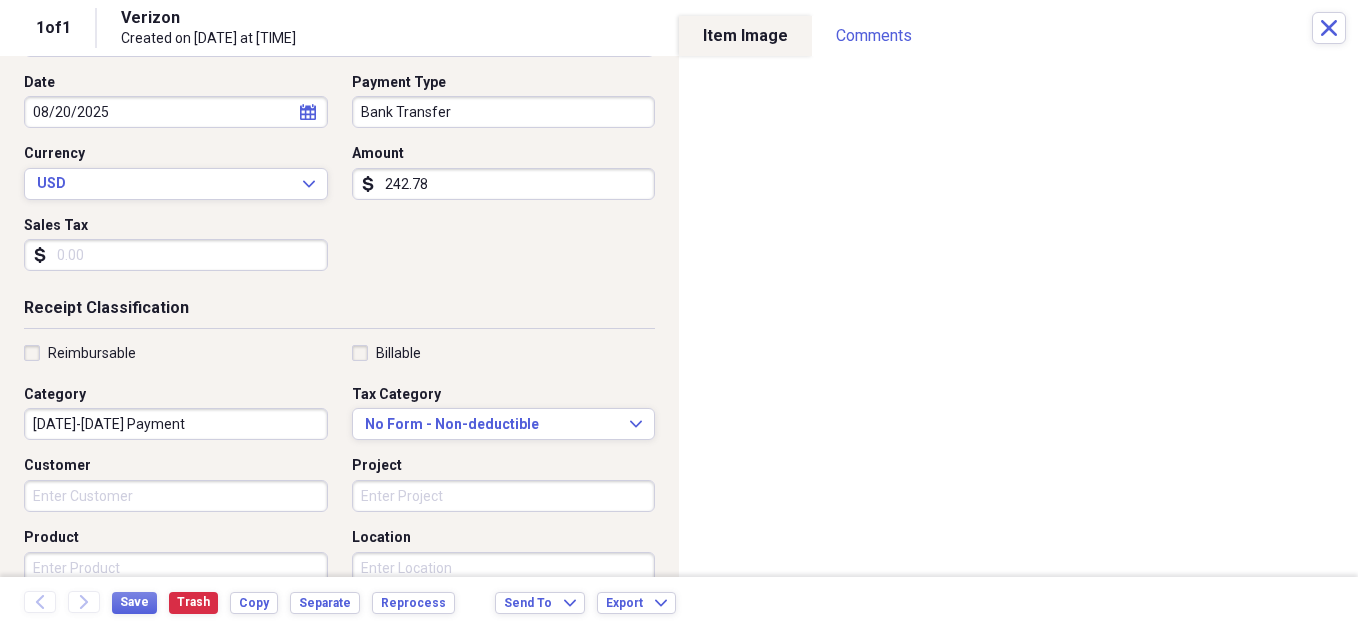 scroll, scrollTop: 221, scrollLeft: 0, axis: vertical 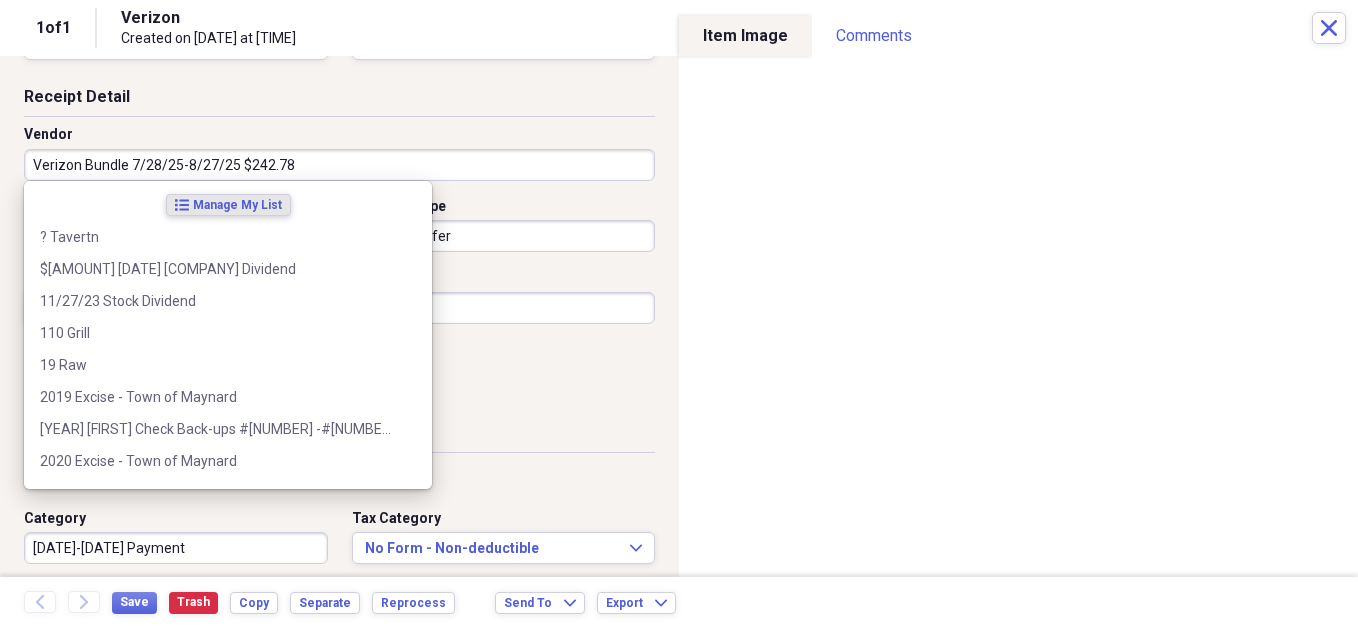 click on "Verizon Bundle 7/28/25-8/27/25 $242.78" at bounding box center (339, 165) 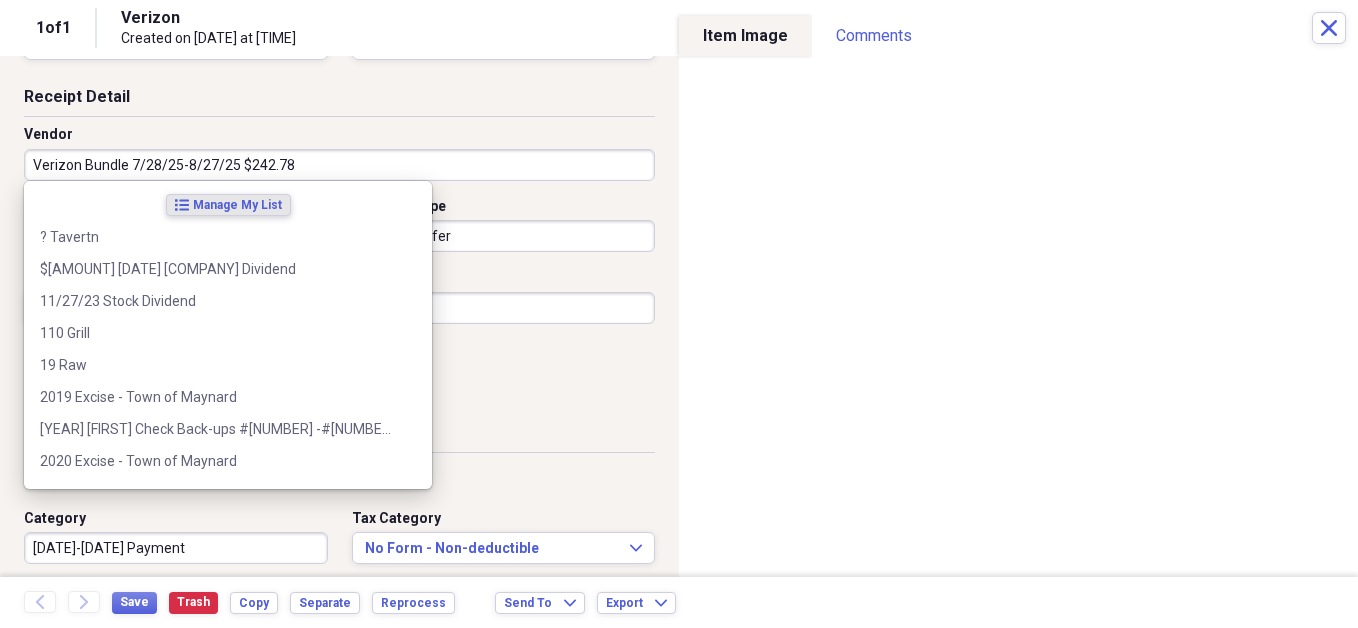 drag, startPoint x: 131, startPoint y: 162, endPoint x: 286, endPoint y: 162, distance: 155 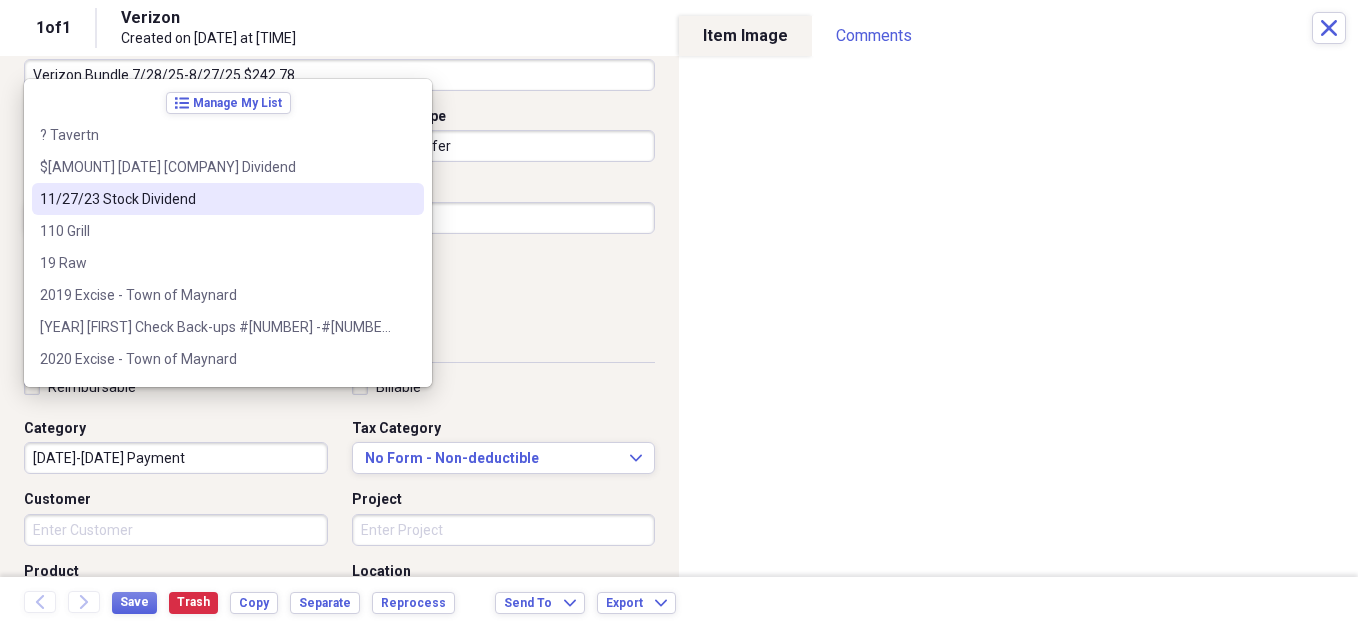 scroll, scrollTop: 225, scrollLeft: 0, axis: vertical 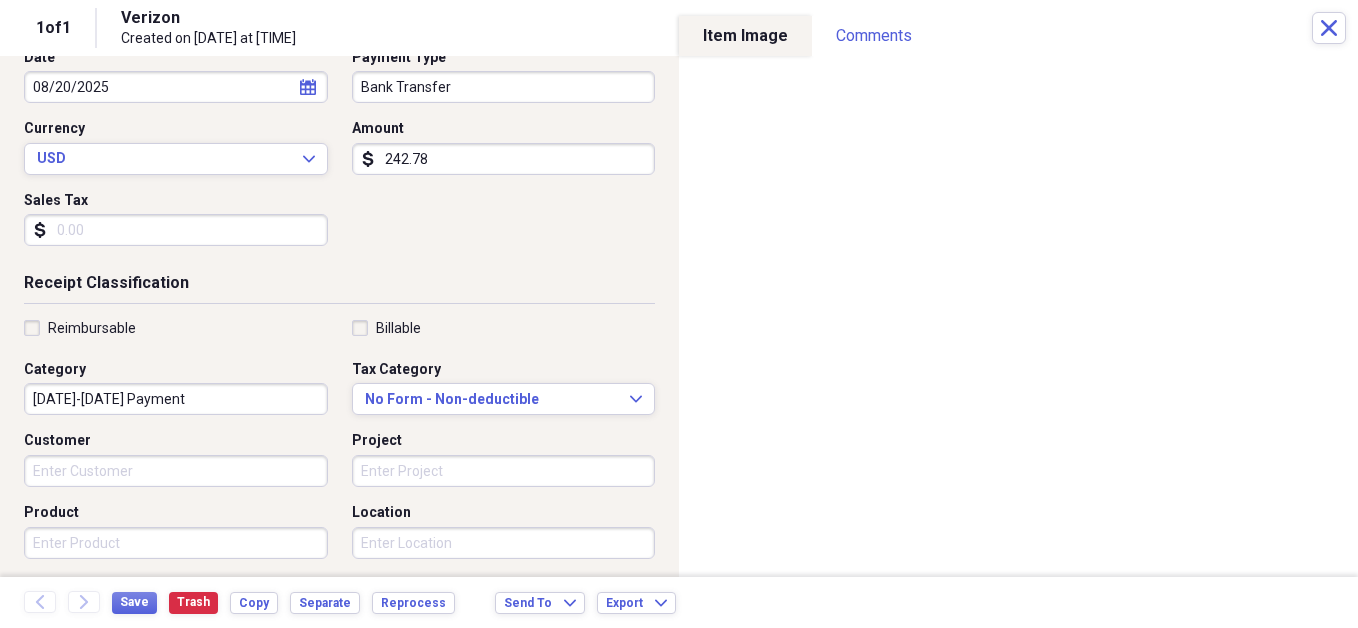 click on "[DATE]-[DATE] Payment" at bounding box center (176, 399) 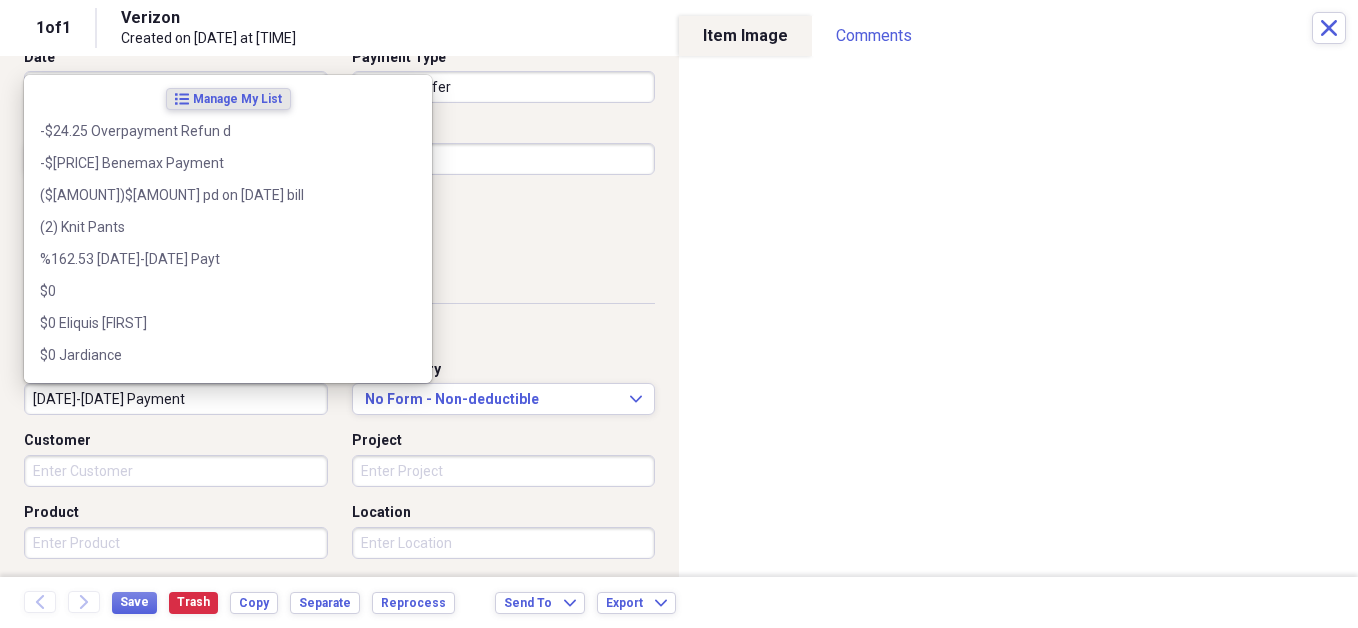 paste on "[DATE]-[DATE] $242.78" 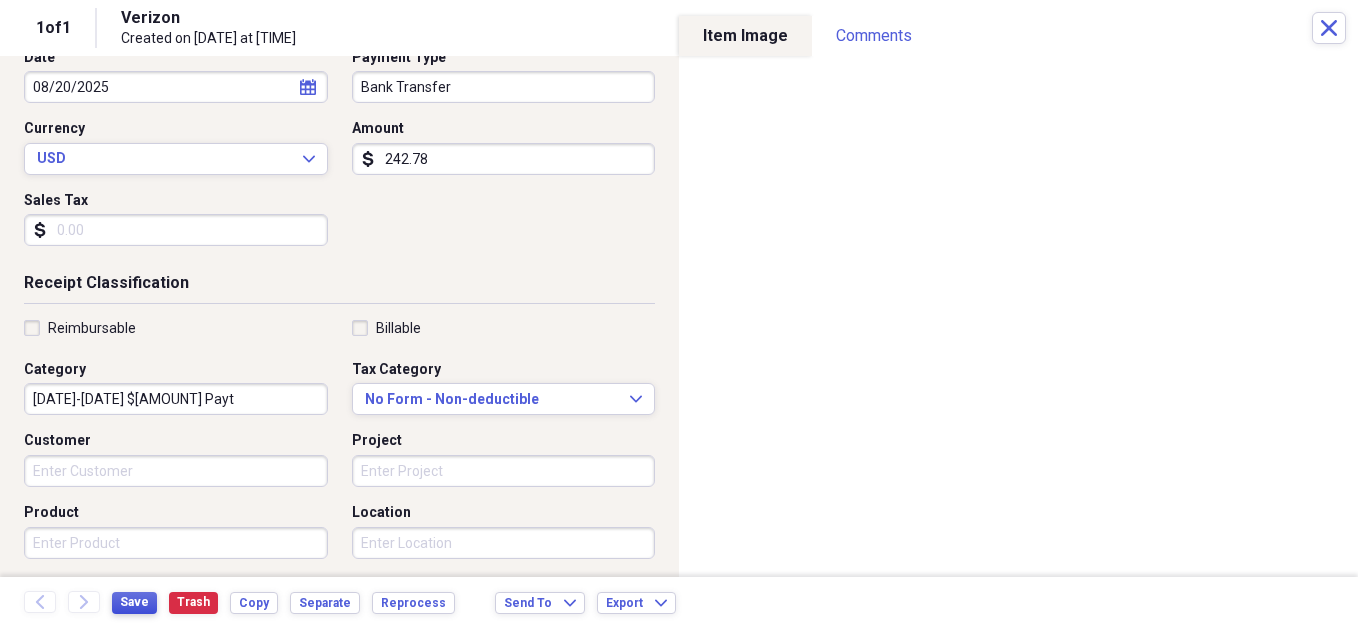 type on "[DATE]-[DATE] $[AMOUNT] Payt" 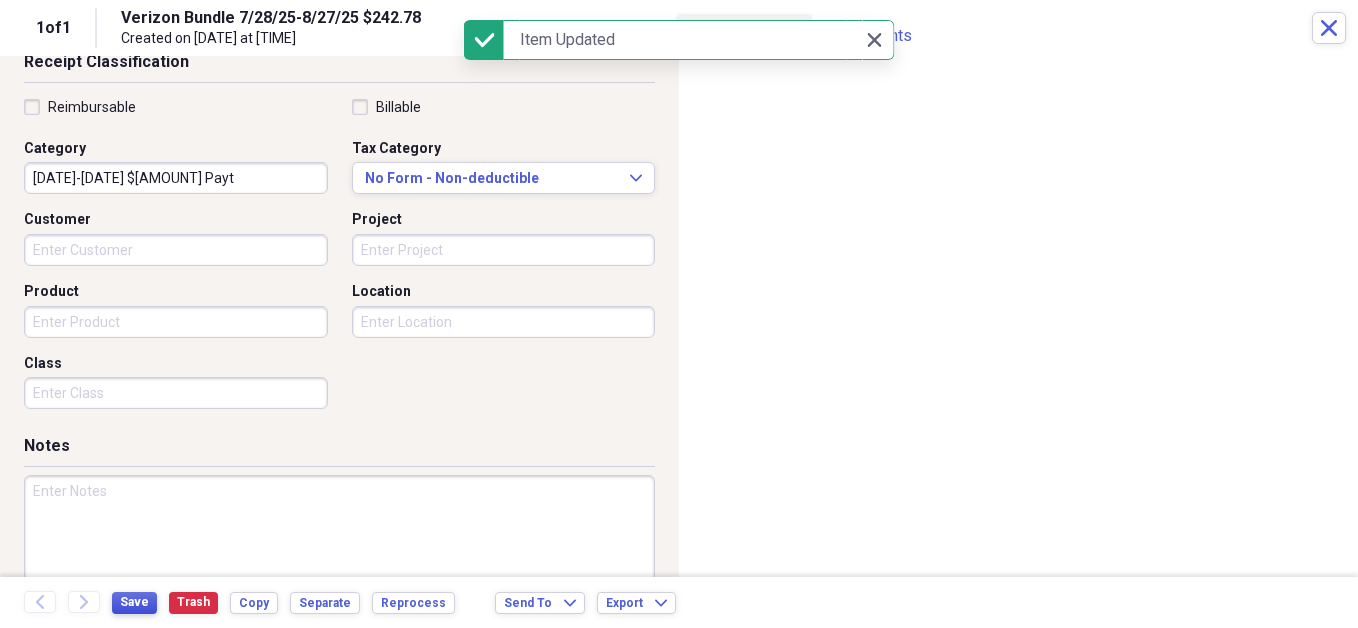 scroll, scrollTop: 500, scrollLeft: 0, axis: vertical 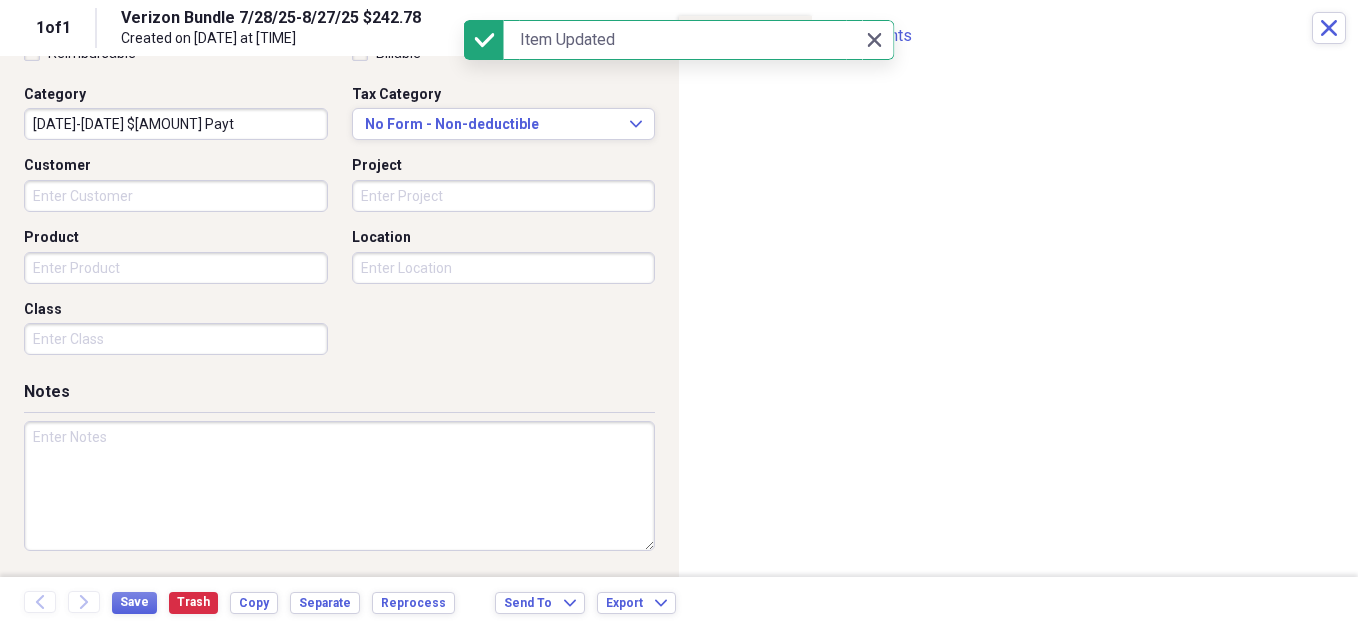 click at bounding box center (339, 486) 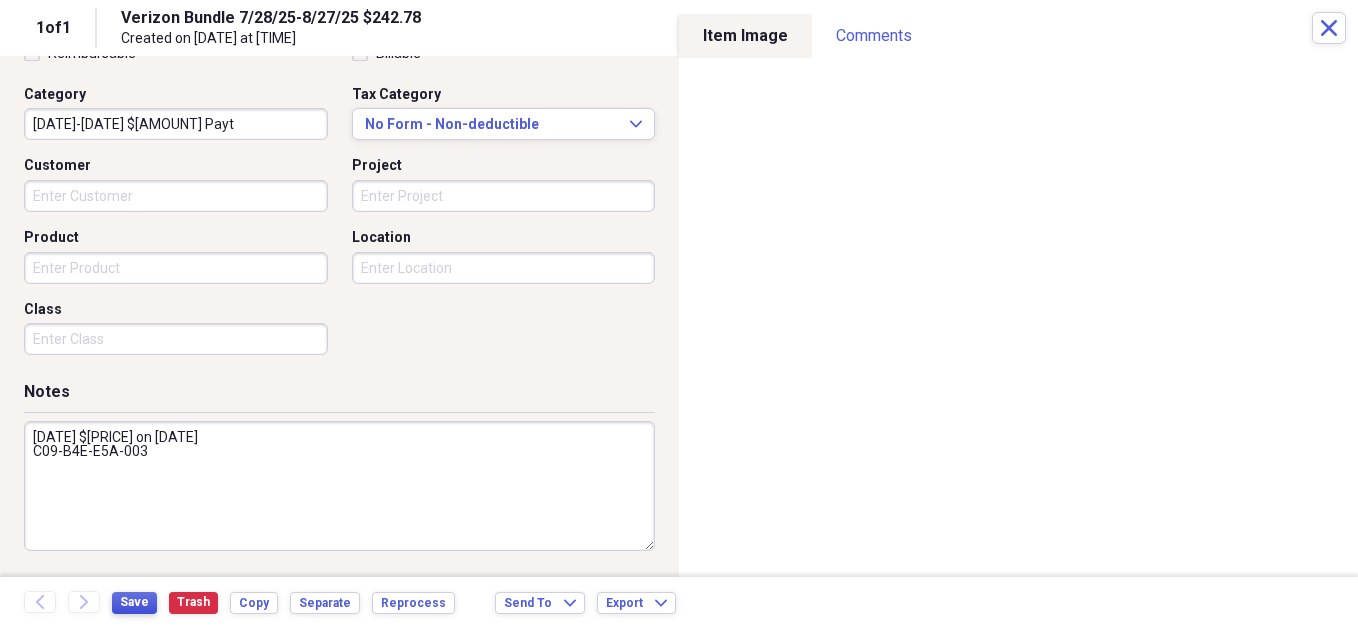 type on "[DATE] $[PRICE] on [DATE]
C09-B4E-E5A-003" 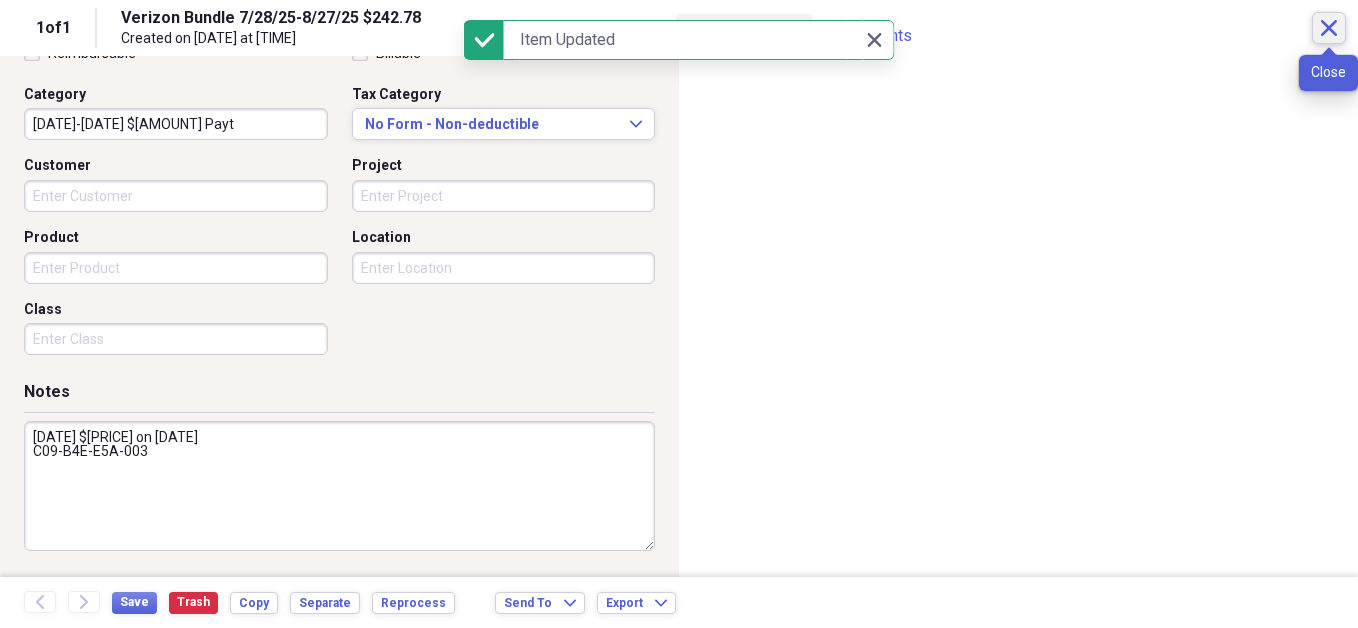 click on "Close" at bounding box center (1329, 28) 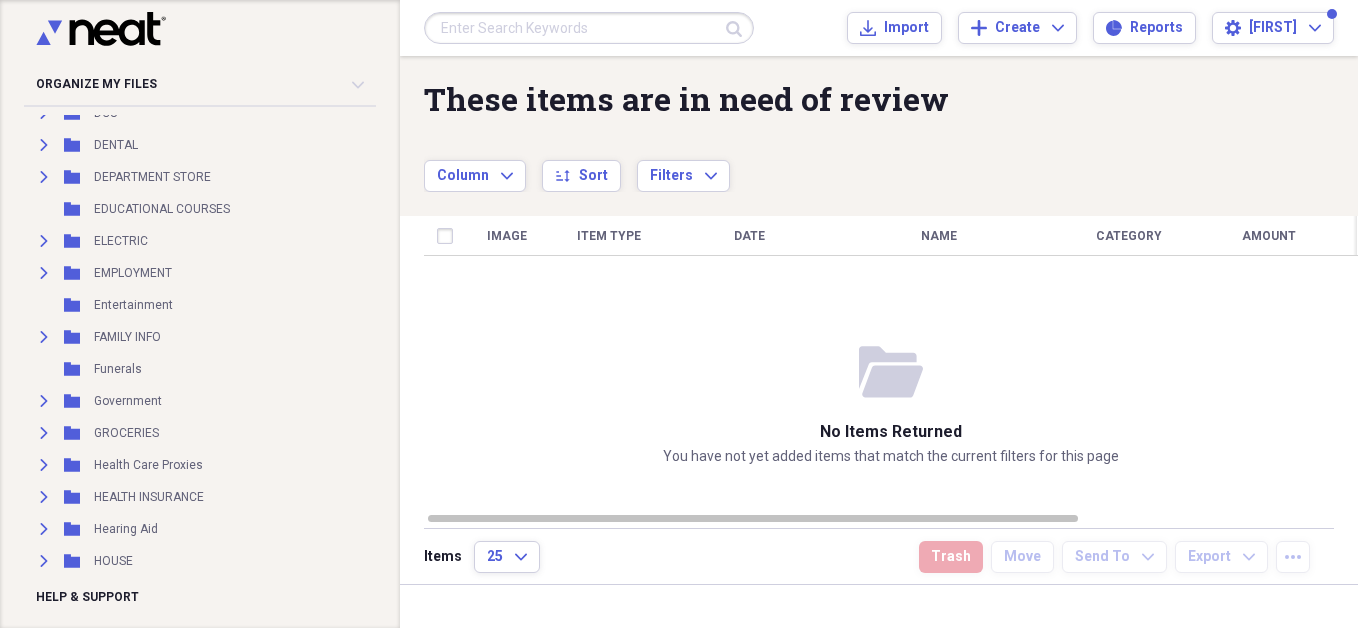 scroll, scrollTop: 532, scrollLeft: 0, axis: vertical 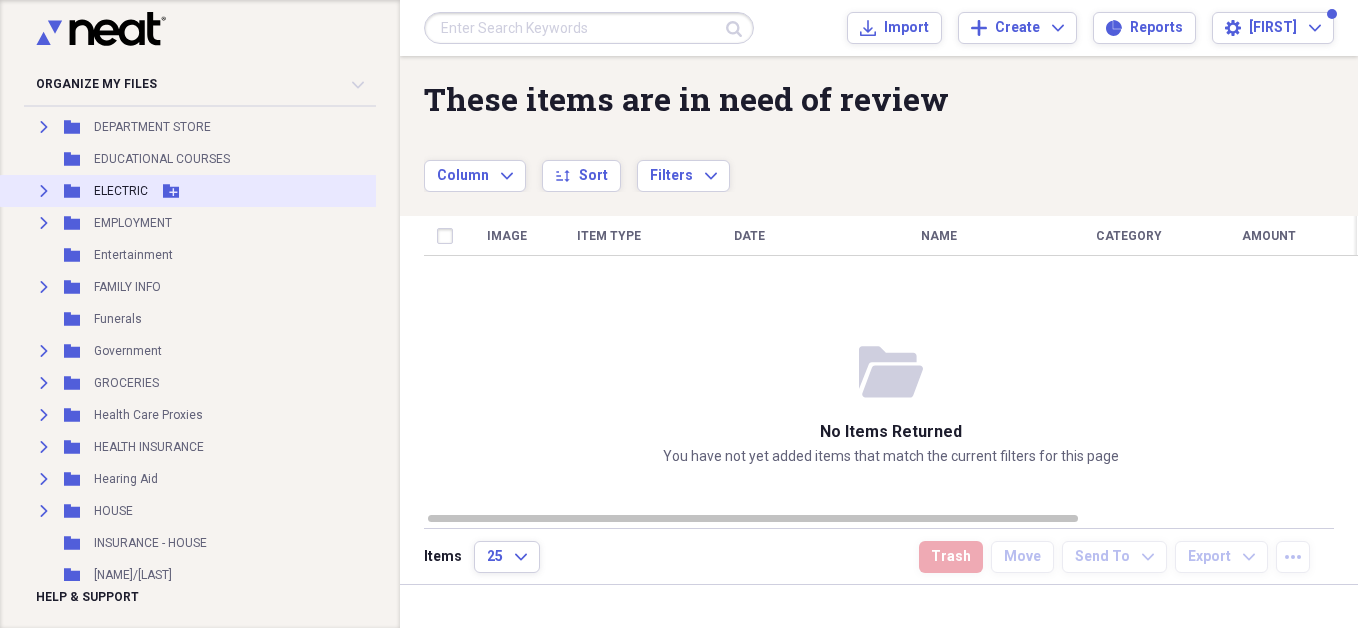 click on "Expand" 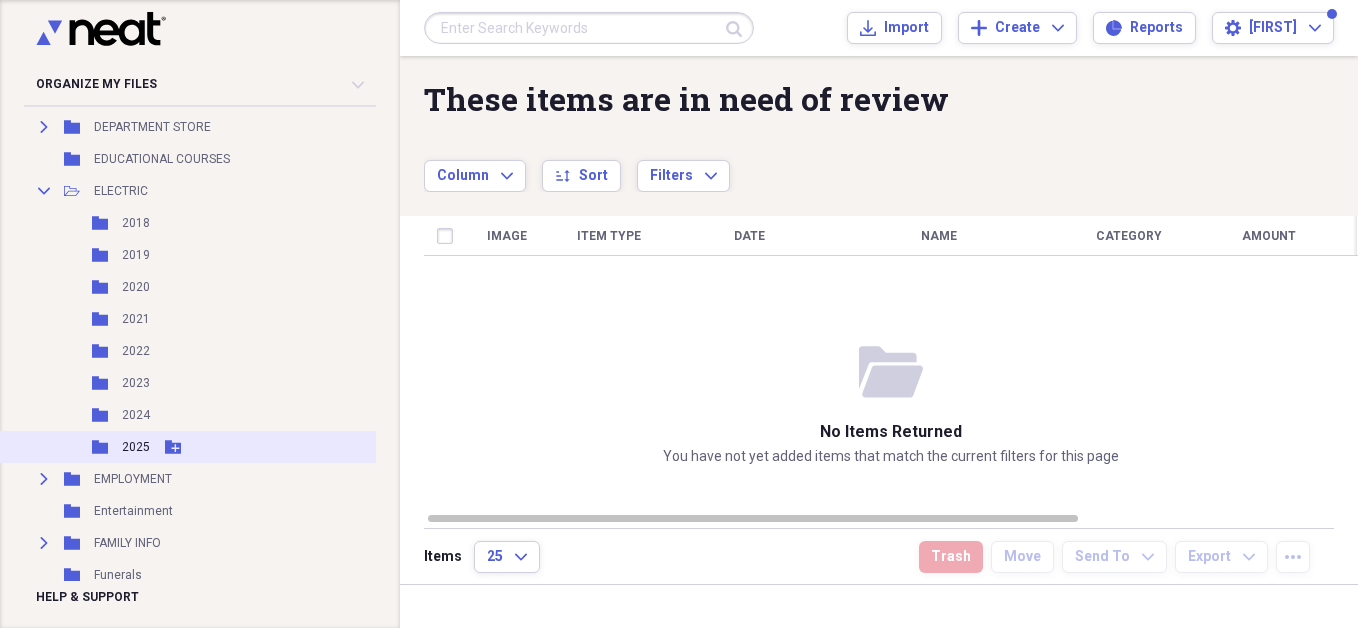 click on "2025" at bounding box center (136, 447) 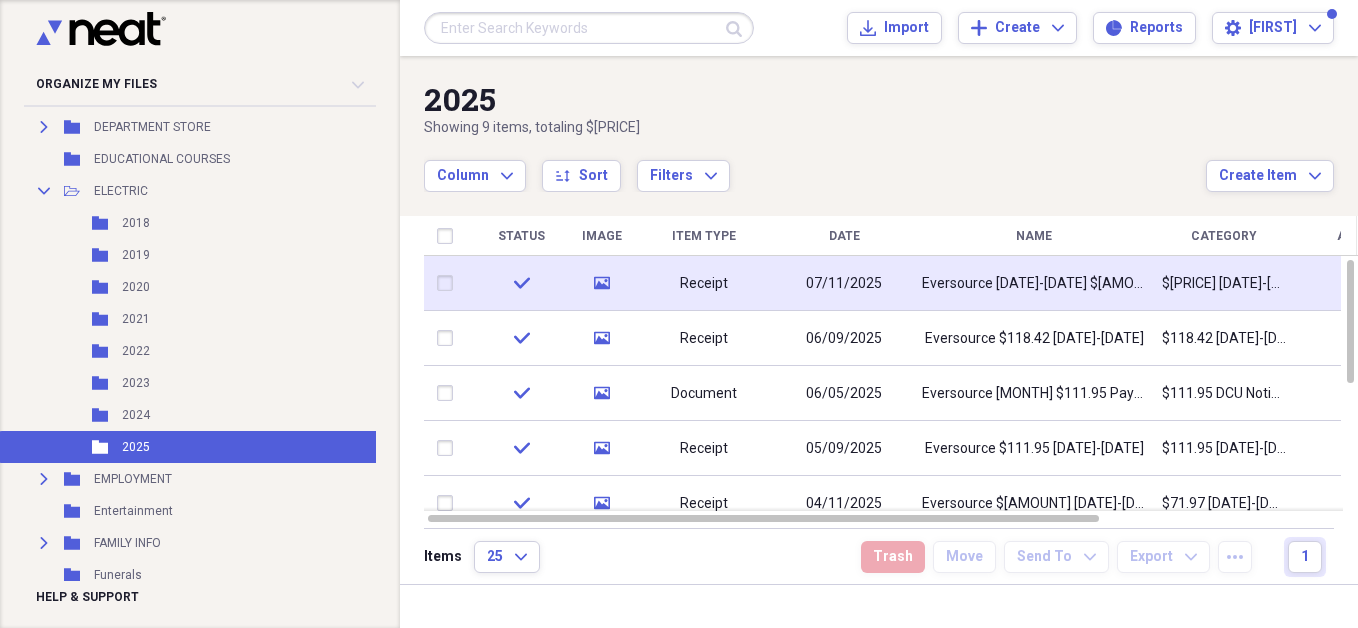 click on "07/11/2025" at bounding box center (844, 284) 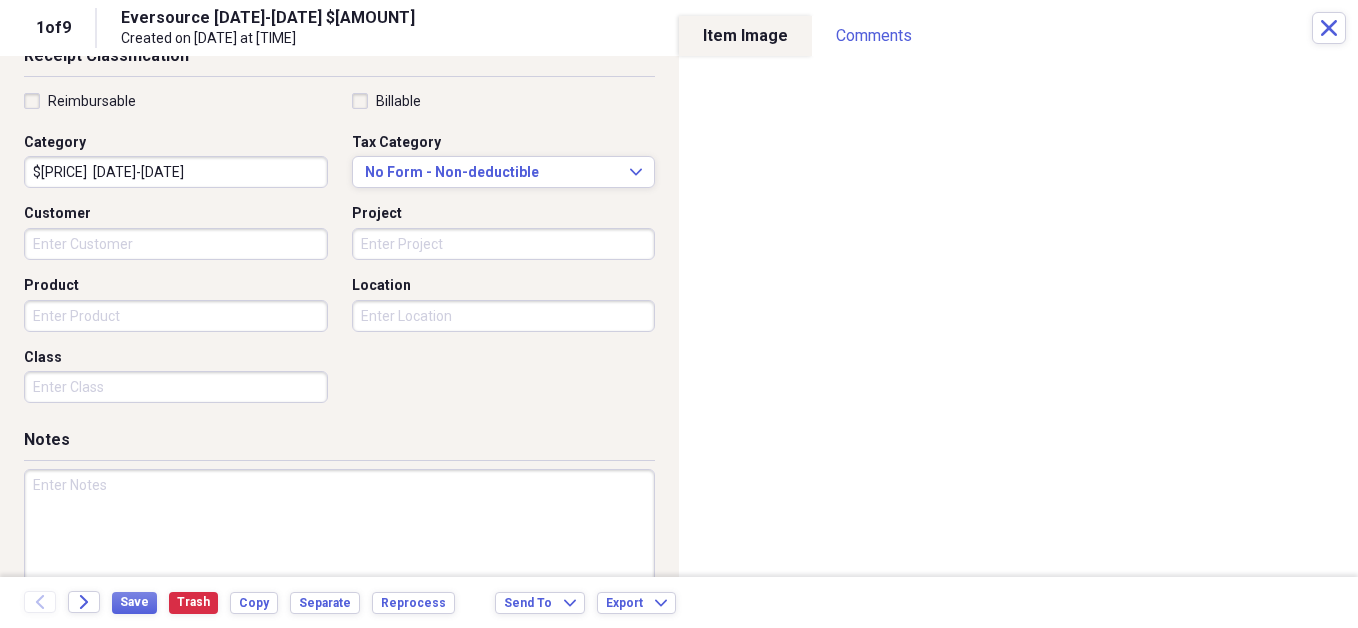 scroll, scrollTop: 477, scrollLeft: 0, axis: vertical 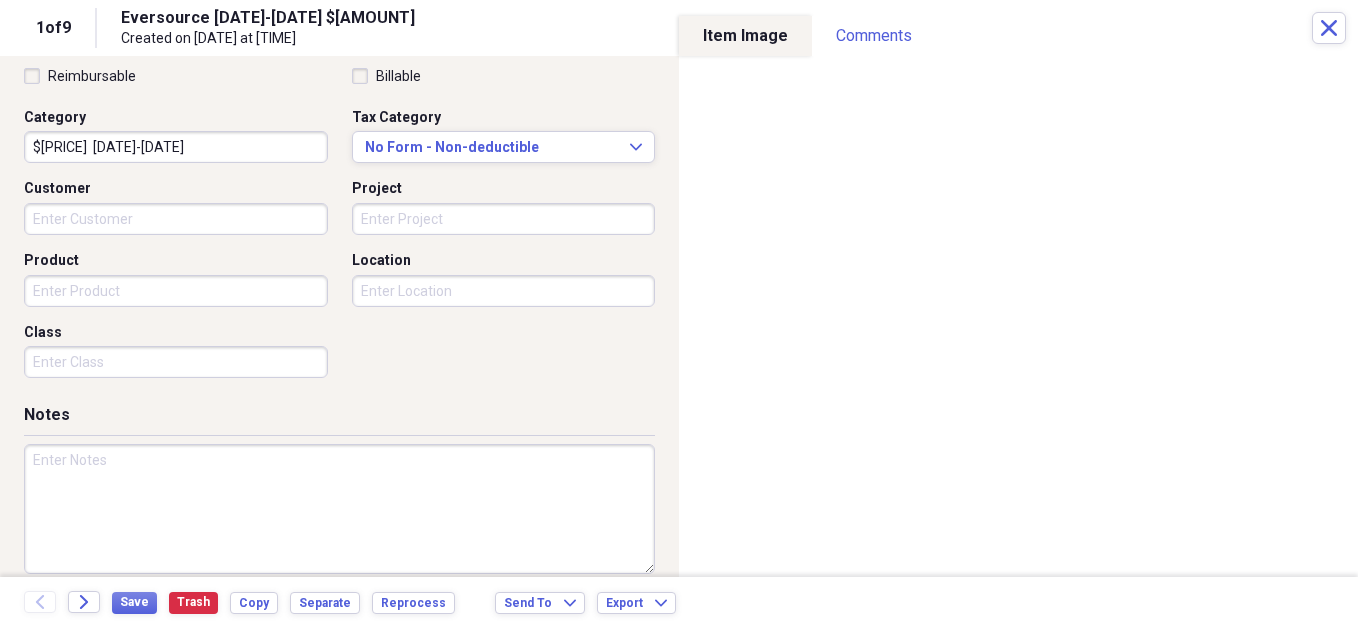 click at bounding box center [339, 509] 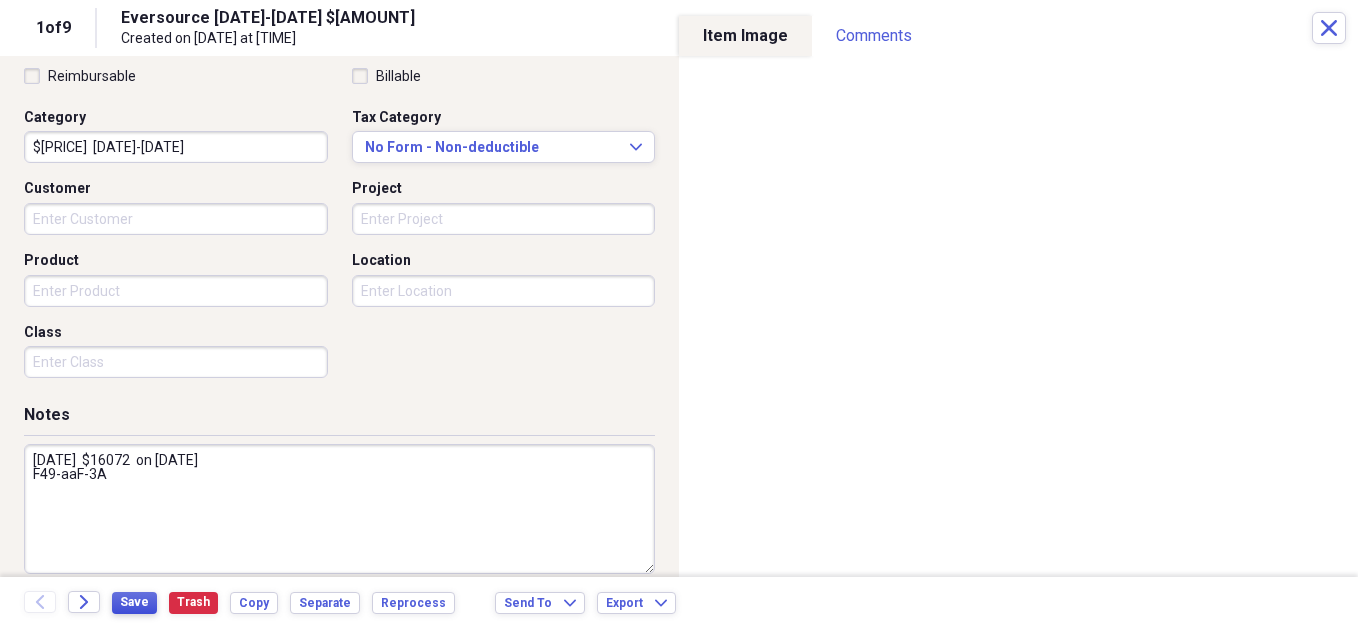 type on "[DATE]  $16072  on [DATE]
F49-aaF-3A" 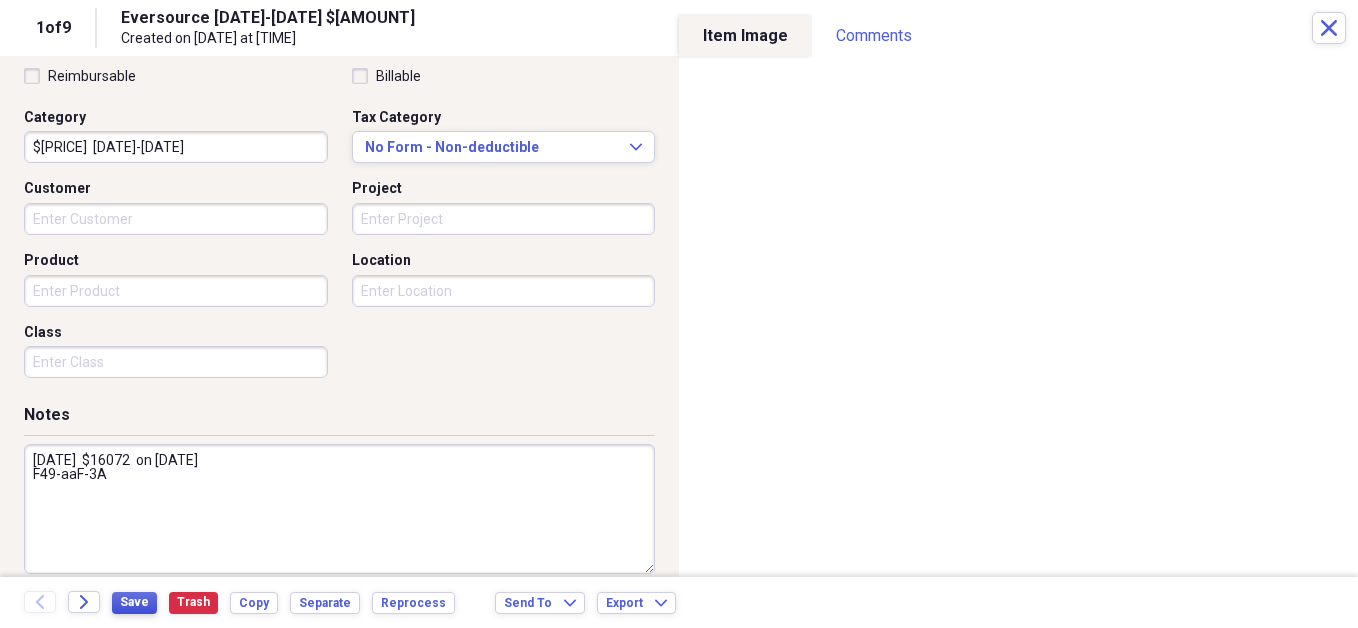 click on "Save" at bounding box center [134, 602] 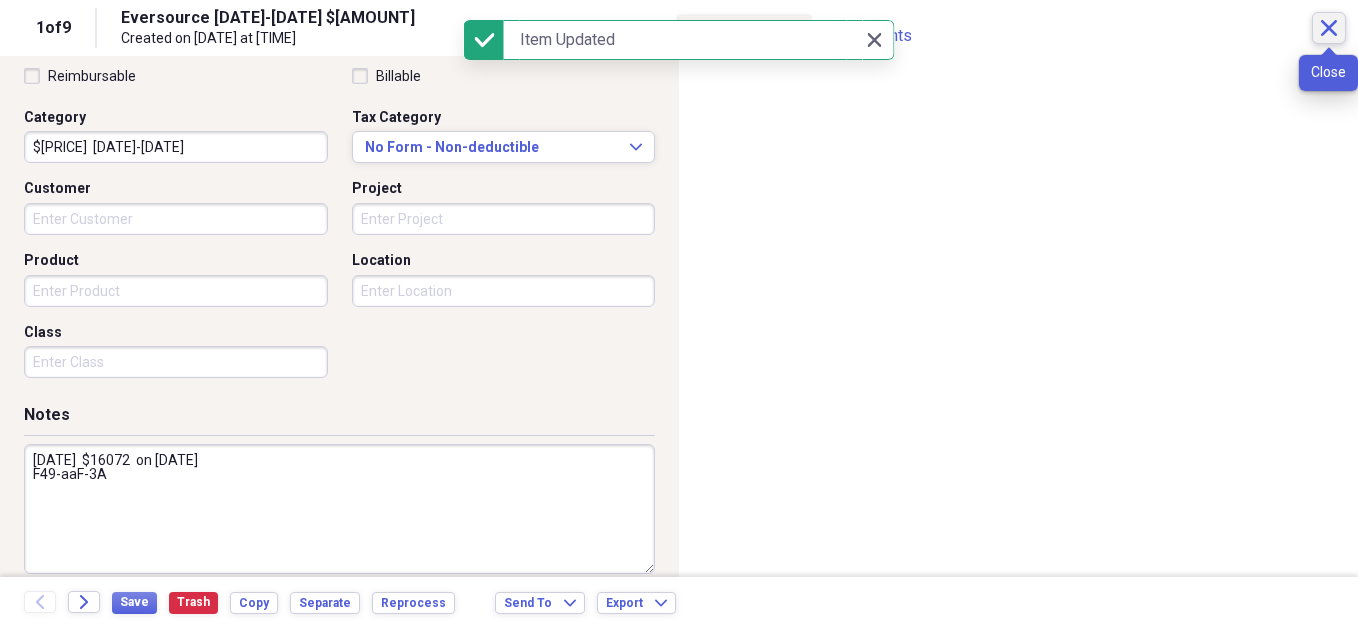 click on "Close" 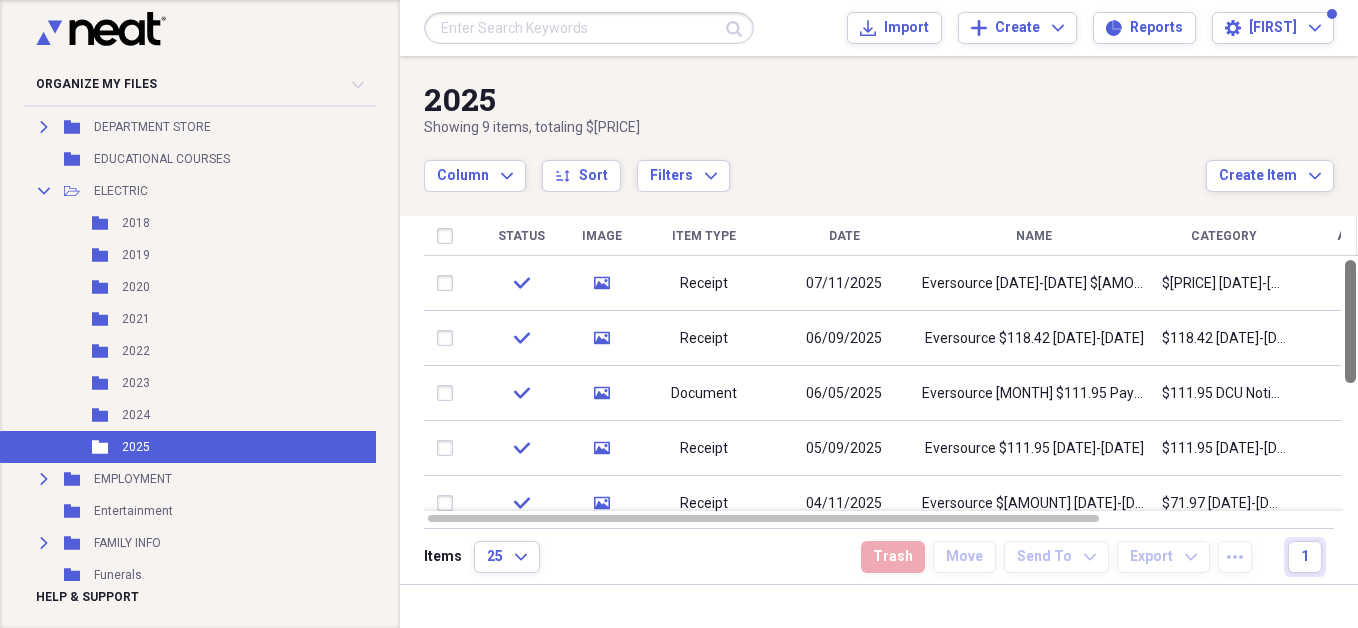 click at bounding box center (1350, 321) 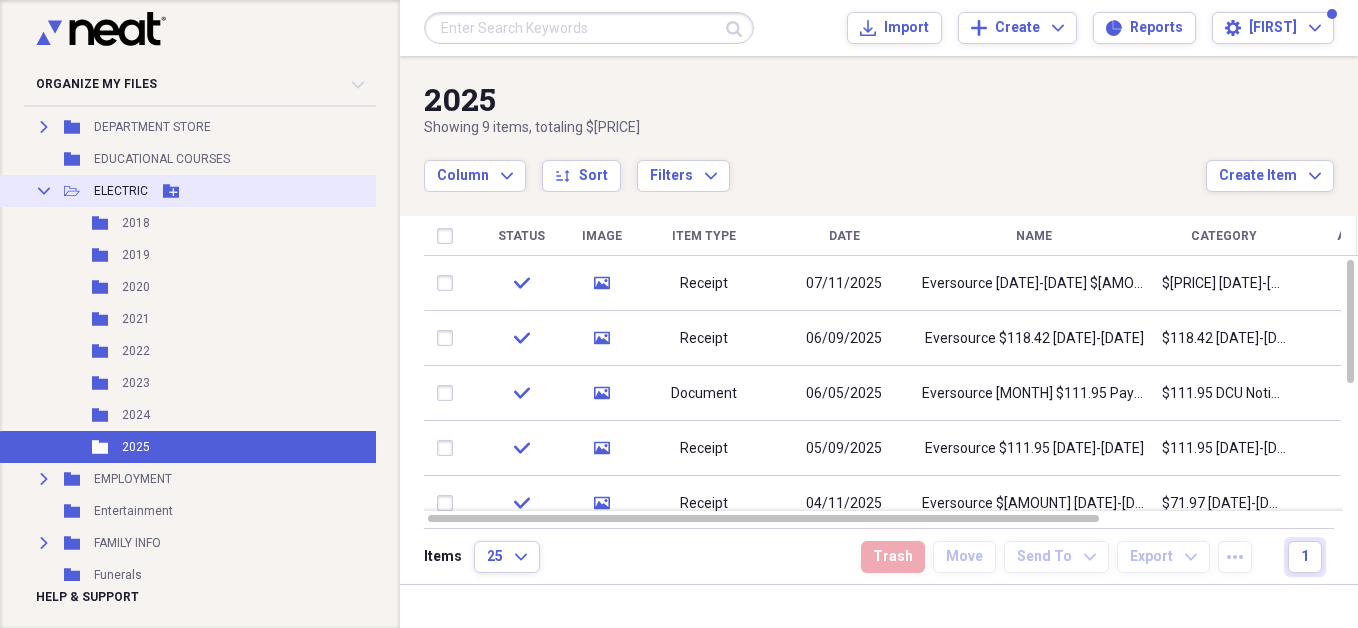 click on "Collapse" 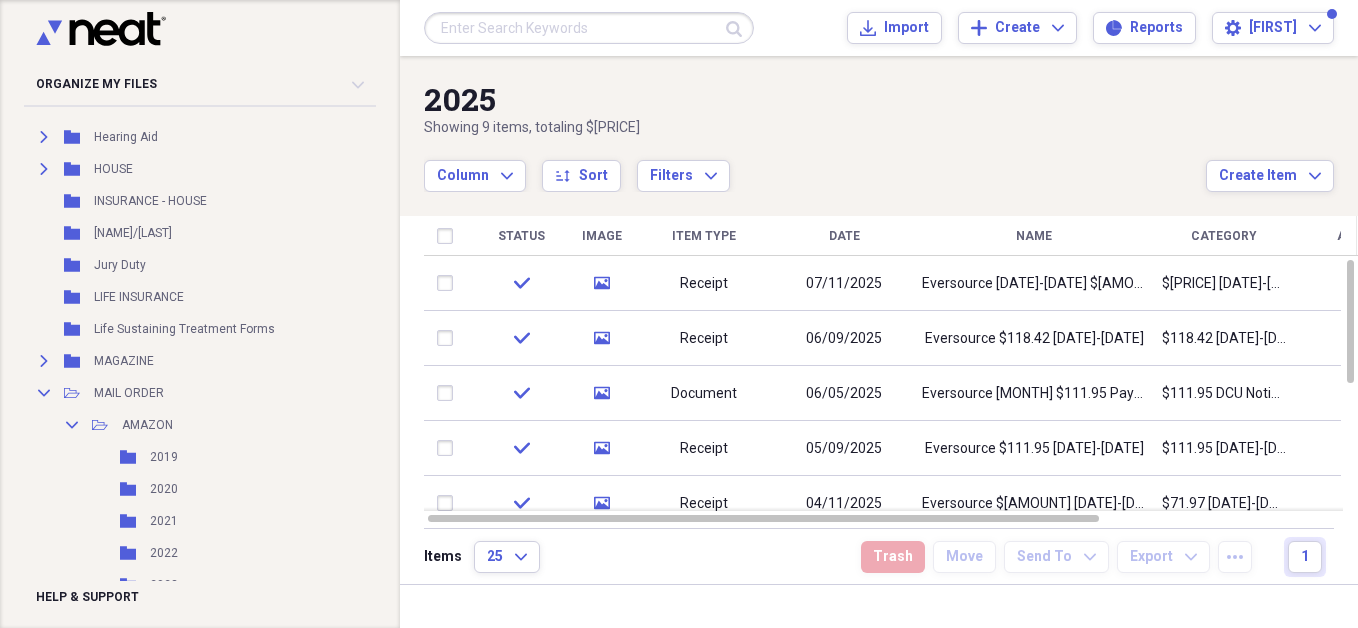 scroll, scrollTop: 881, scrollLeft: 0, axis: vertical 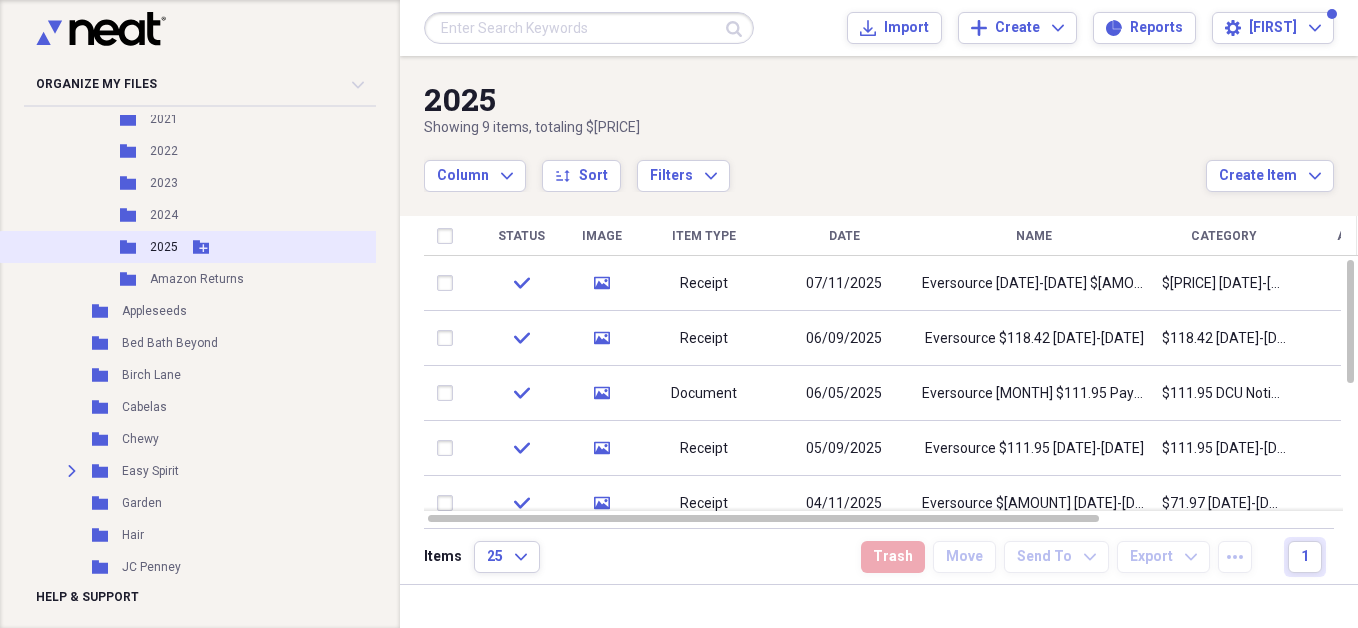 click on "2025" at bounding box center (164, 247) 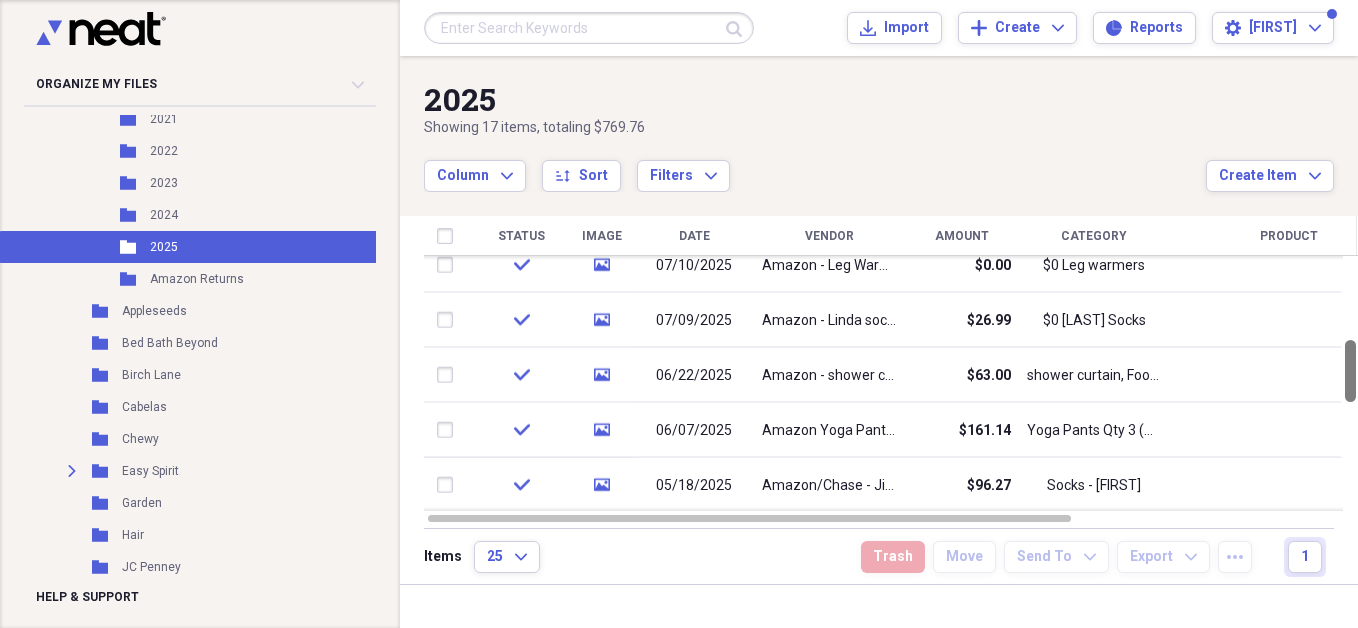 drag, startPoint x: 1352, startPoint y: 417, endPoint x: 1352, endPoint y: 348, distance: 69 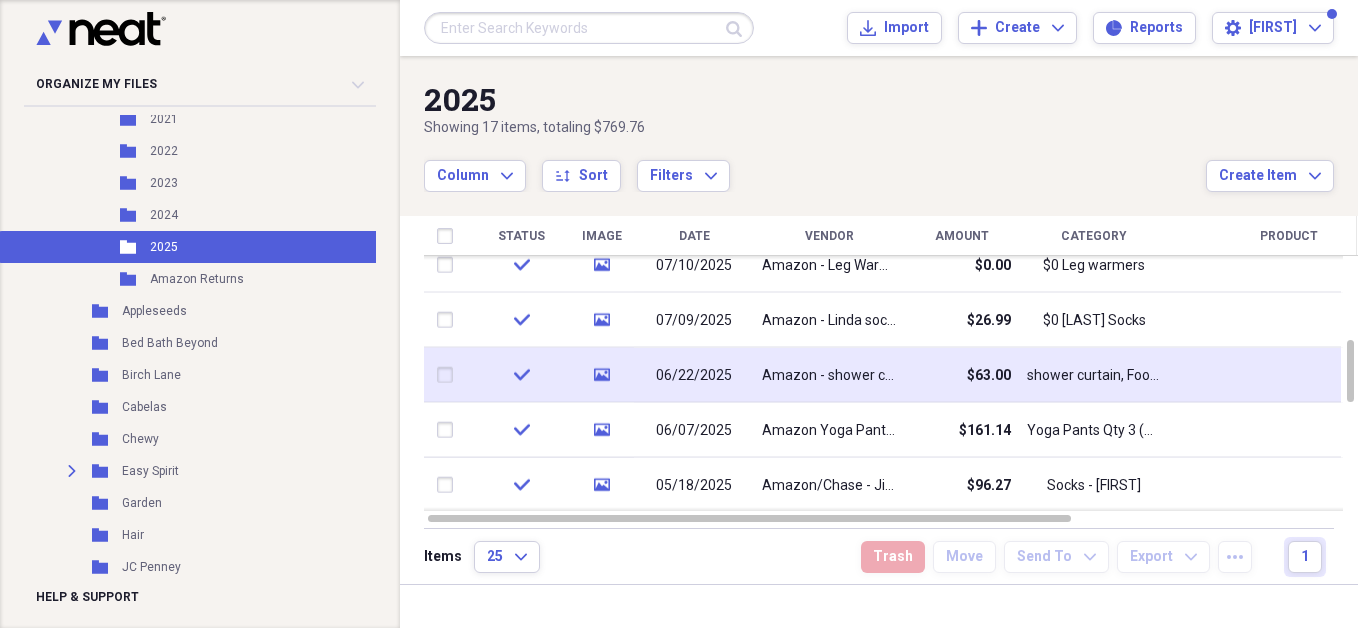 click on "Amazon - shower curtain, Food Saver Printed Keychains, Grill Baskets" at bounding box center (829, 375) 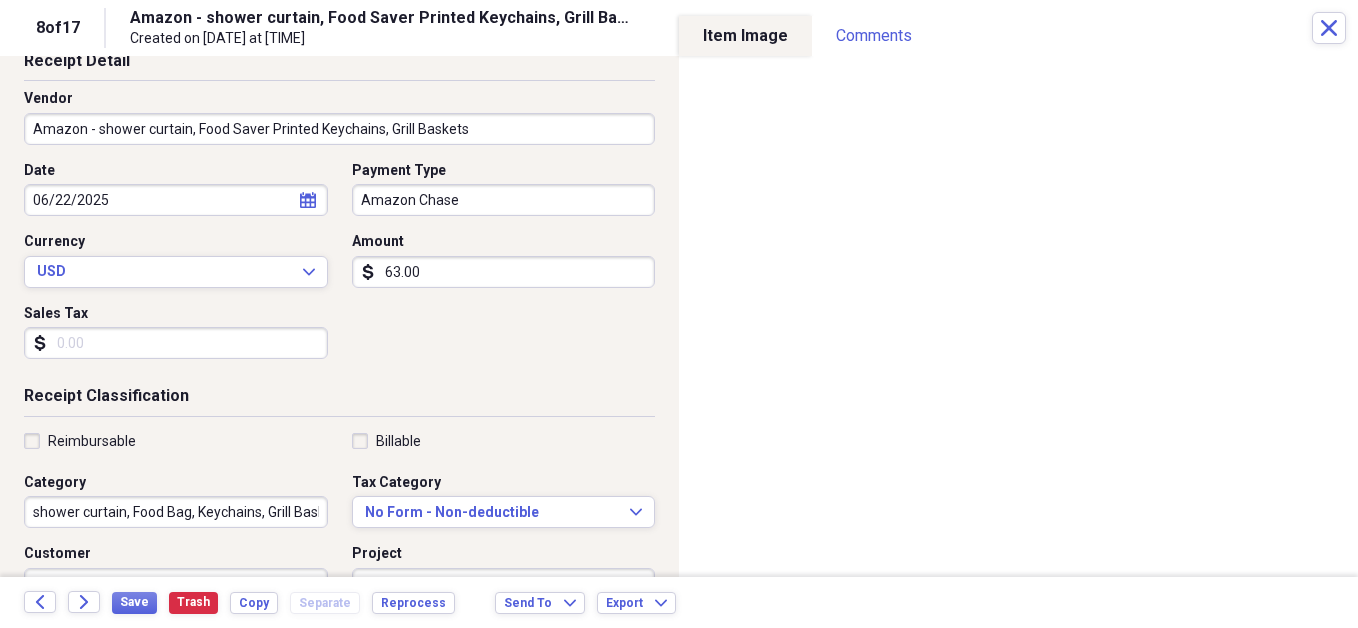 scroll, scrollTop: 116, scrollLeft: 0, axis: vertical 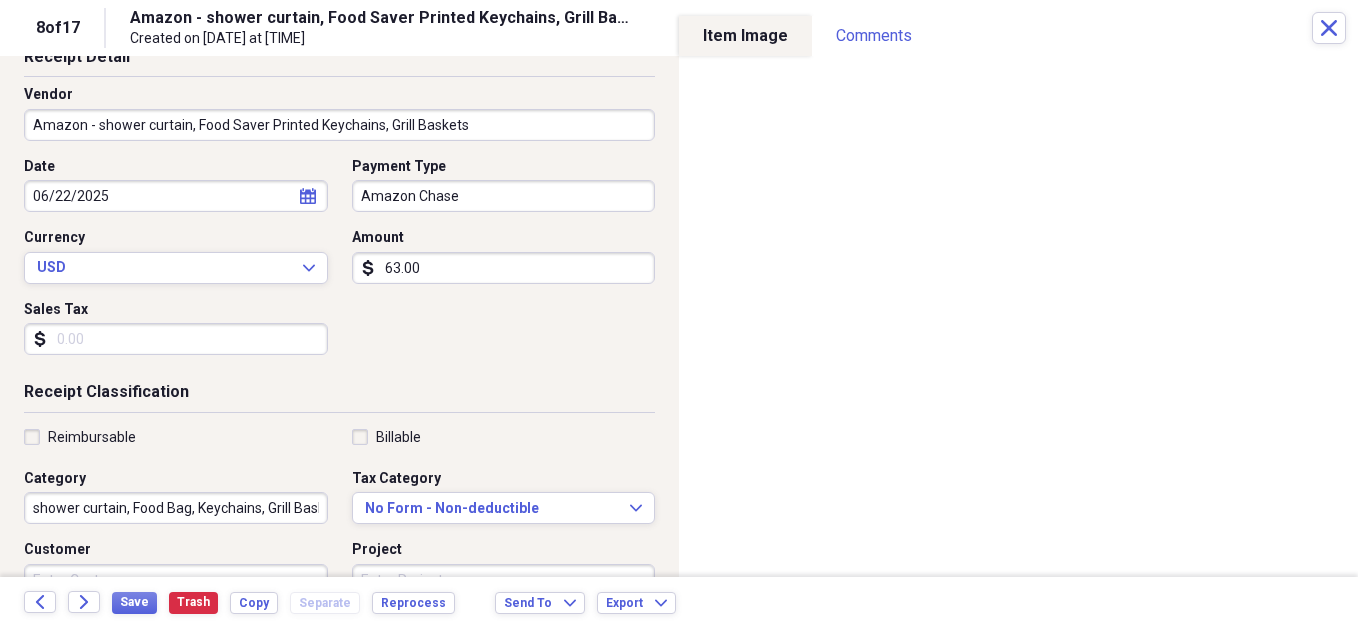 click on "shower curtain, Food Bag, Keychains, Grill Baskets" at bounding box center (176, 508) 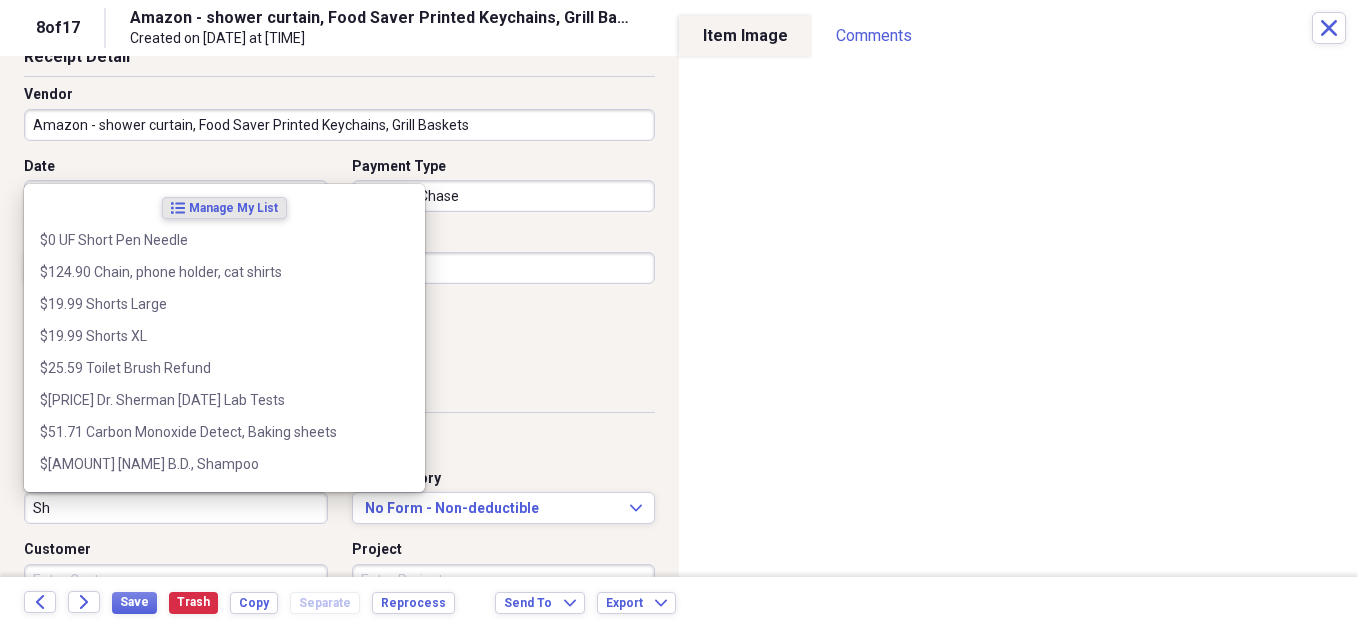 type on "S" 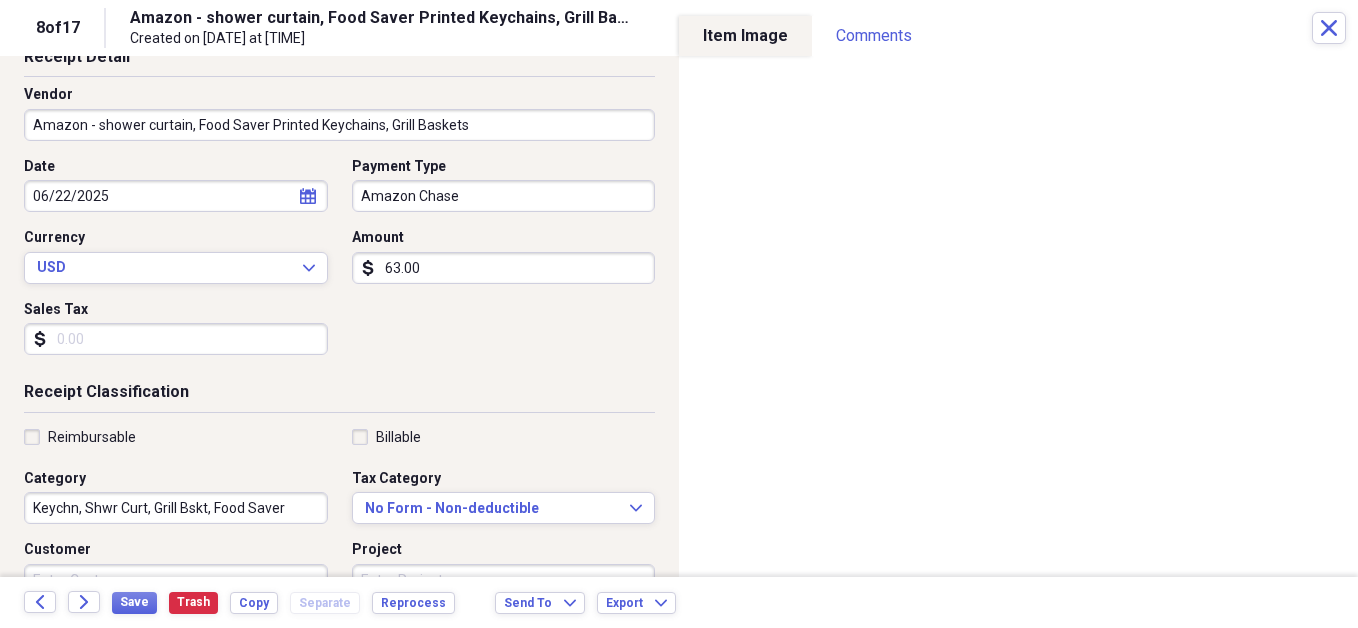 drag, startPoint x: 33, startPoint y: 505, endPoint x: 301, endPoint y: 518, distance: 268.31512 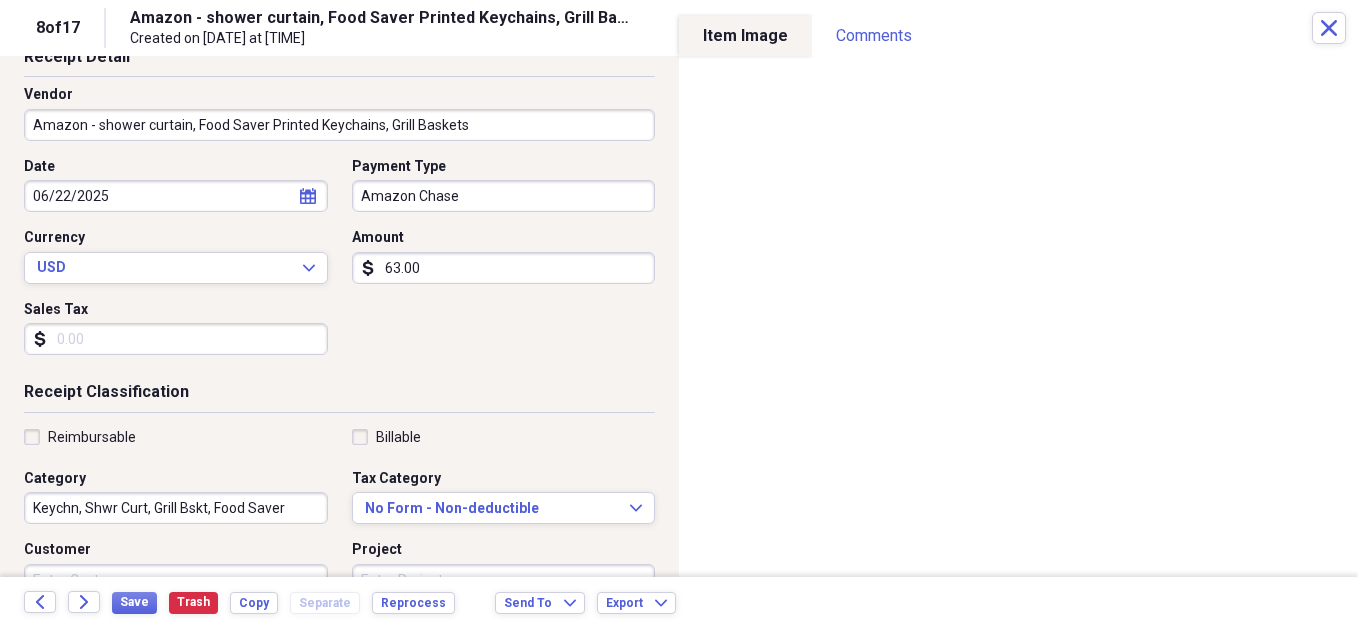 scroll, scrollTop: 0, scrollLeft: 0, axis: both 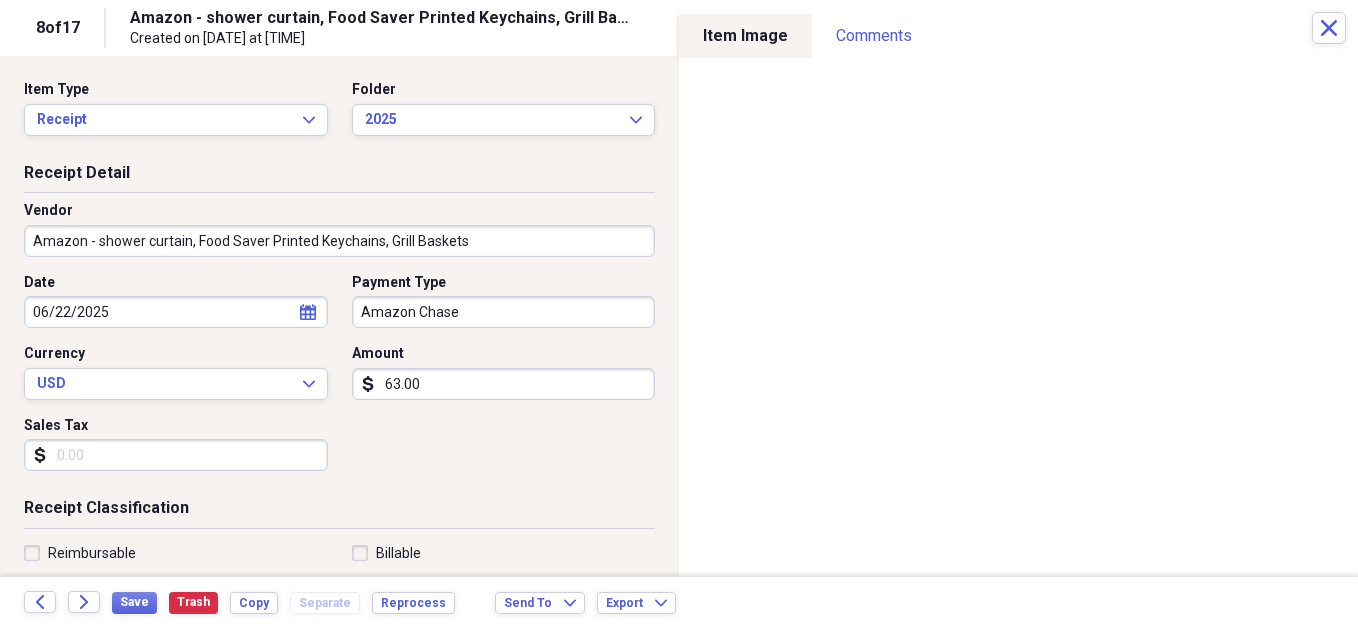 type on "Keychn, Shwr Curt, Grill Bskt, Food Saver" 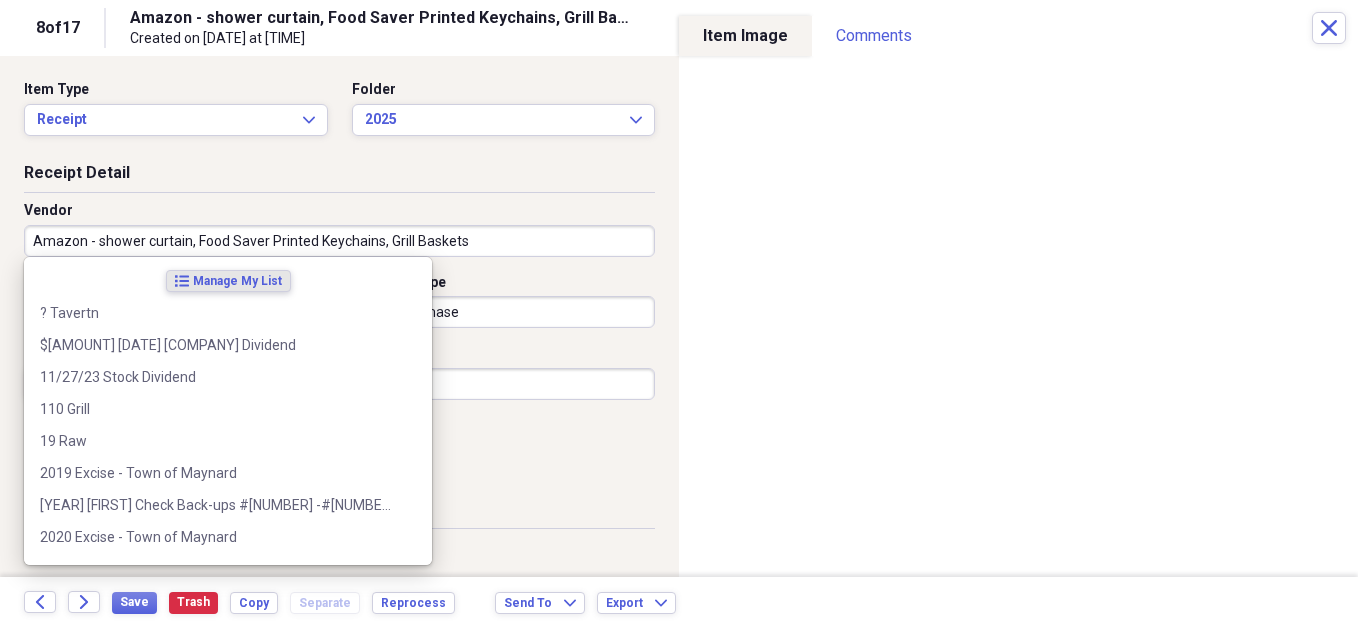 click on "Amazon - shower curtain, Food Saver Printed Keychains, Grill Baskets" at bounding box center [339, 241] 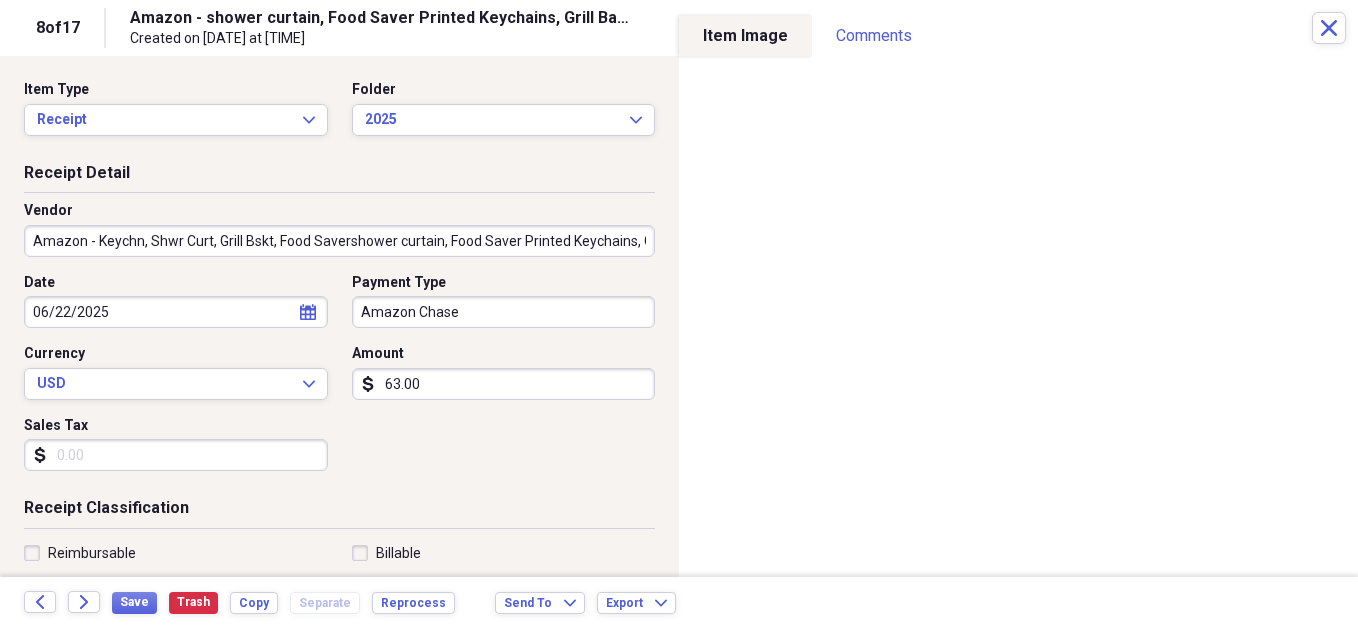 click on "Amazon - Keychn, Shwr Curt, Grill Bskt, Food Savershower curtain, Food Saver Printed Keychains, Grill Baskets" at bounding box center (339, 241) 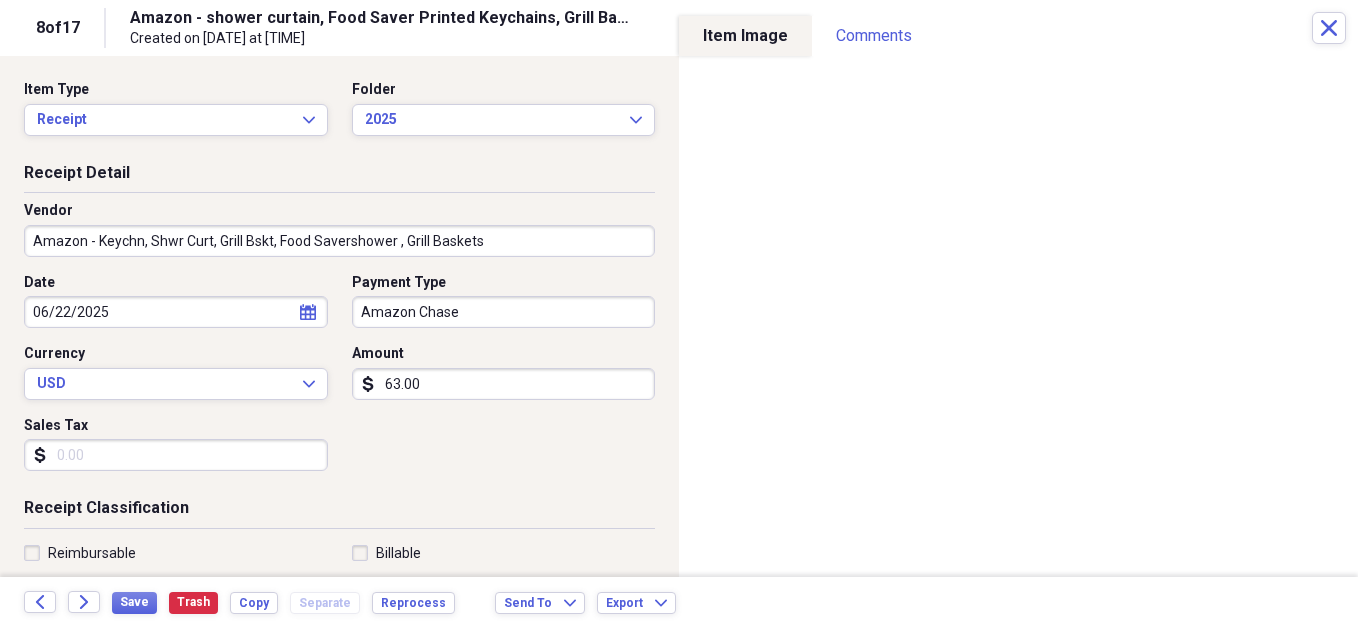 click on "Amazon - Keychn, Shwr Curt, Grill Bskt, Food Savershower , Grill Baskets" at bounding box center [339, 241] 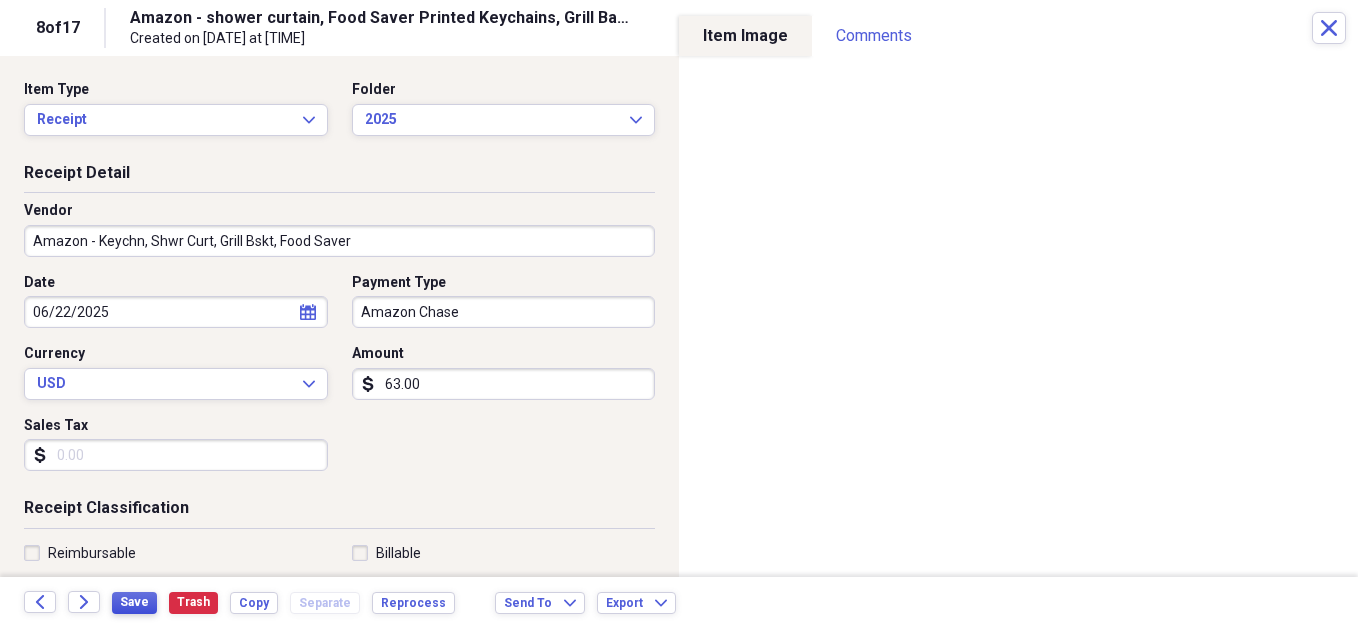 type on "Amazon - Keychn, Shwr Curt, Grill Bskt, Food Saver" 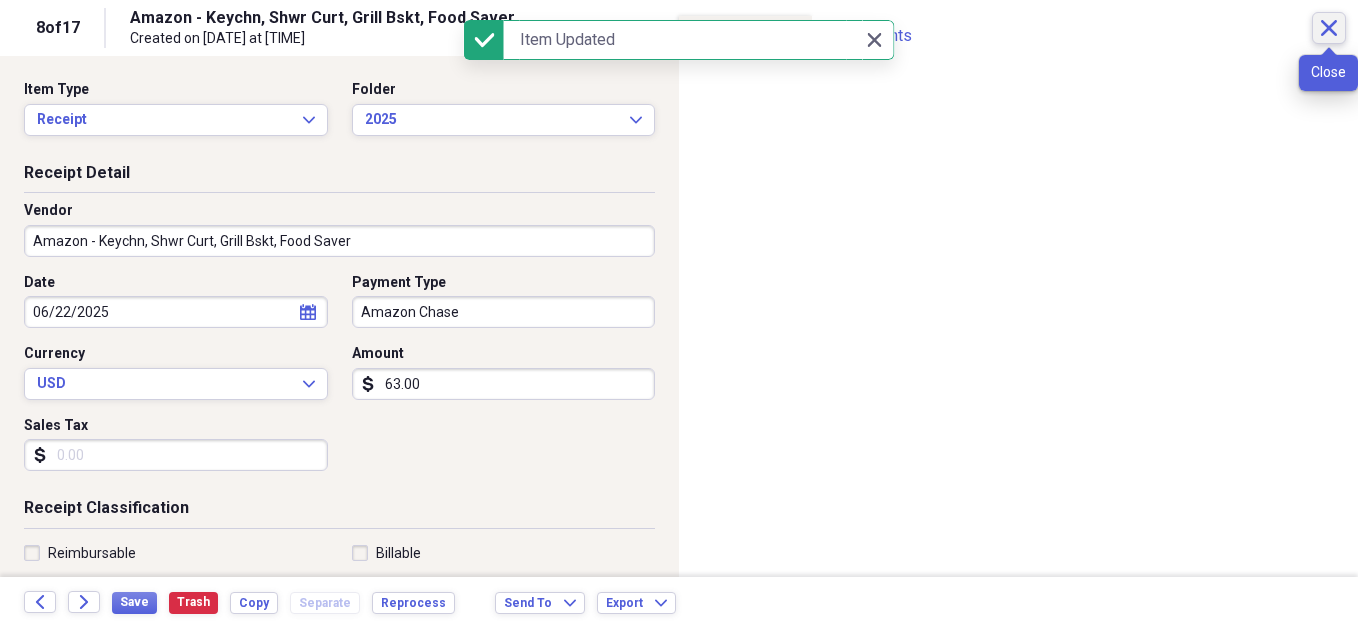 click 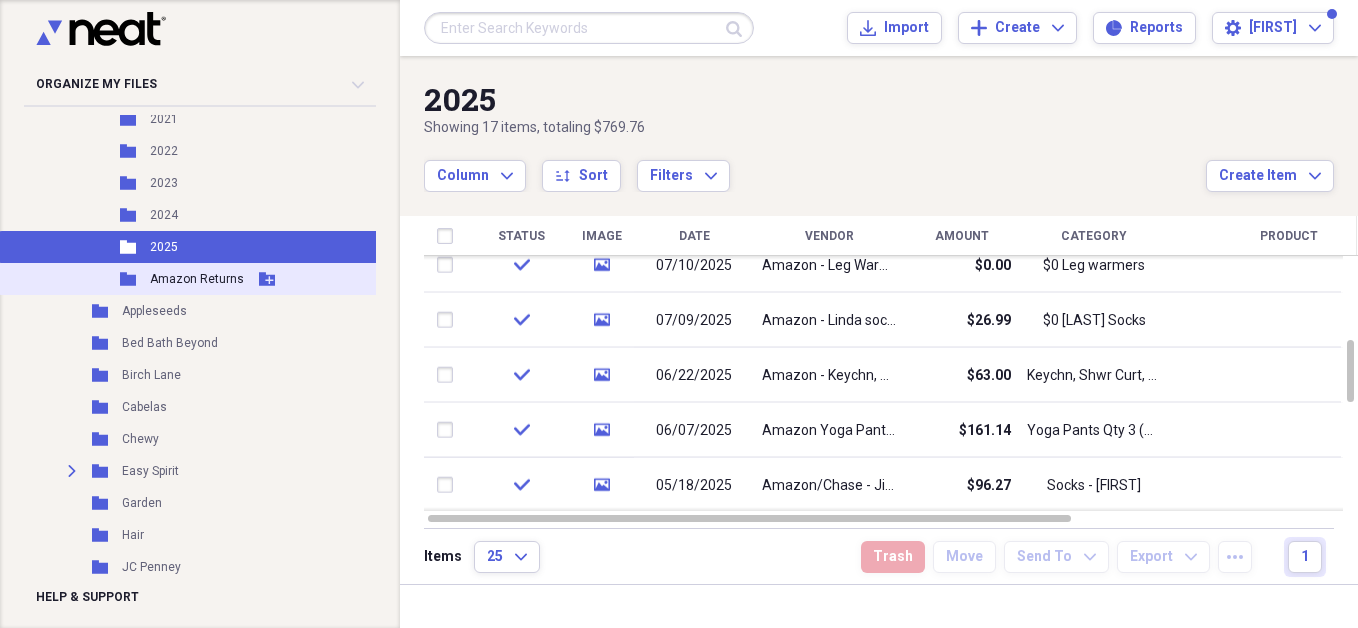 click on "Amazon Returns" at bounding box center (197, 279) 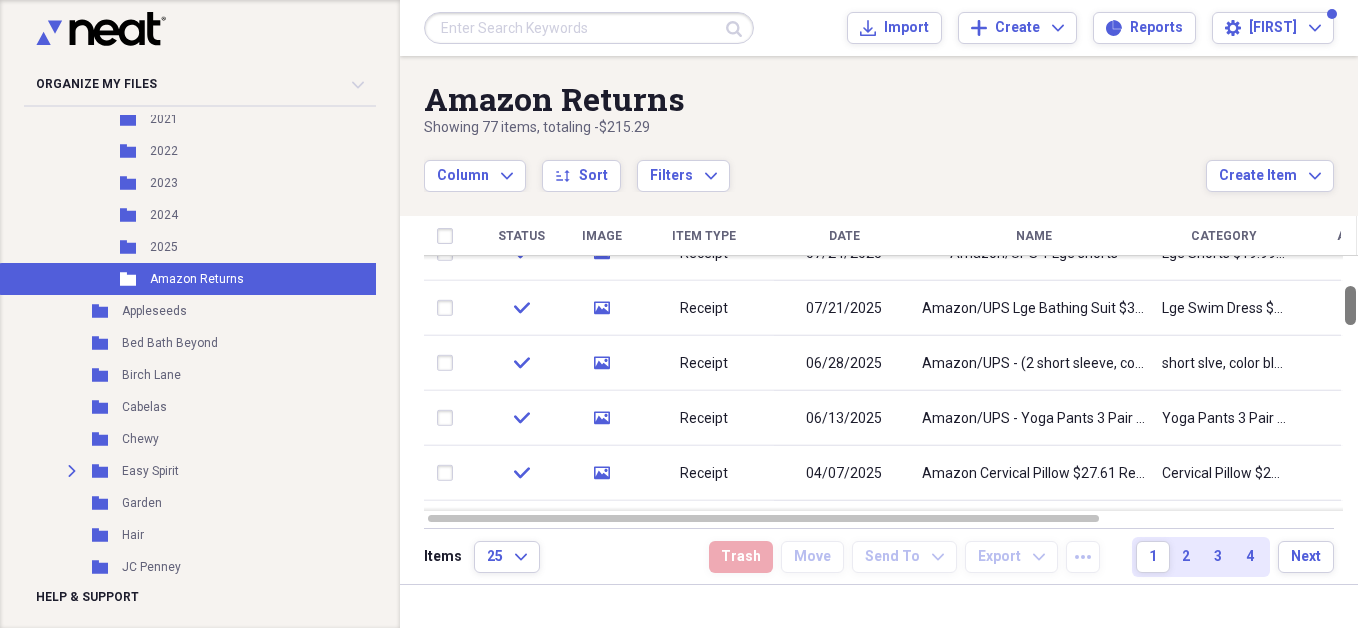 drag, startPoint x: 1349, startPoint y: 269, endPoint x: 1353, endPoint y: 295, distance: 26.305893 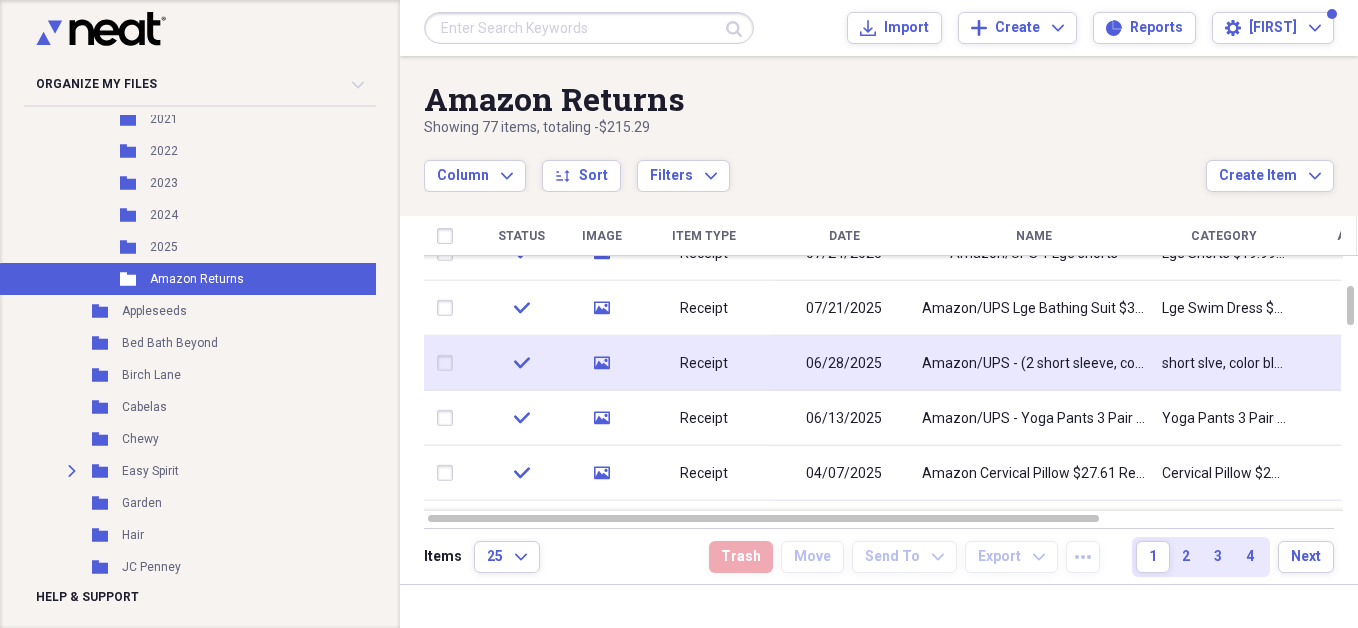 click on "Amazon/UPS - (2 short sleeve, color block shirts)" at bounding box center (1034, 363) 